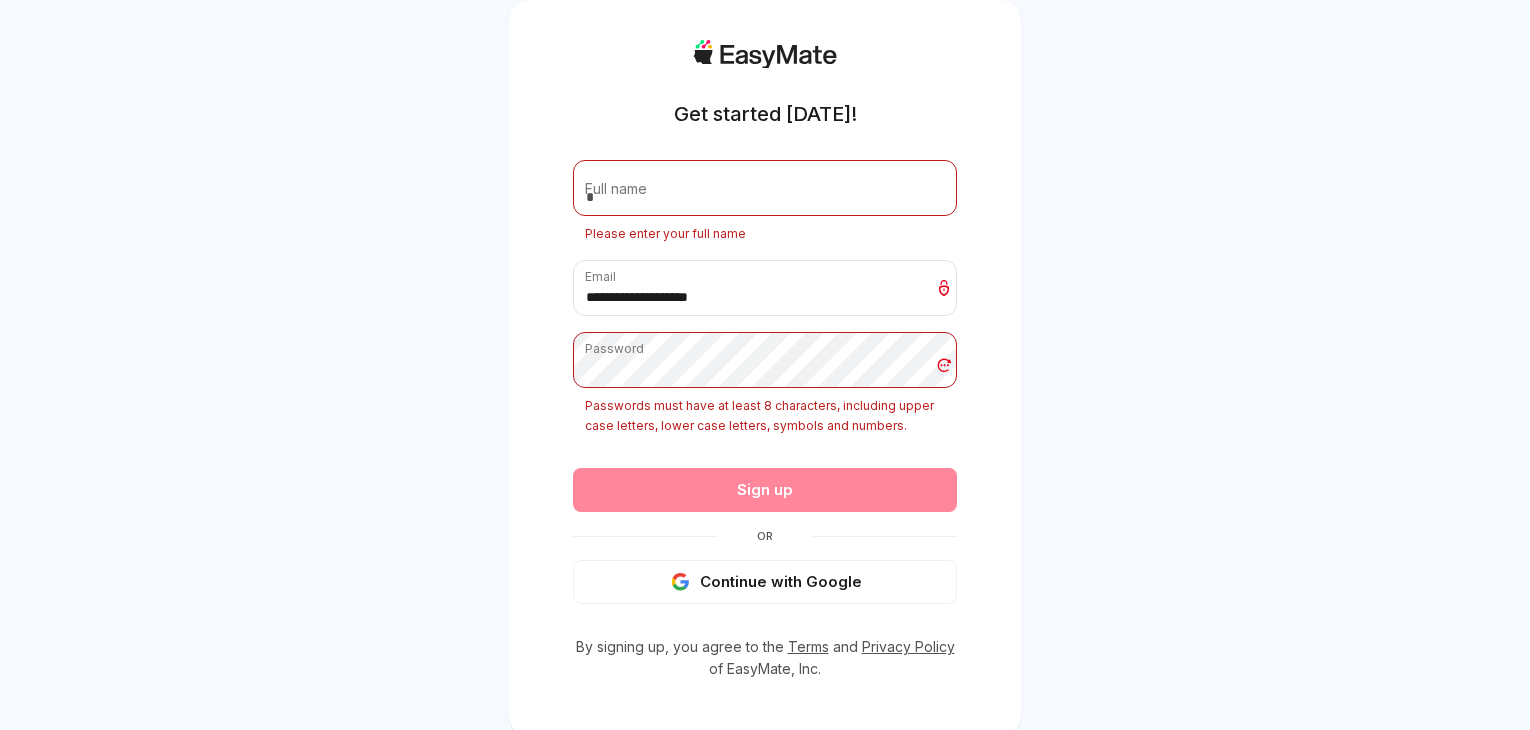 scroll, scrollTop: 0, scrollLeft: 0, axis: both 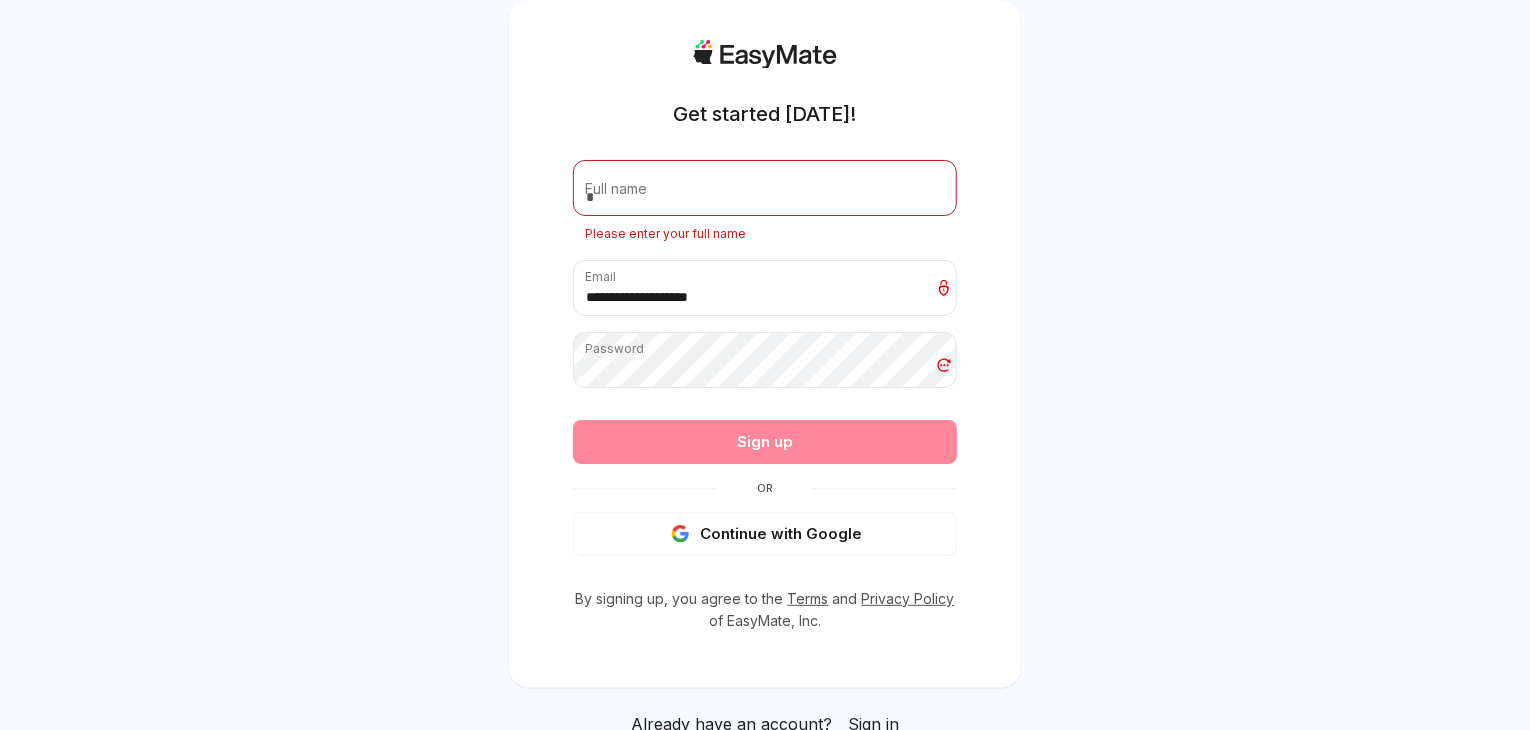click on "**********" at bounding box center (765, 358) 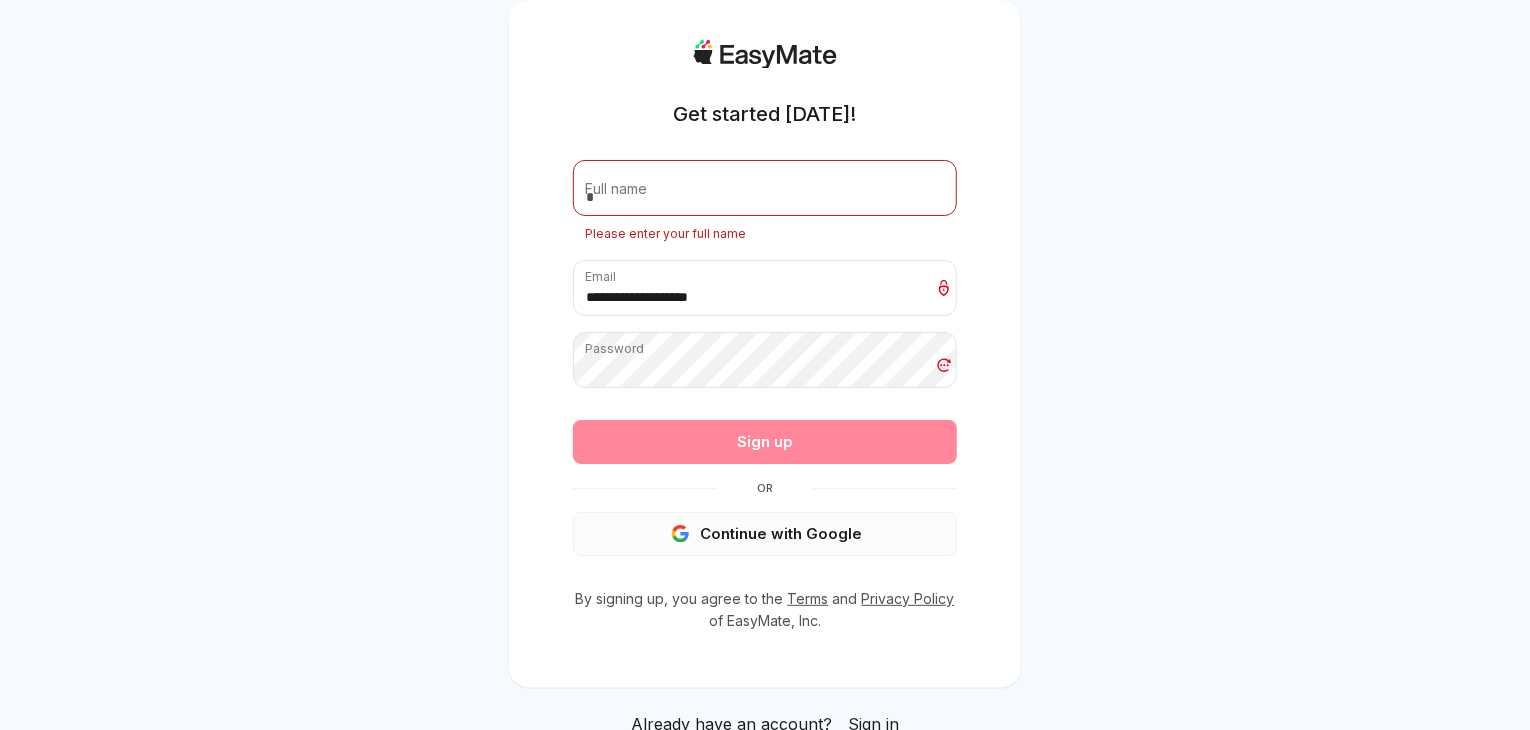 click on "Continue with Google" at bounding box center [765, 534] 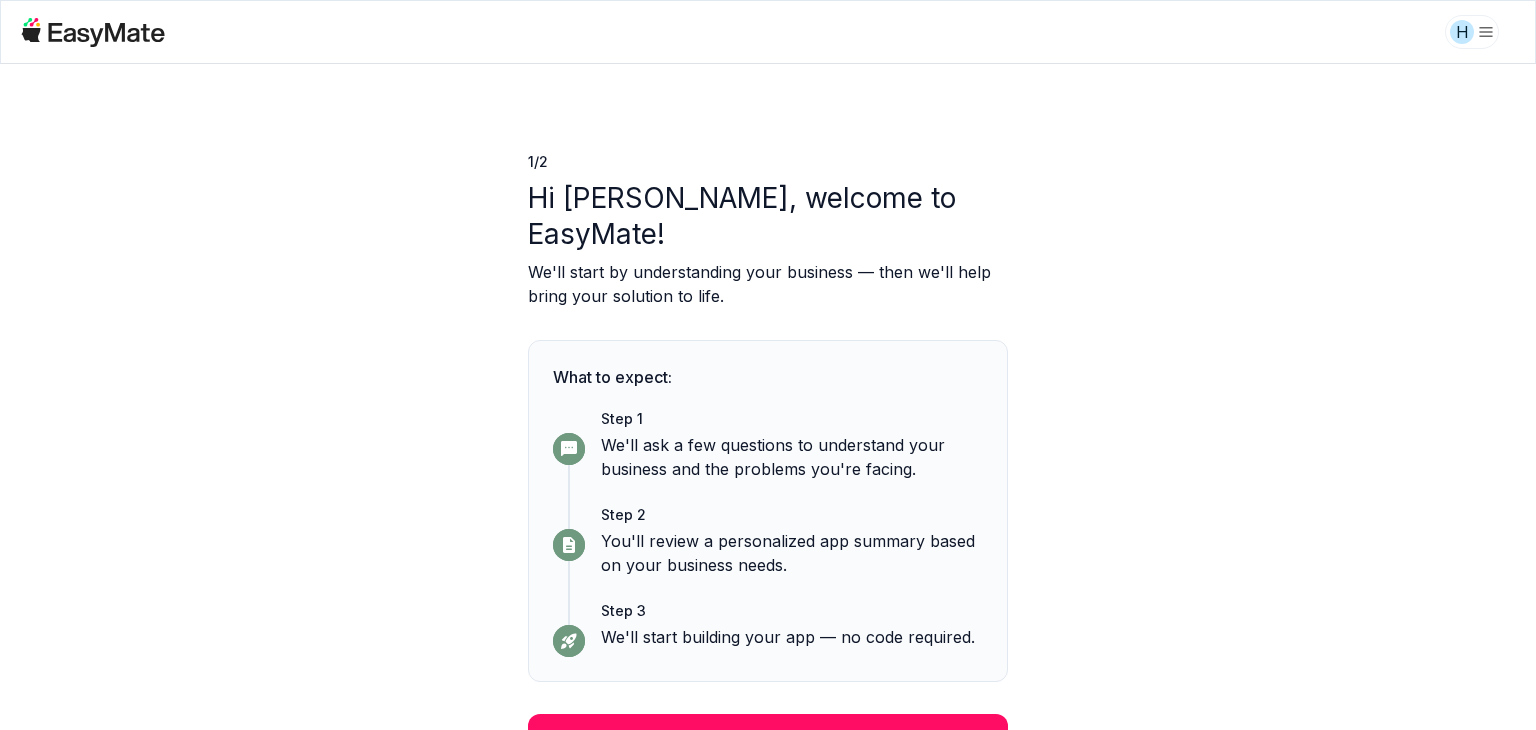 scroll, scrollTop: 0, scrollLeft: 0, axis: both 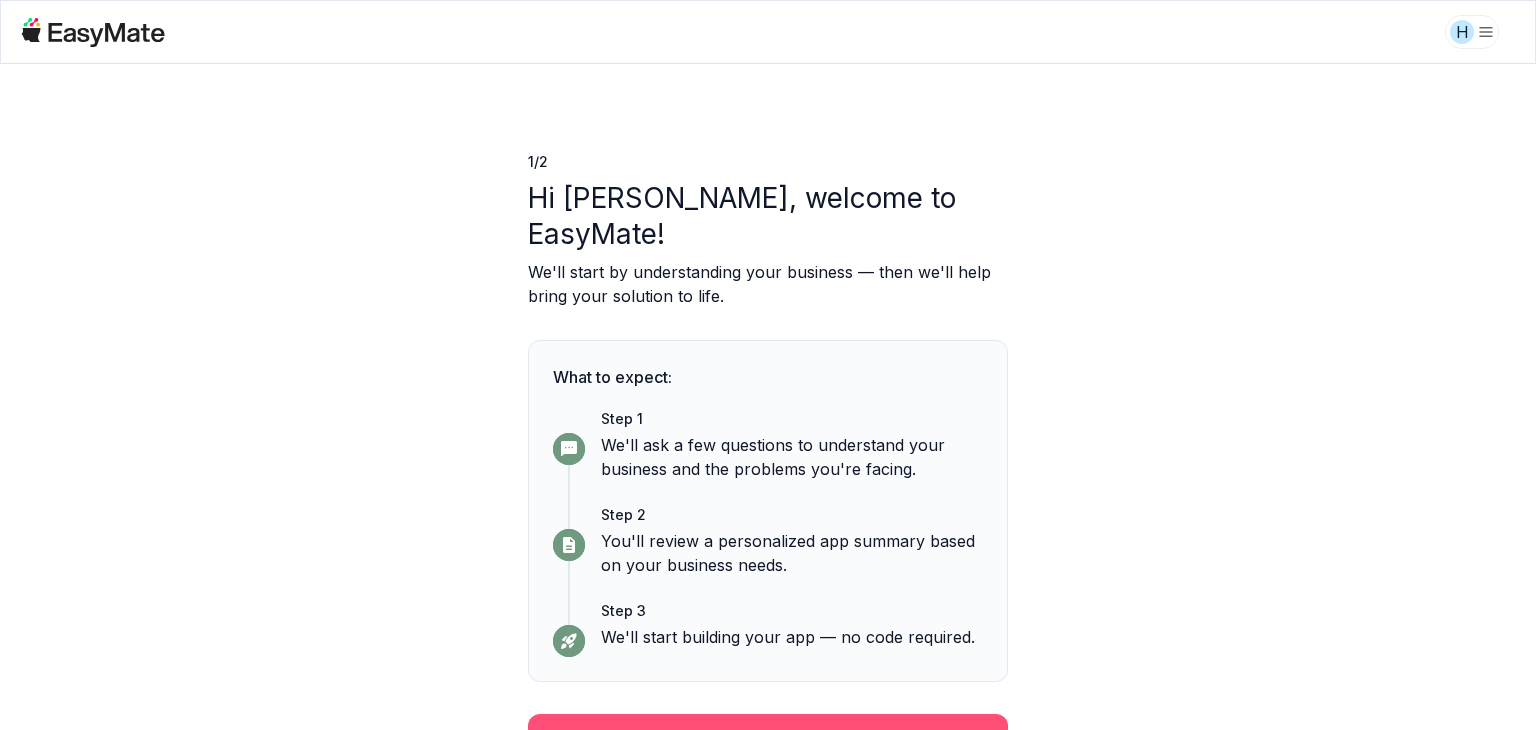 click on "Continue" at bounding box center (768, 740) 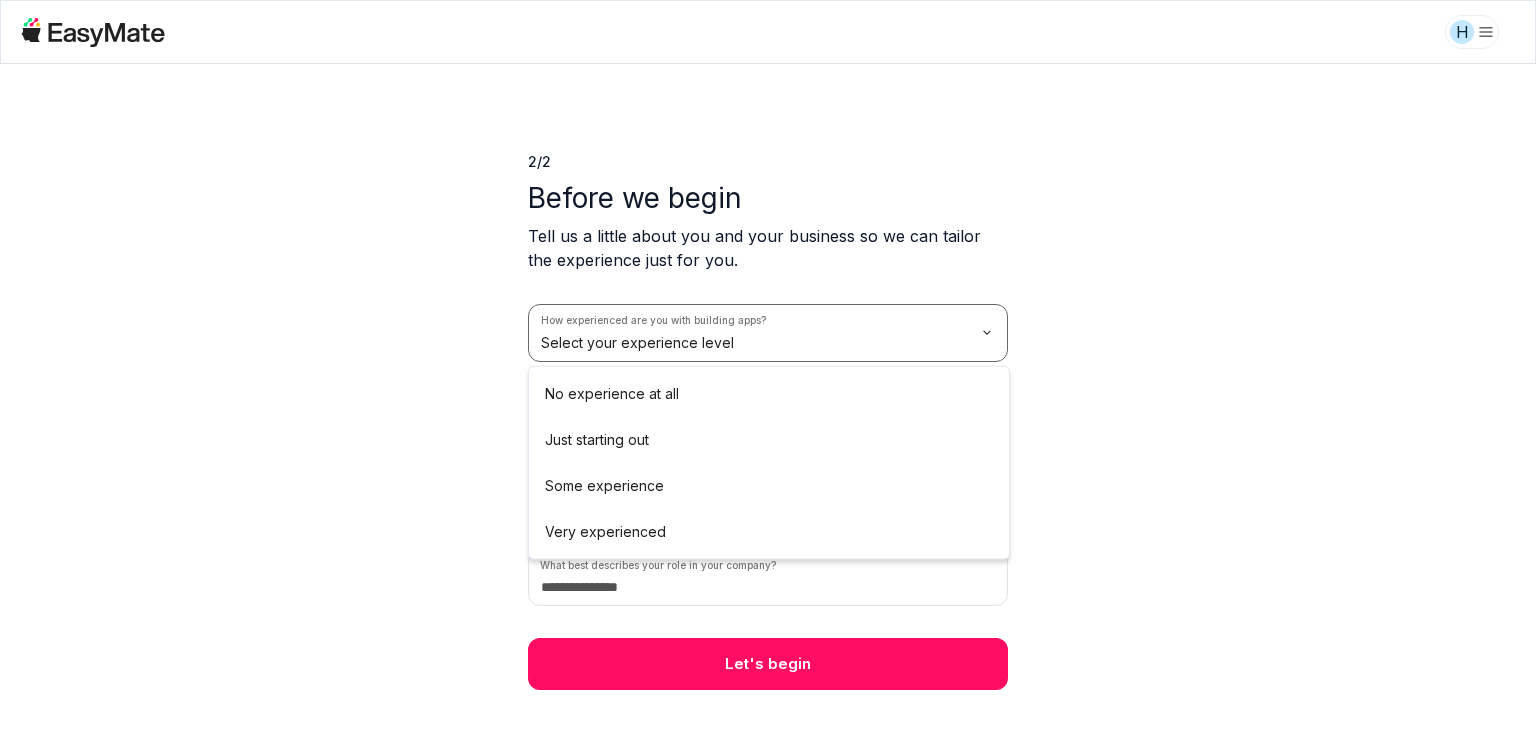 click on "We value your privacy We use cookies to enhance your browsing experience, serve personalised ads or content, and analyse our traffic. By clicking "Accept All", you consent to our use of cookies. Customize   Reject All   Accept All   Customize Consent Preferences   We use cookies to help you navigate efficiently and perform certain functions. You will find detailed information about all cookies under each consent category below. The cookies that are categorised as "Necessary" are stored on your browser as they are essential for enabling the basic functionalities of the site. ...  Show more Necessary Always Active Necessary cookies are required to enable the basic features of this site, such as providing secure log-in or adjusting your consent preferences. These cookies do not store any personally identifiable data. Cookie cookieyes-consent Duration 1 year Description Cookie __cf_bm Duration 1 hour Description This cookie, set by Cloudflare, is used to support Cloudflare Bot Management.  Cookie __hssrc session" at bounding box center [768, 365] 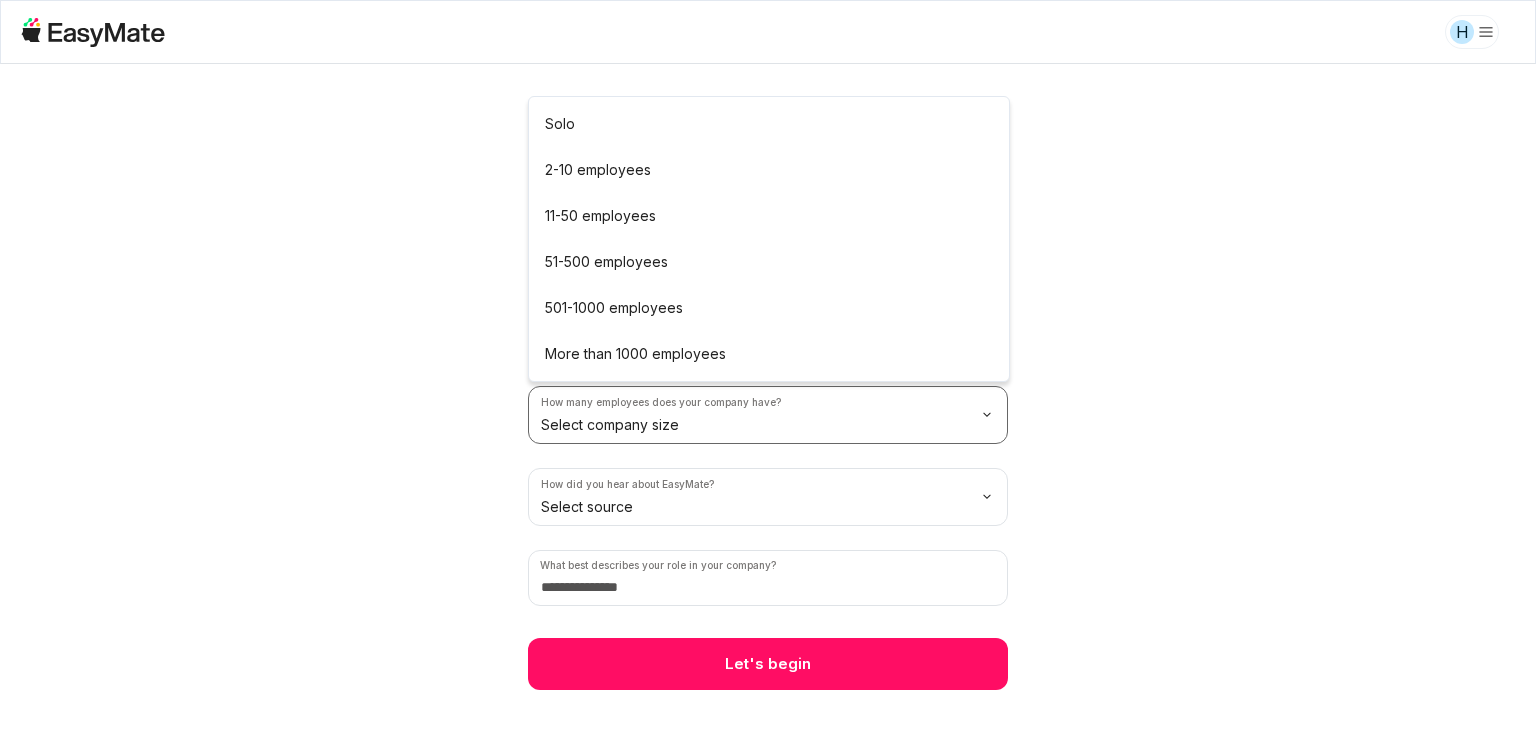 click on "We value your privacy We use cookies to enhance your browsing experience, serve personalised ads or content, and analyse our traffic. By clicking "Accept All", you consent to our use of cookies. Customize   Reject All   Accept All   Customize Consent Preferences   We use cookies to help you navigate efficiently and perform certain functions. You will find detailed information about all cookies under each consent category below. The cookies that are categorised as "Necessary" are stored on your browser as they are essential for enabling the basic functionalities of the site. ...  Show more Necessary Always Active Necessary cookies are required to enable the basic features of this site, such as providing secure log-in or adjusting your consent preferences. These cookies do not store any personally identifiable data. Cookie cookieyes-consent Duration 1 year Description Cookie __cf_bm Duration 1 hour Description This cookie, set by Cloudflare, is used to support Cloudflare Bot Management.  Cookie __hssrc session" at bounding box center (768, 365) 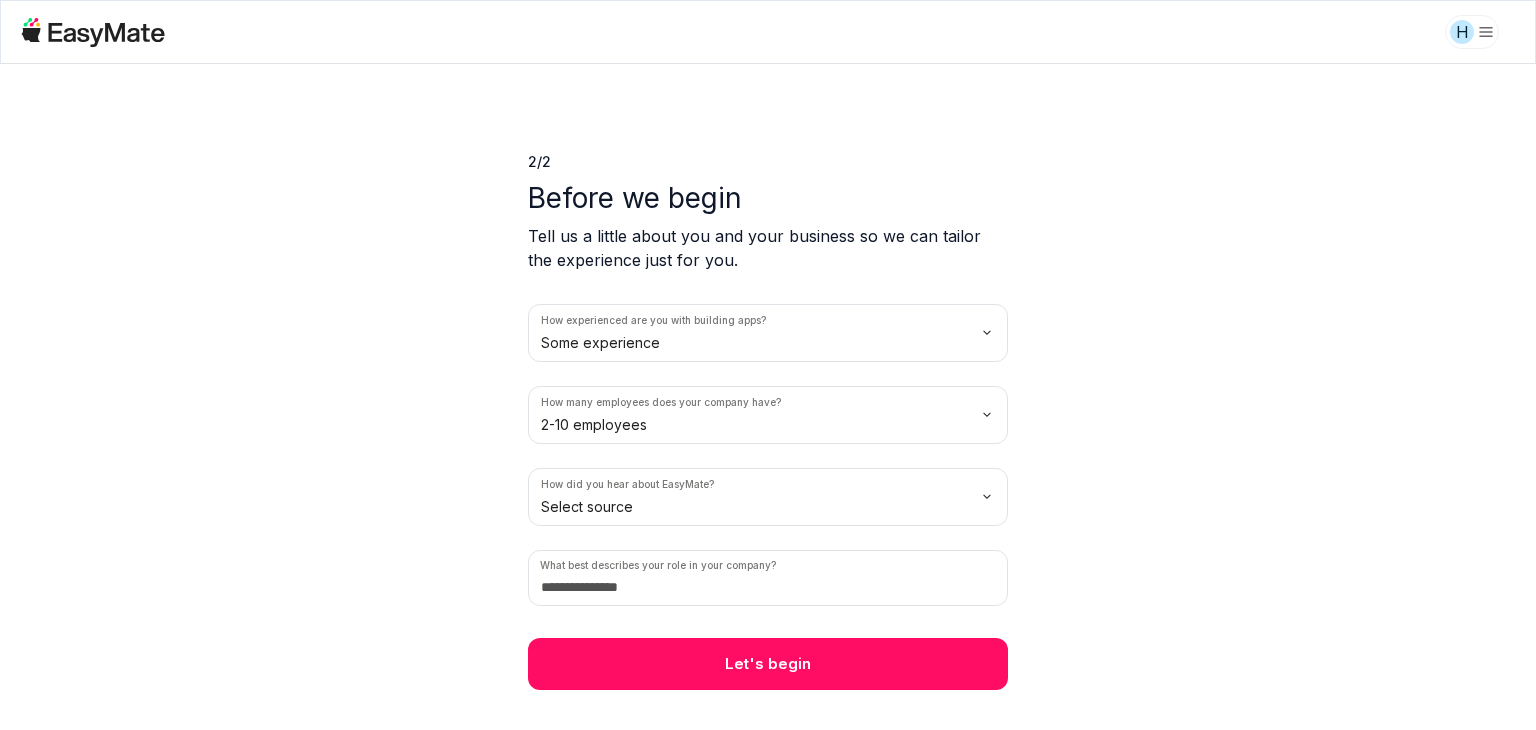 click on "We value your privacy We use cookies to enhance your browsing experience, serve personalised ads or content, and analyse our traffic. By clicking "Accept All", you consent to our use of cookies. Customize   Reject All   Accept All   Customize Consent Preferences   We use cookies to help you navigate efficiently and perform certain functions. You will find detailed information about all cookies under each consent category below. The cookies that are categorised as "Necessary" are stored on your browser as they are essential for enabling the basic functionalities of the site. ...  Show more Necessary Always Active Necessary cookies are required to enable the basic features of this site, such as providing secure log-in or adjusting your consent preferences. These cookies do not store any personally identifiable data. Cookie cookieyes-consent Duration 1 year Description Cookie __cf_bm Duration 1 hour Description This cookie, set by Cloudflare, is used to support Cloudflare Bot Management.  Cookie __hssrc session" at bounding box center [768, 365] 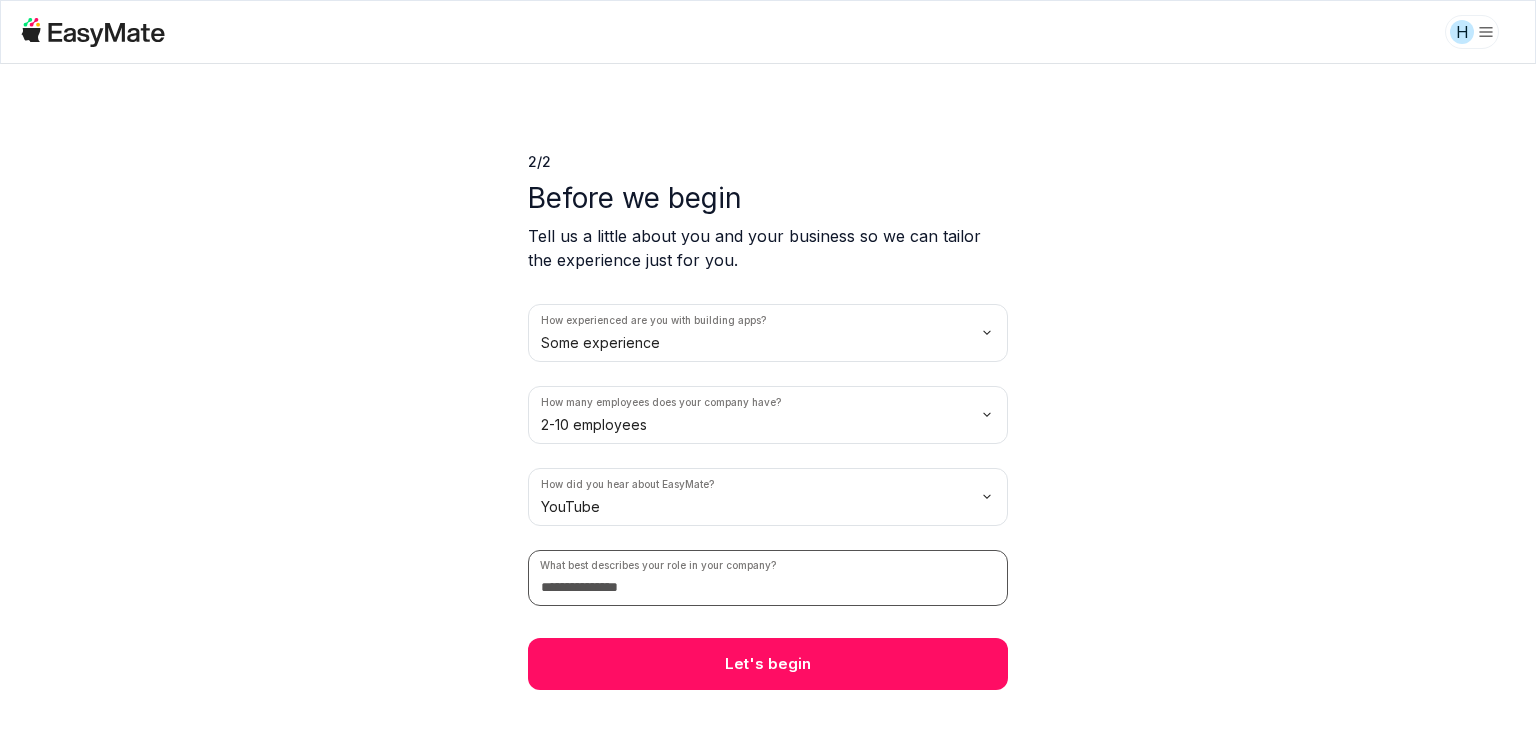 click at bounding box center [768, 578] 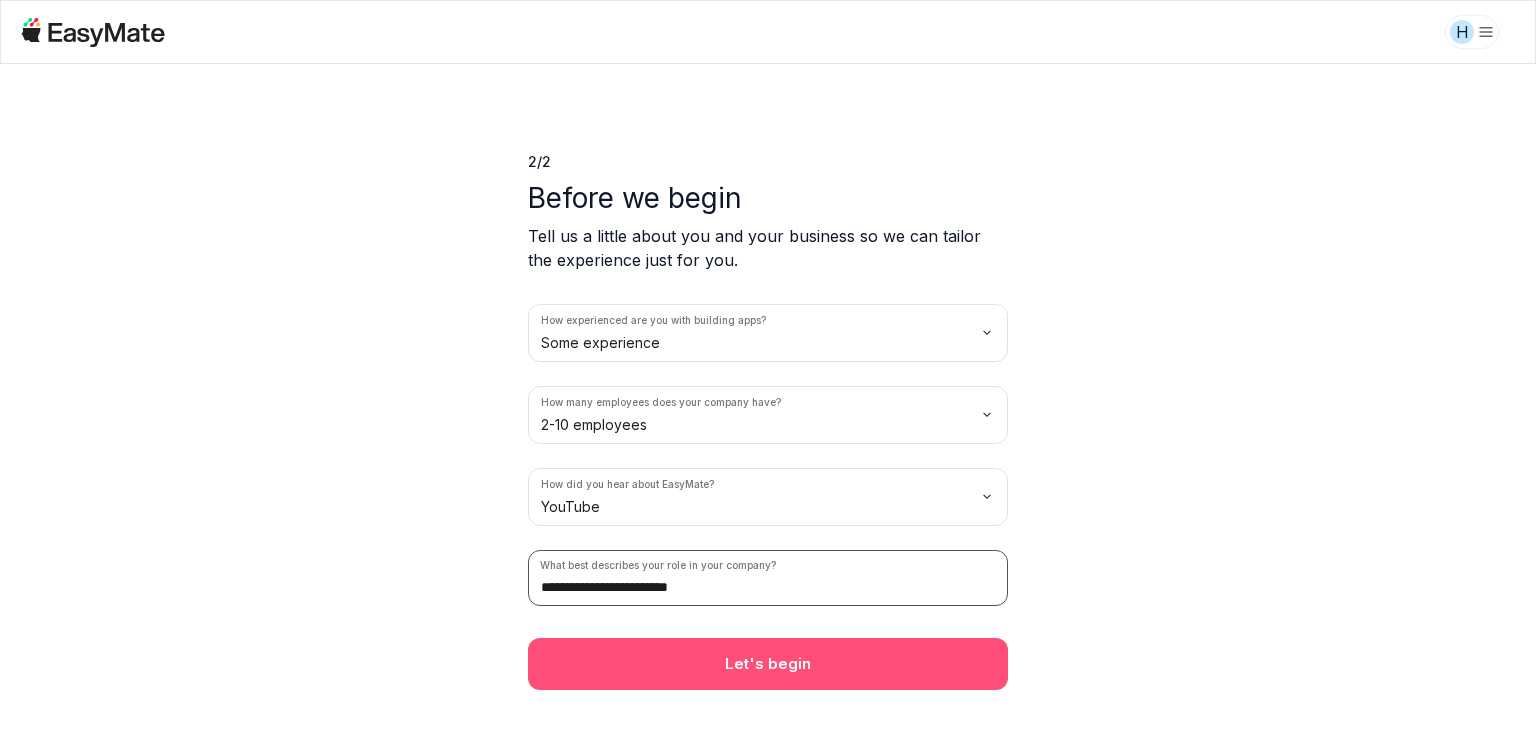 type on "**********" 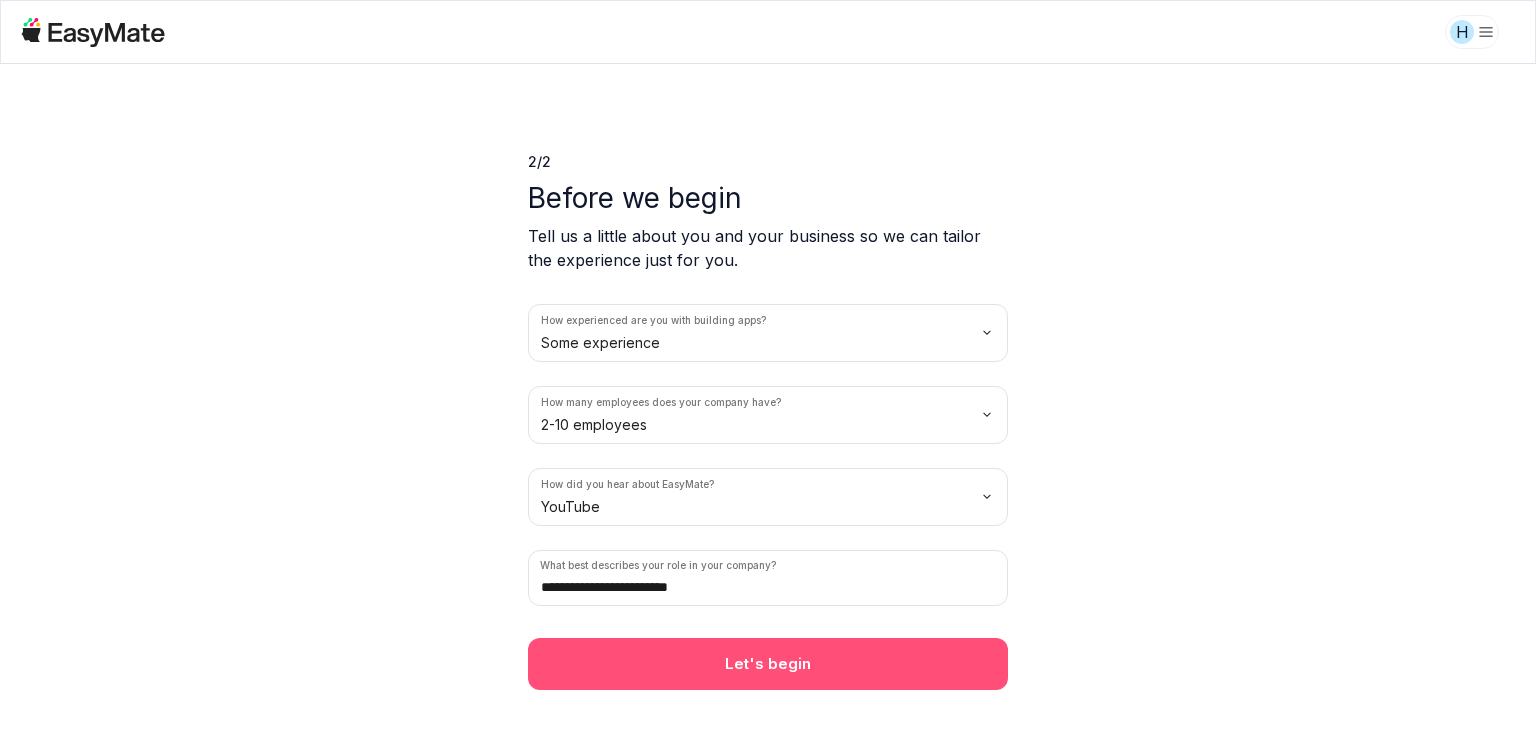 click on "Let's begin" at bounding box center [768, 664] 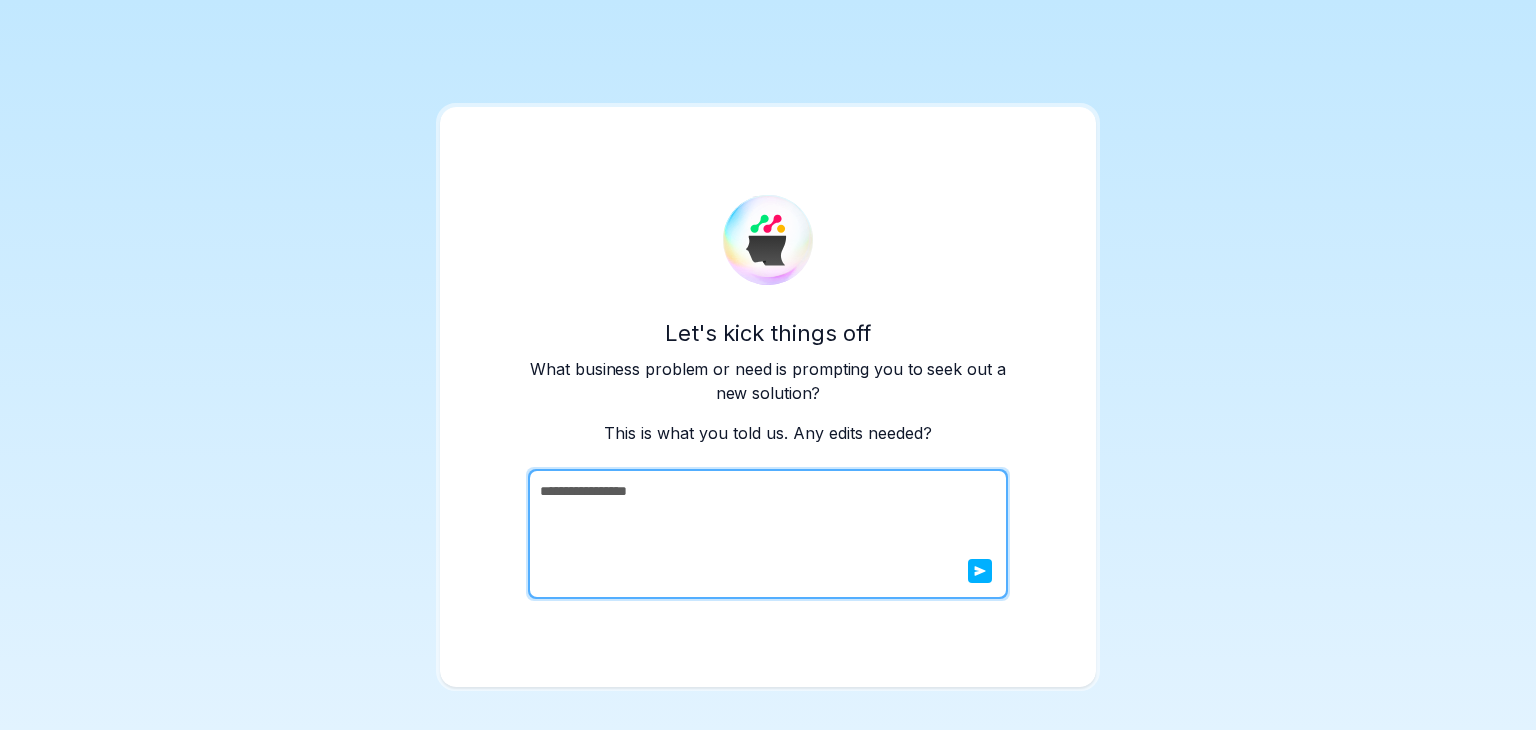 click on "**********" at bounding box center (766, 534) 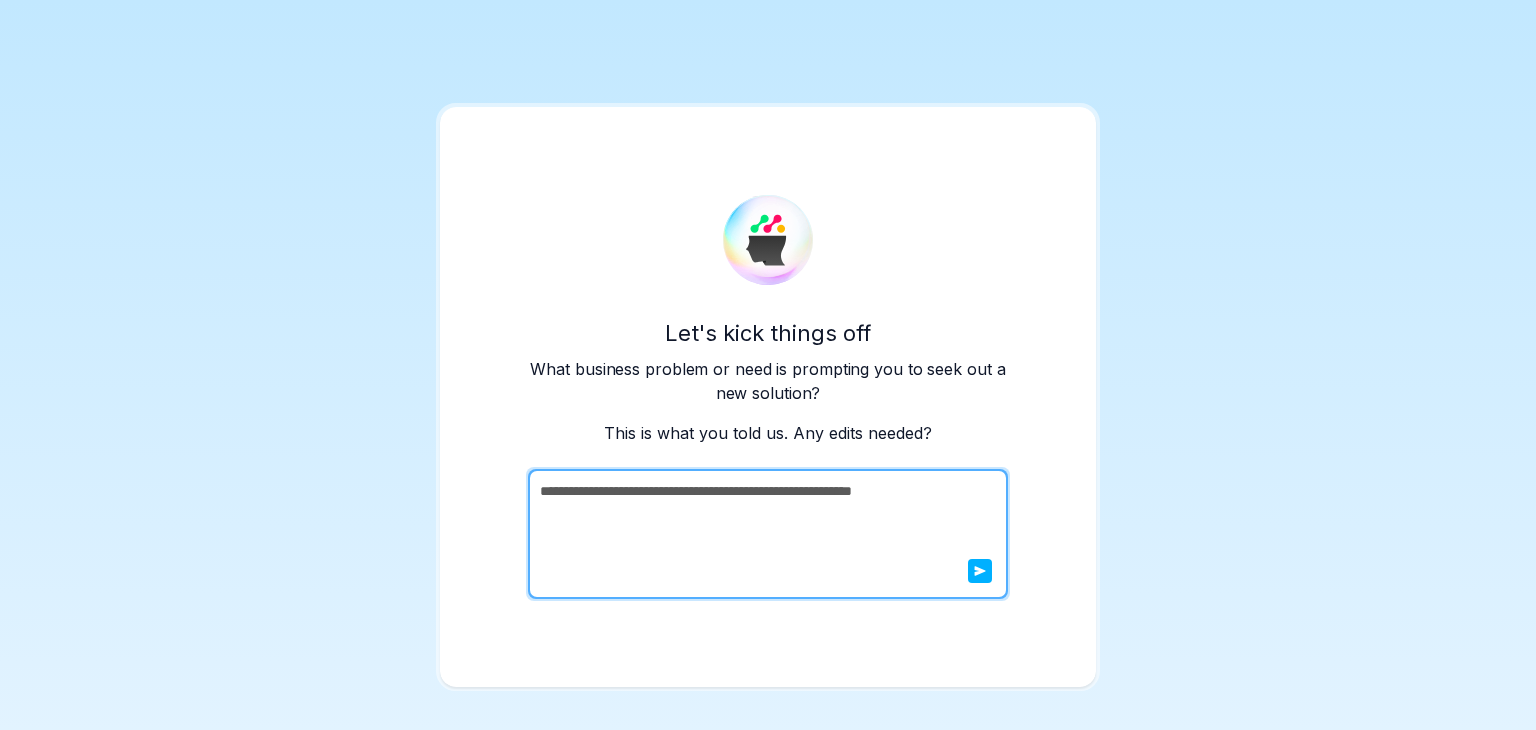 type on "**********" 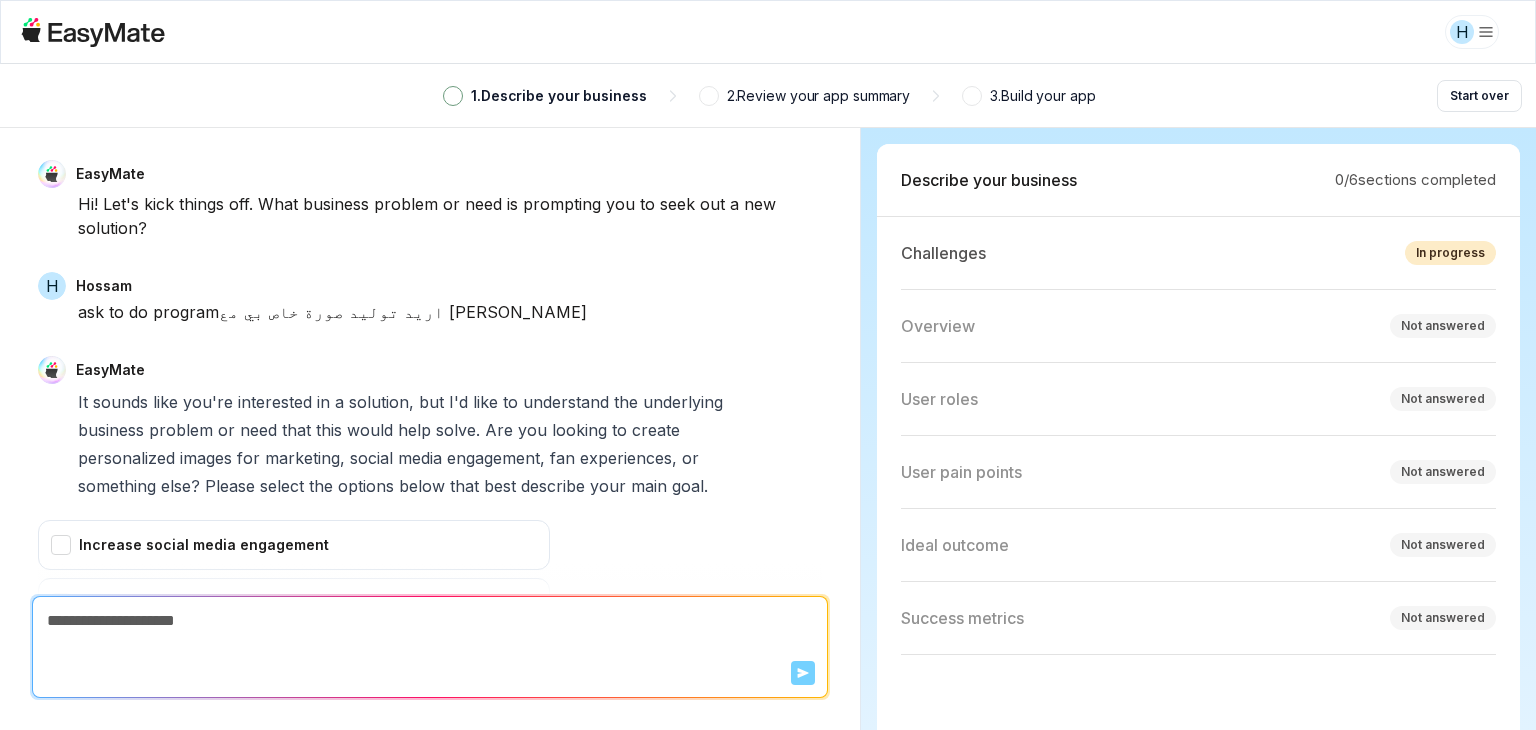 scroll, scrollTop: 294, scrollLeft: 0, axis: vertical 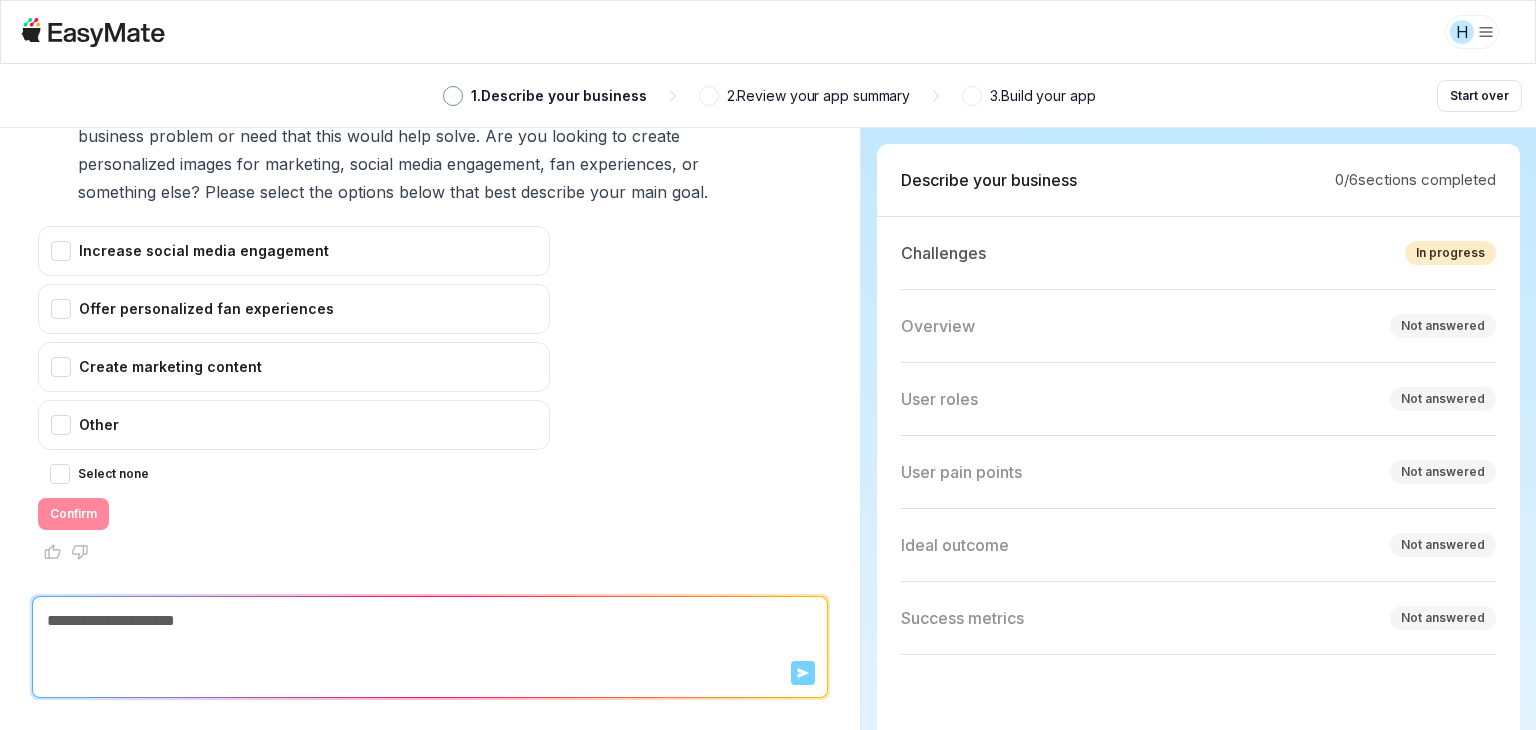 type on "*" 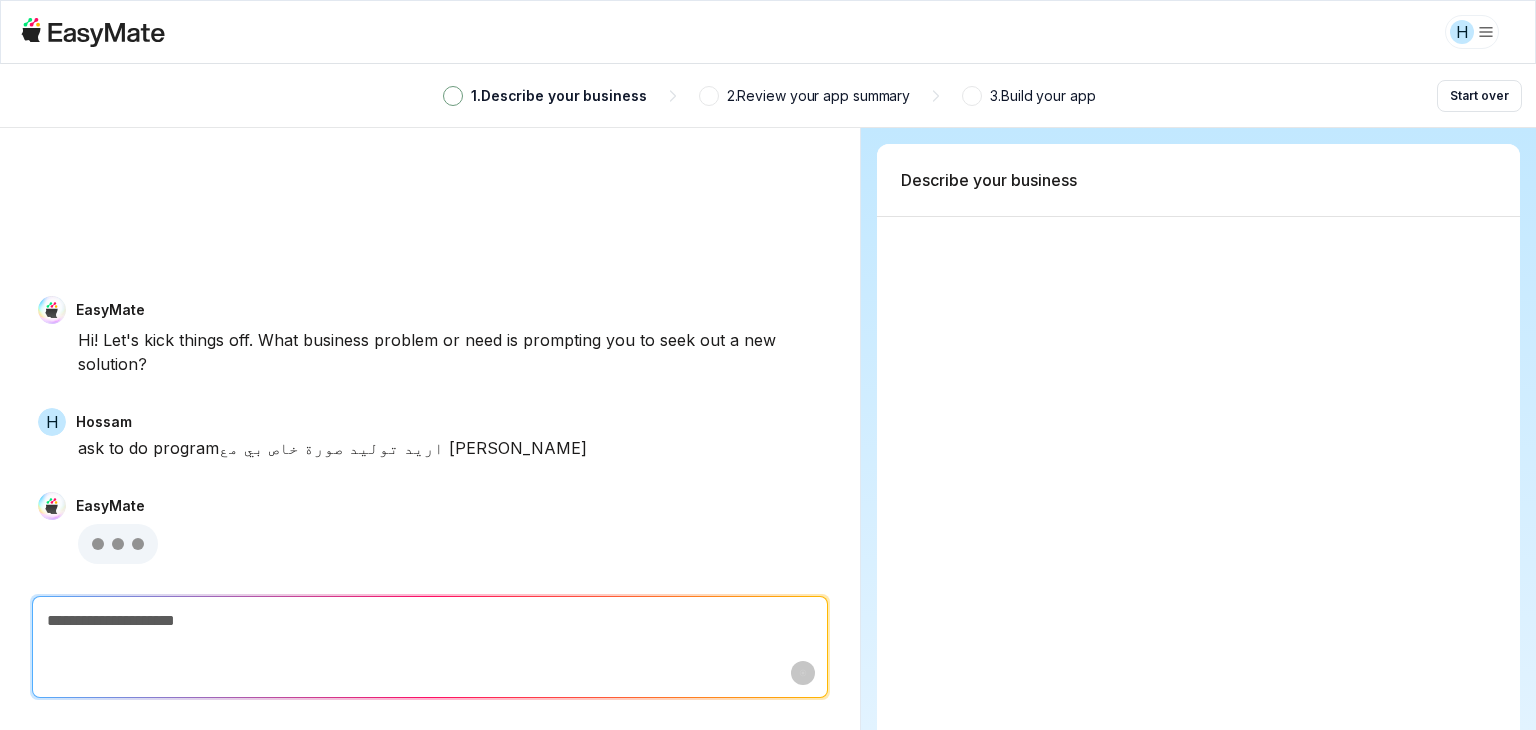scroll, scrollTop: 0, scrollLeft: 0, axis: both 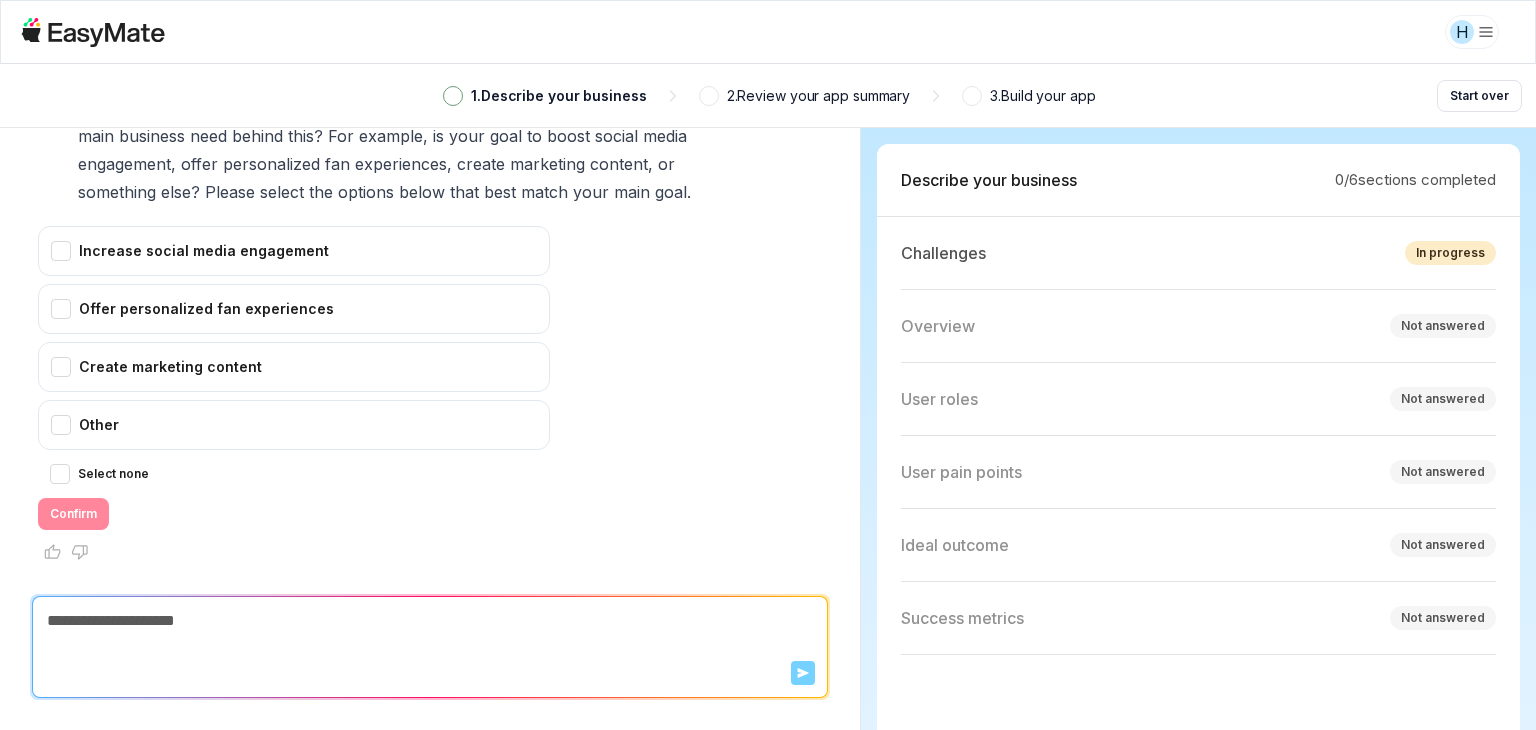 drag, startPoint x: 339, startPoint y: 182, endPoint x: 282, endPoint y: 151, distance: 64.884514 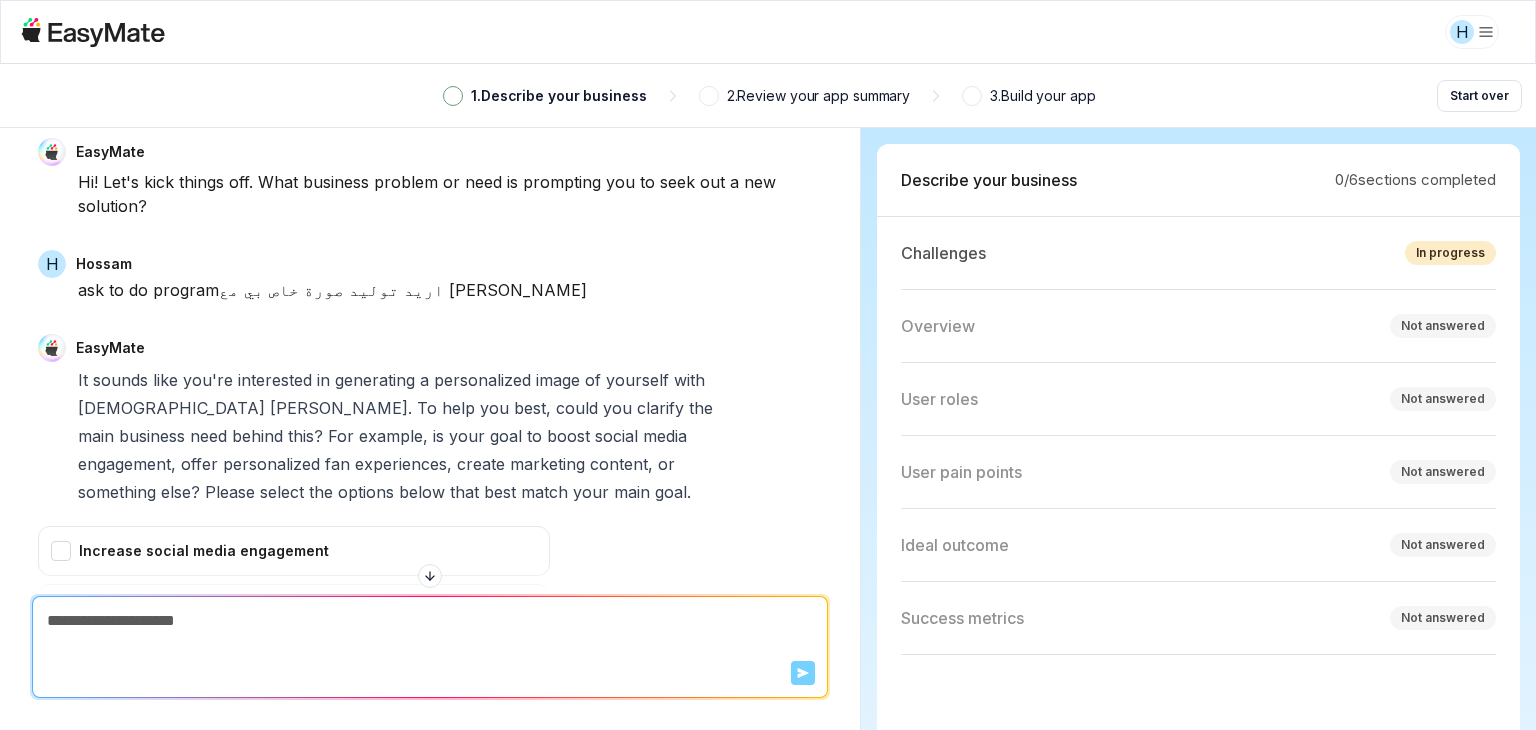 scroll, scrollTop: 322, scrollLeft: 0, axis: vertical 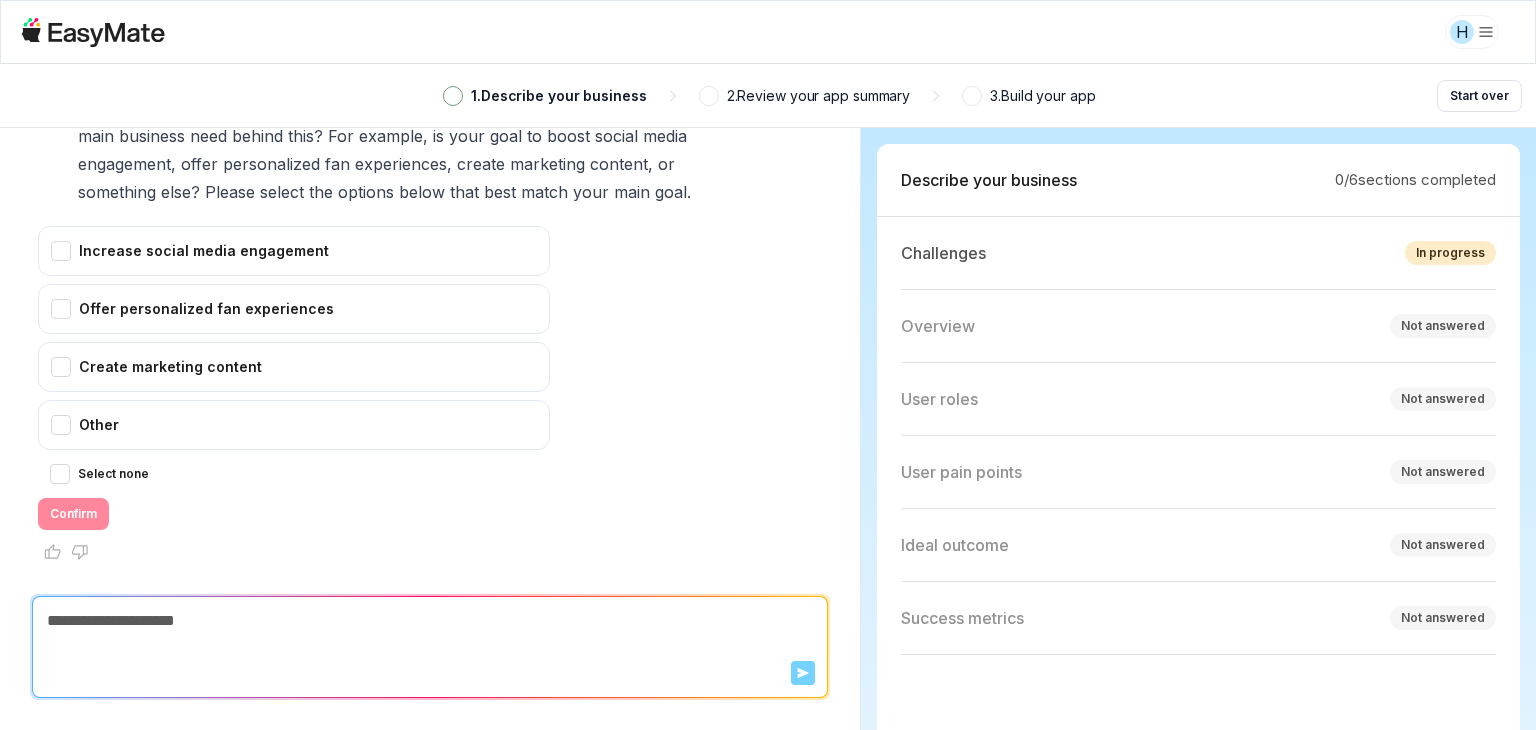 click on "Send" at bounding box center (430, 647) 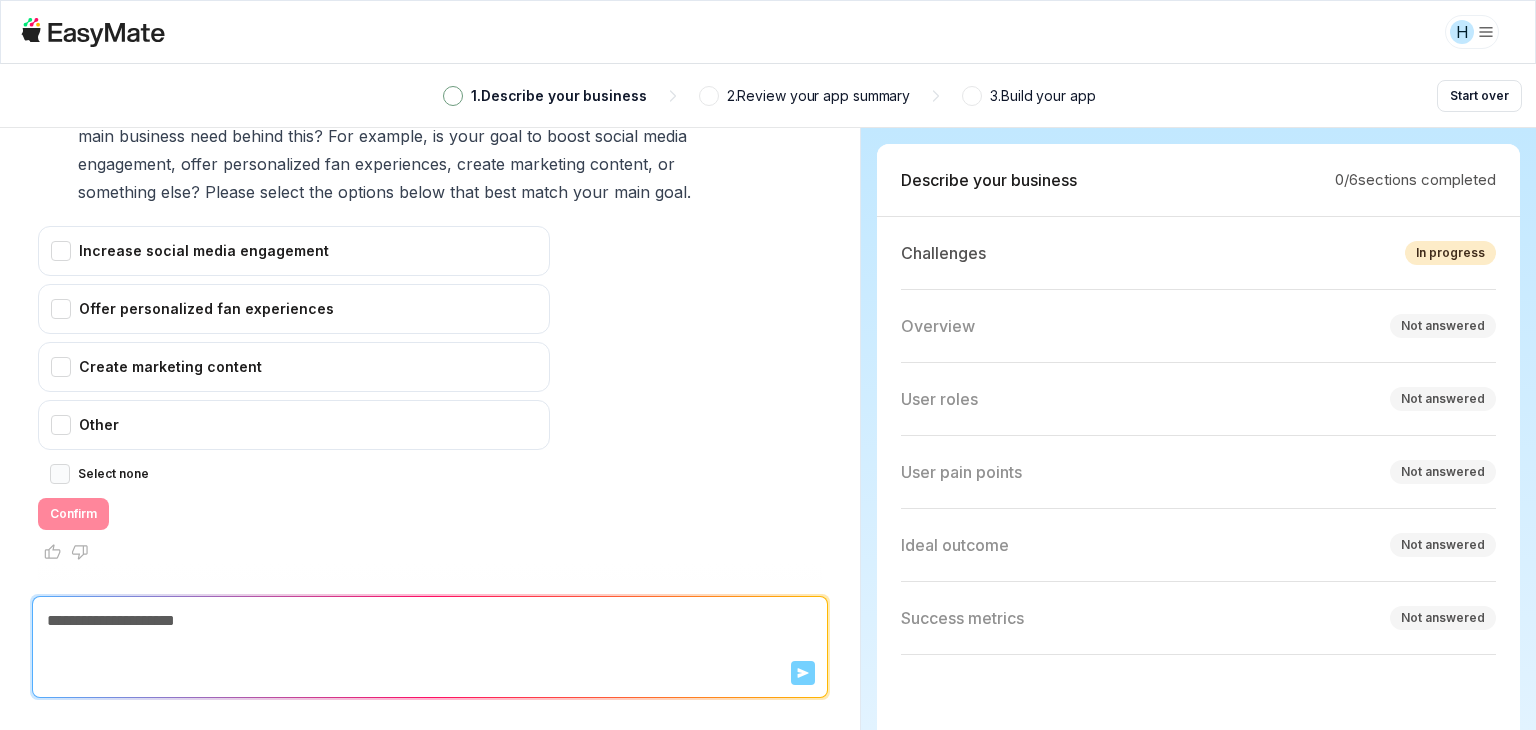click on "Select none" at bounding box center (60, 474) 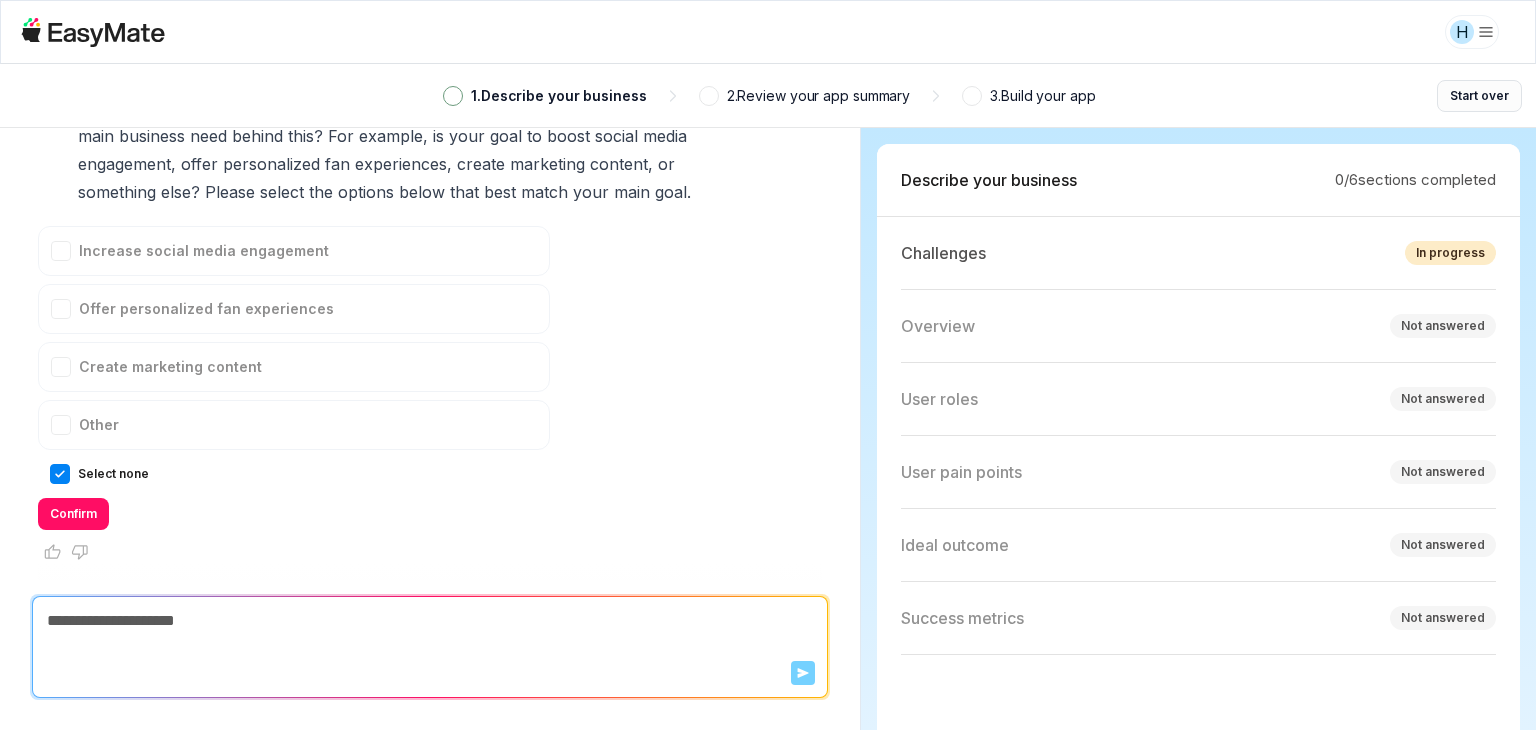 click on "Start over" at bounding box center [1479, 96] 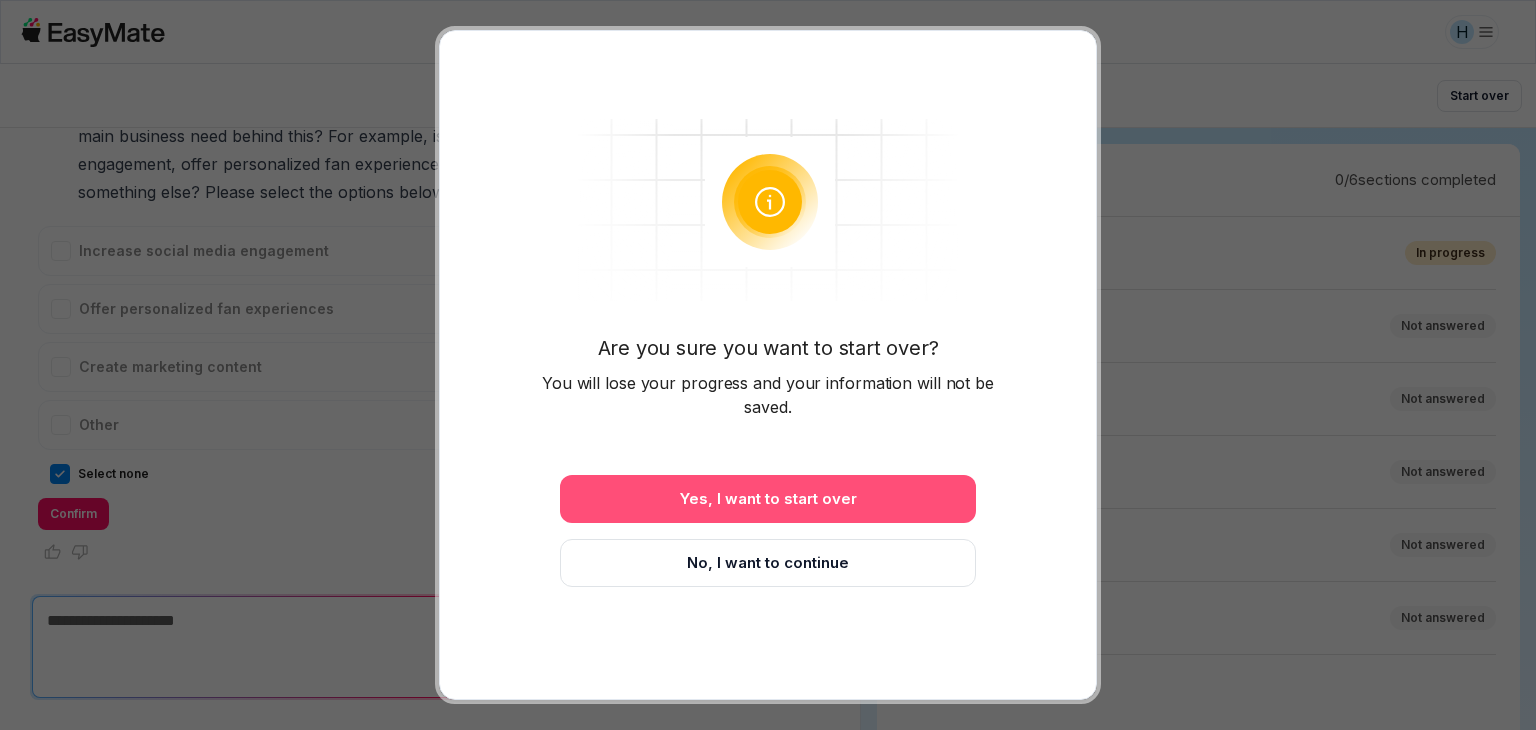 click on "Yes, I want to start over" at bounding box center (768, 499) 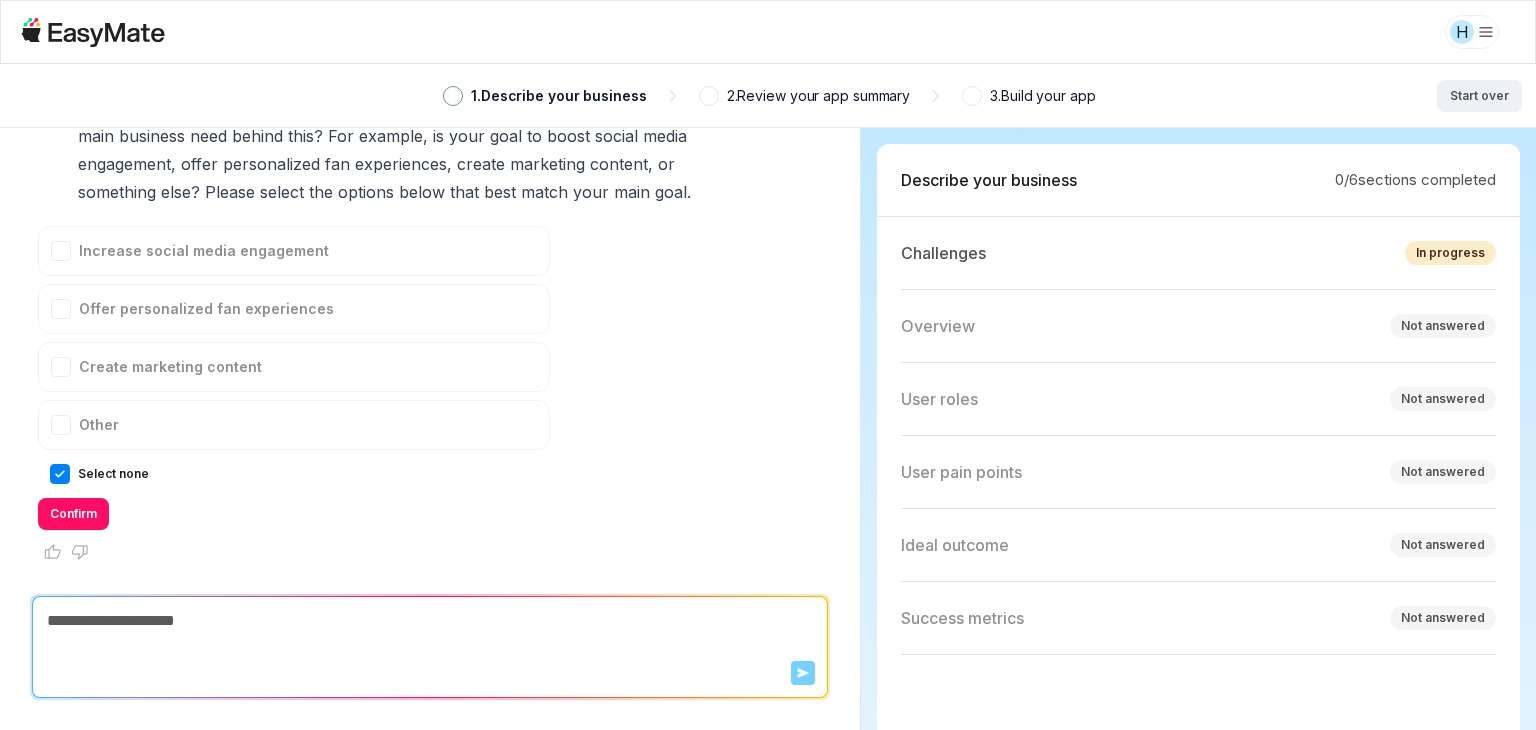 type on "*" 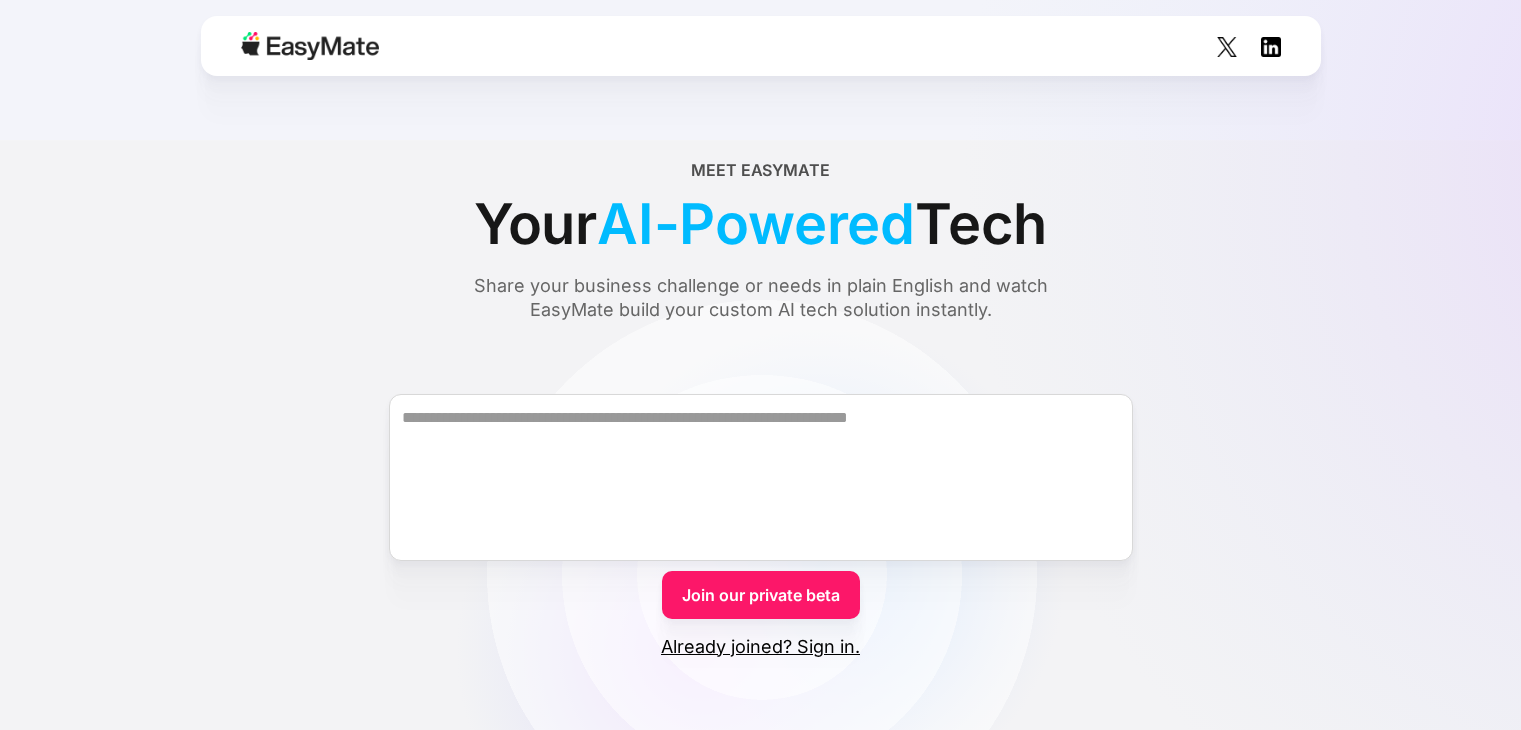 scroll, scrollTop: 0, scrollLeft: 0, axis: both 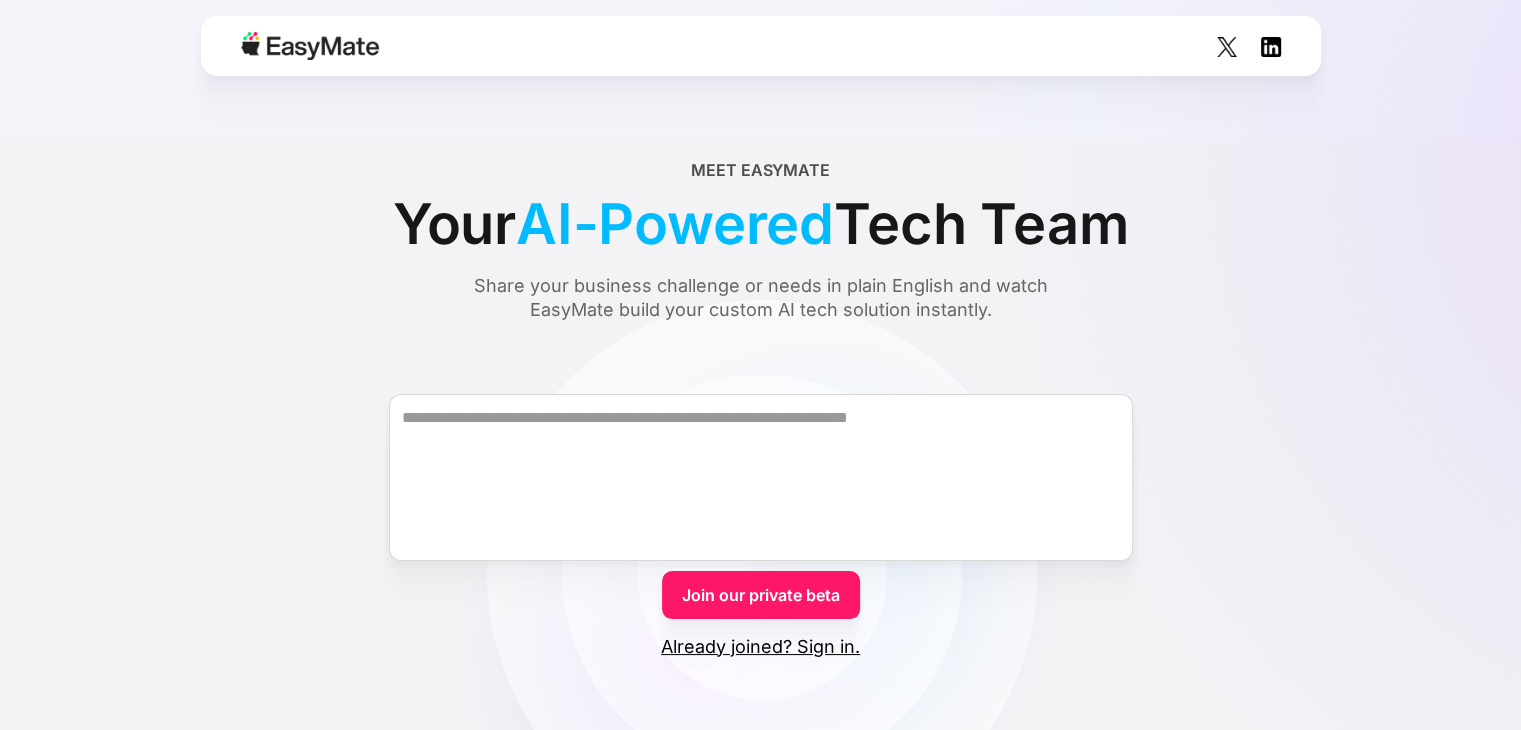 click on "Already joined? Sign in." at bounding box center (760, 647) 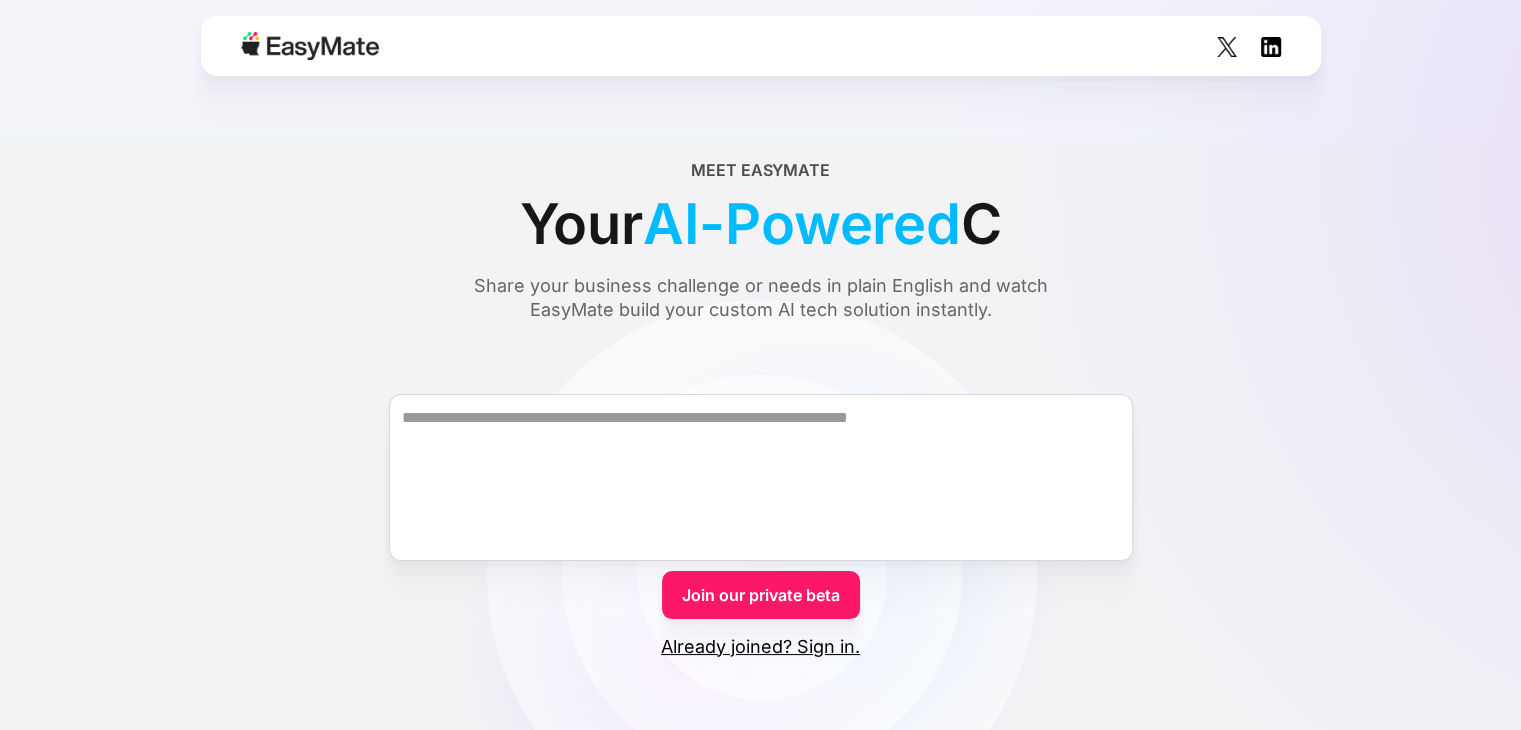 scroll, scrollTop: 0, scrollLeft: 0, axis: both 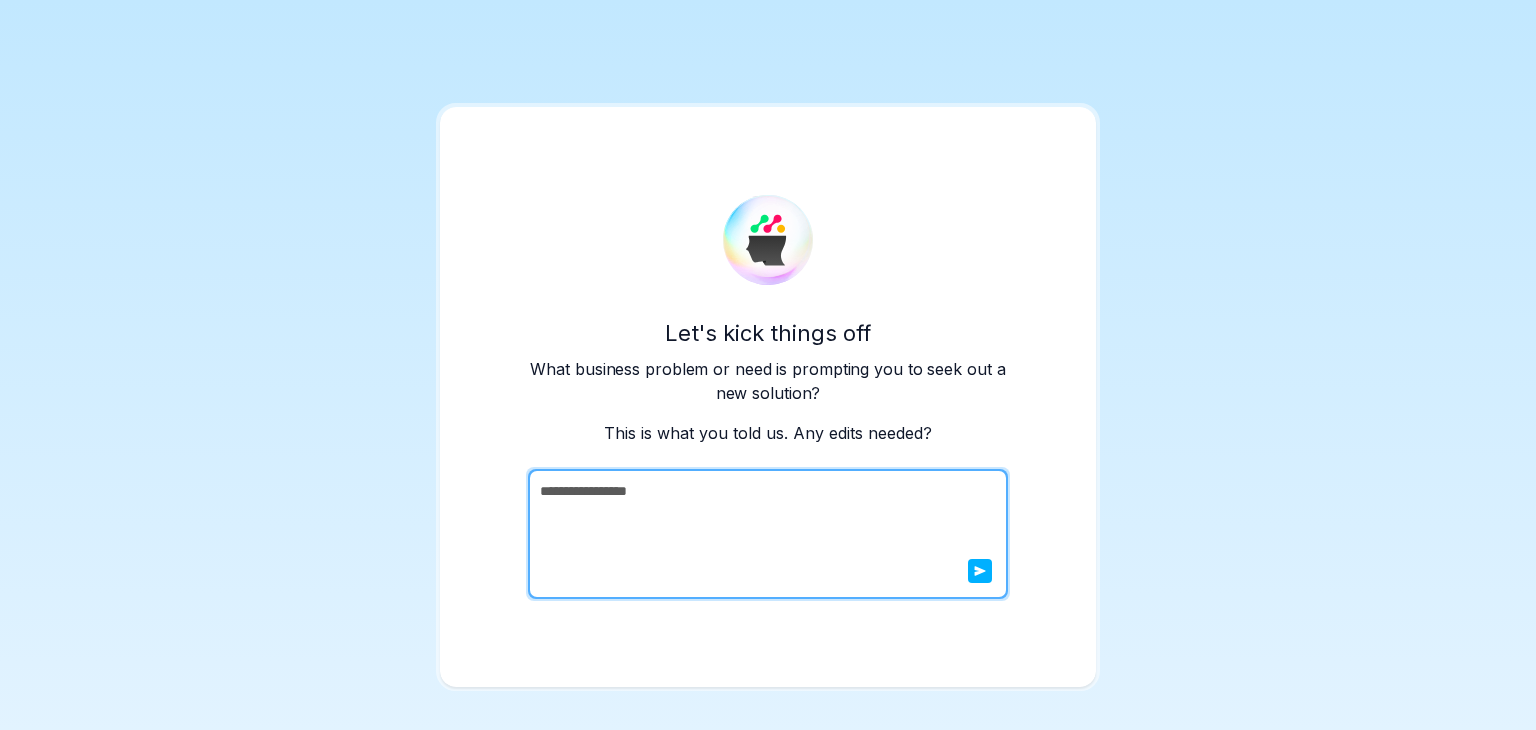 click on "**********" at bounding box center (766, 534) 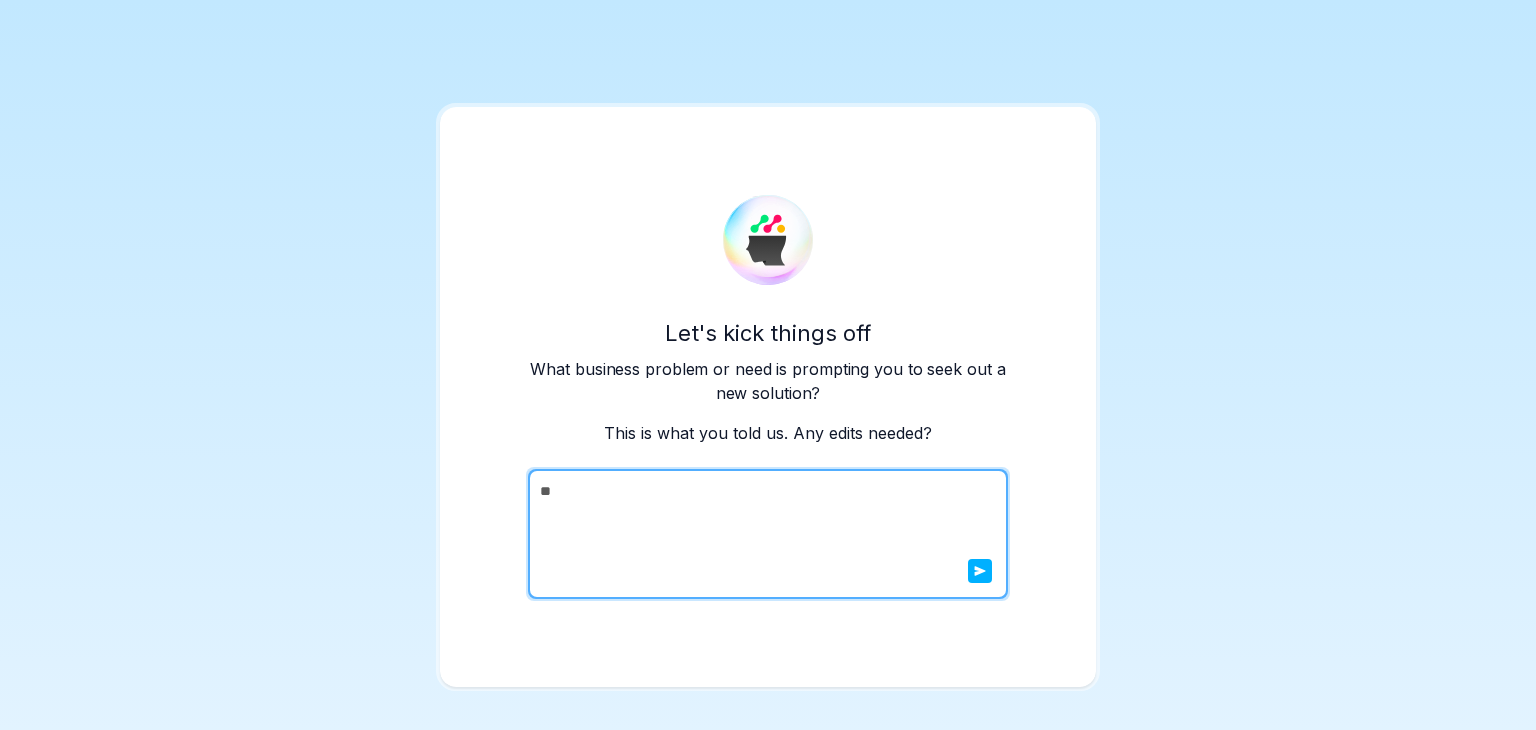 type on "*" 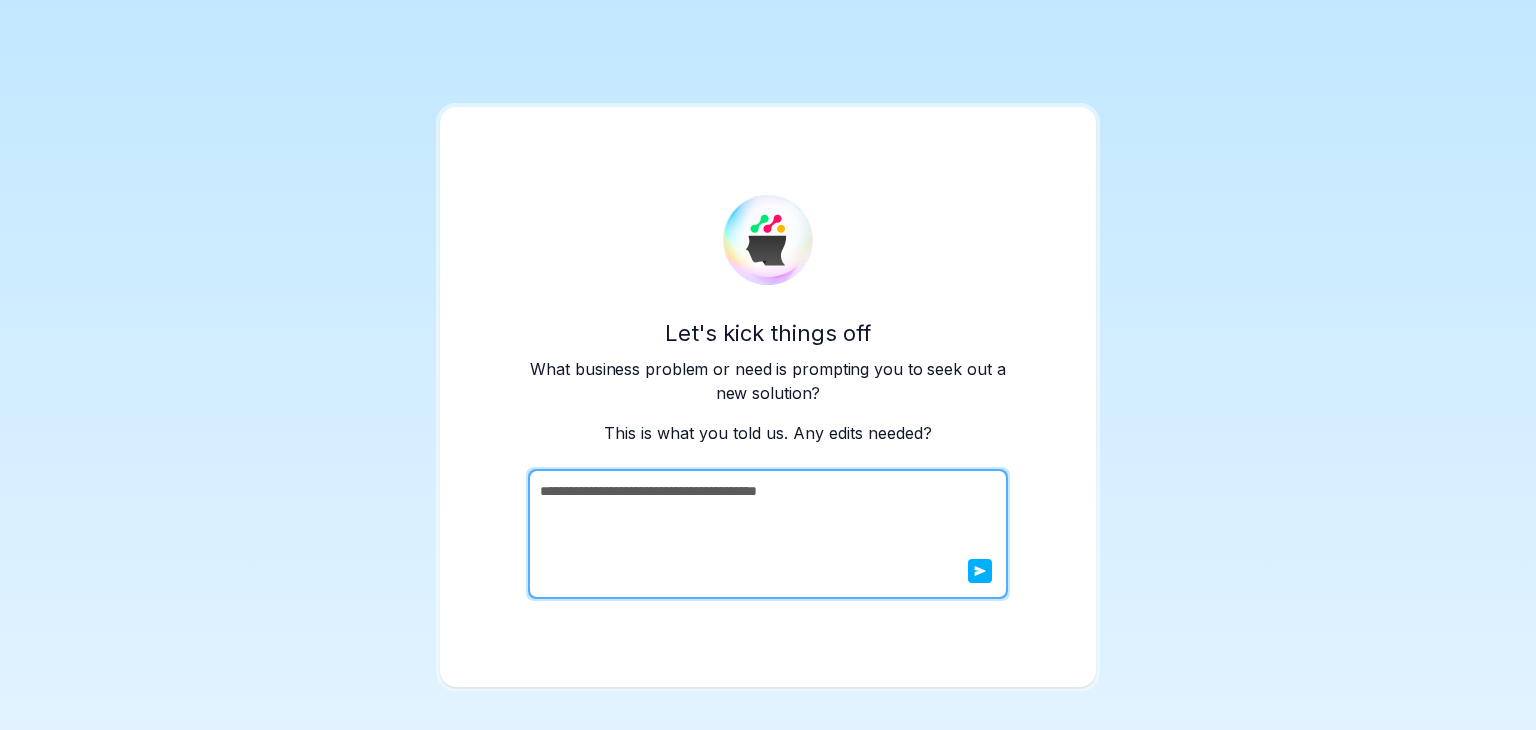 type on "**********" 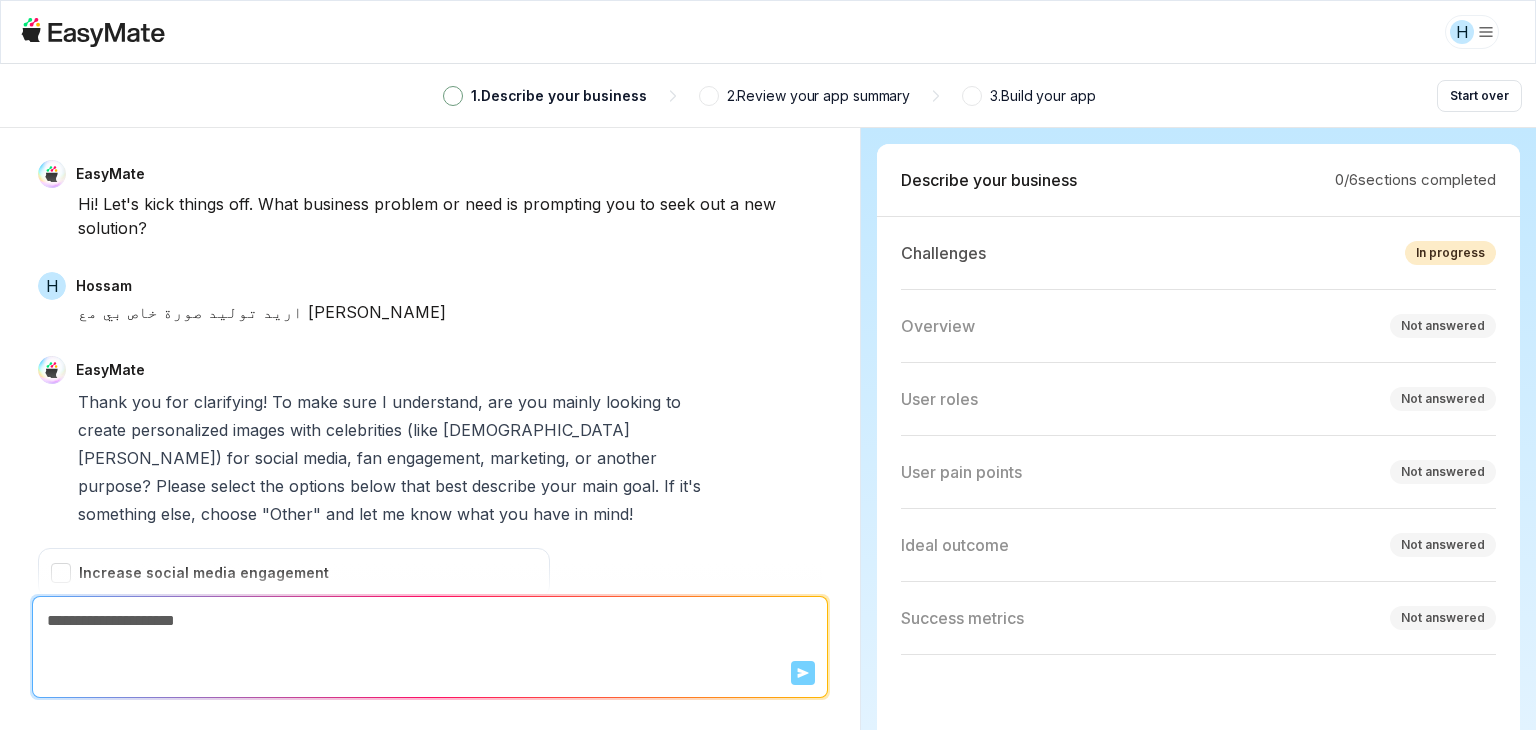 scroll, scrollTop: 322, scrollLeft: 0, axis: vertical 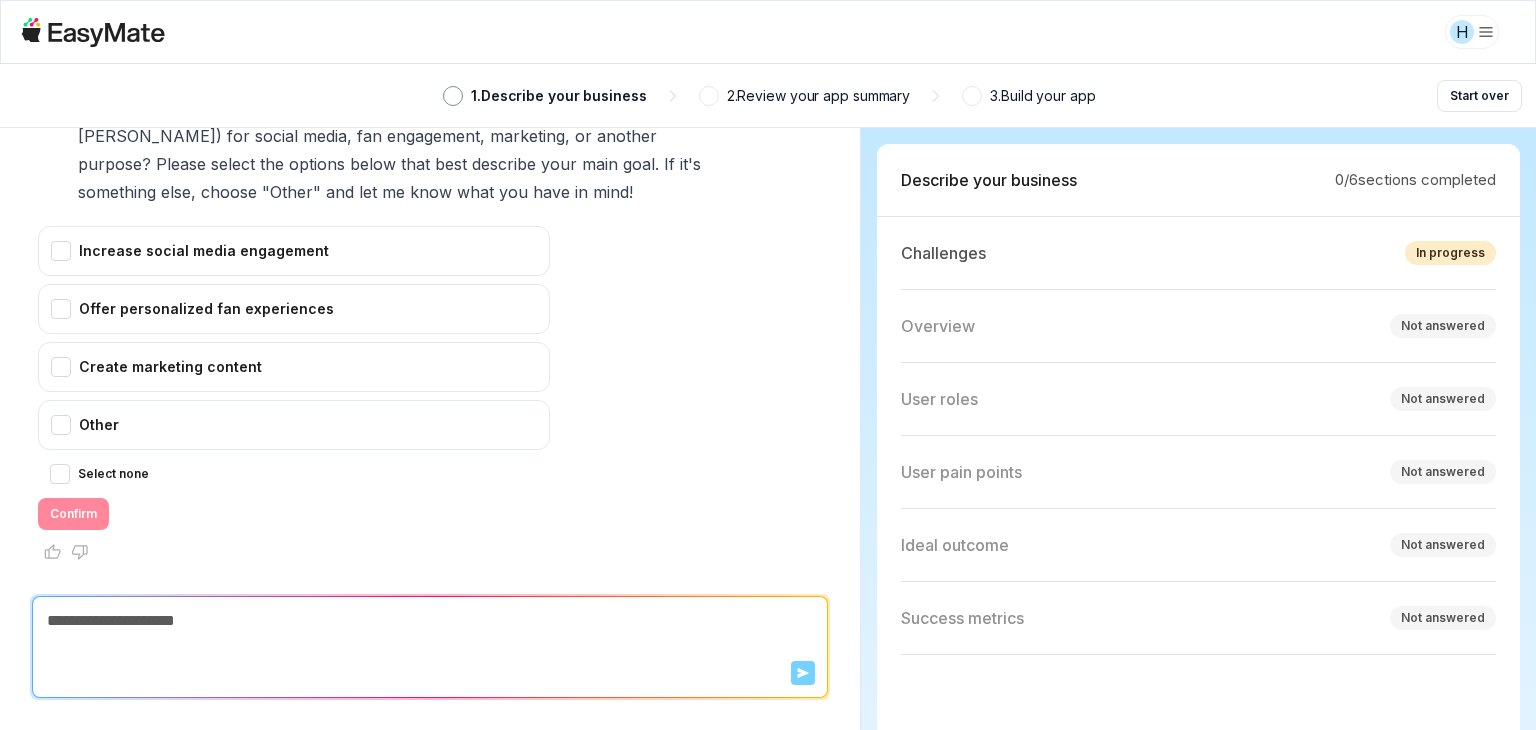 click at bounding box center [972, 96] 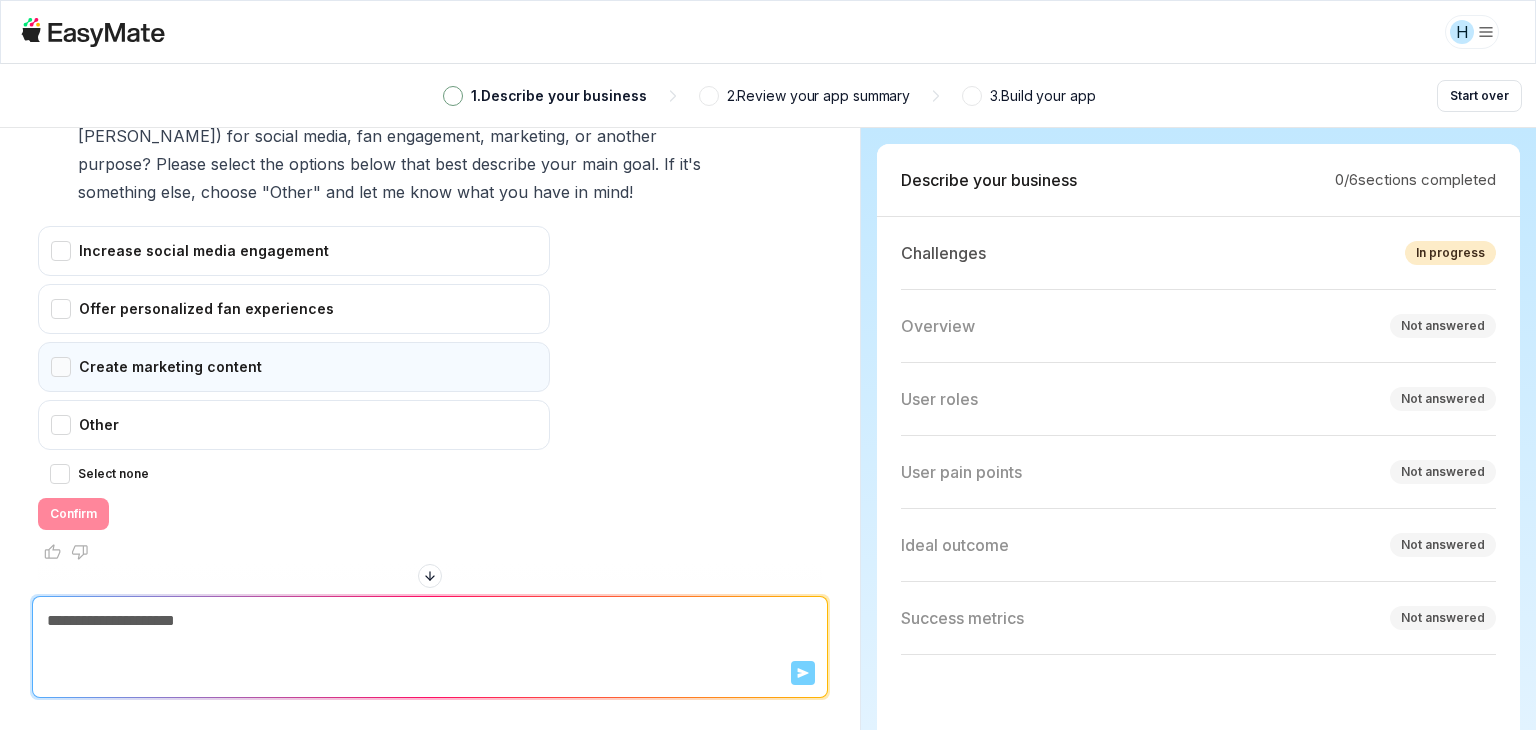 scroll, scrollTop: 222, scrollLeft: 0, axis: vertical 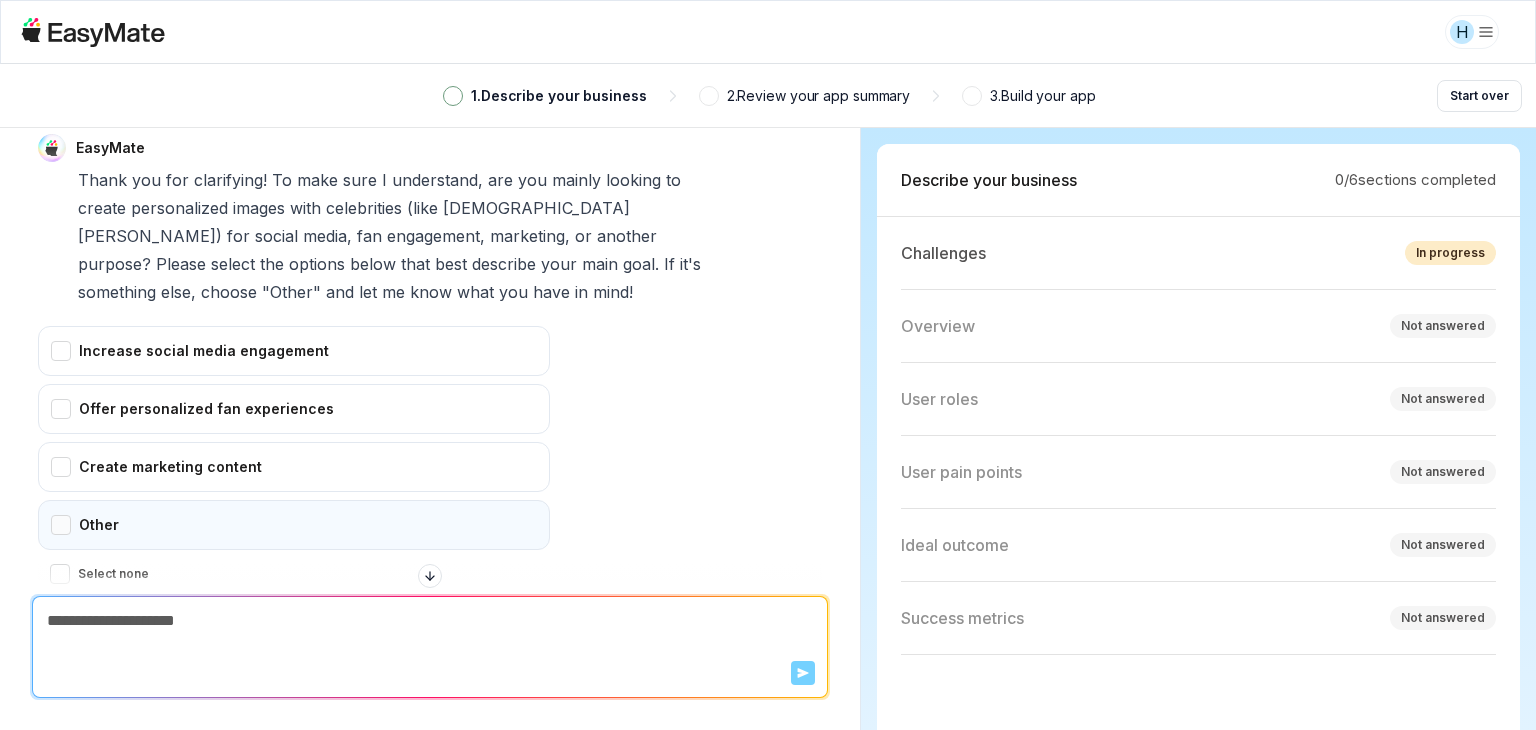 click on "Other" at bounding box center (294, 525) 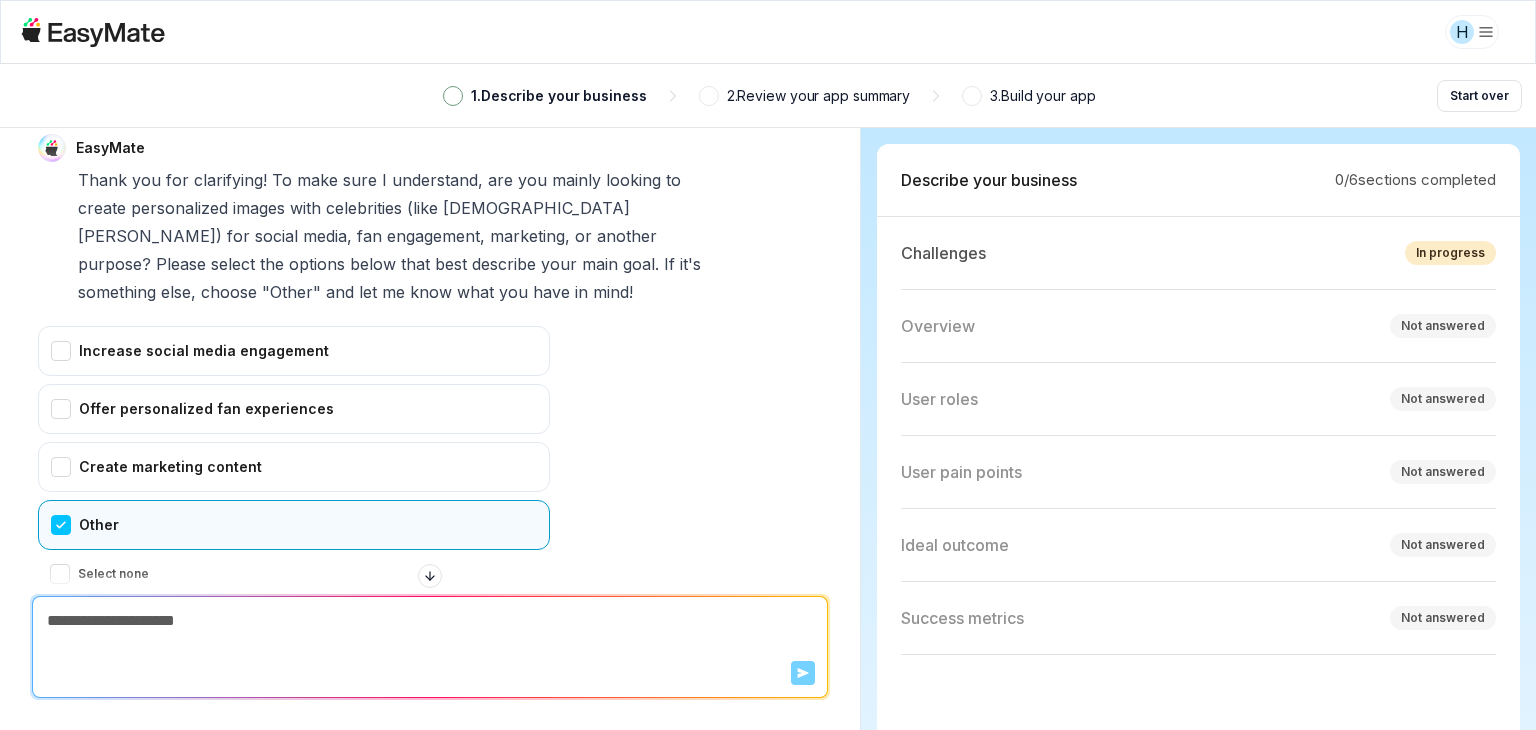 scroll, scrollTop: 322, scrollLeft: 0, axis: vertical 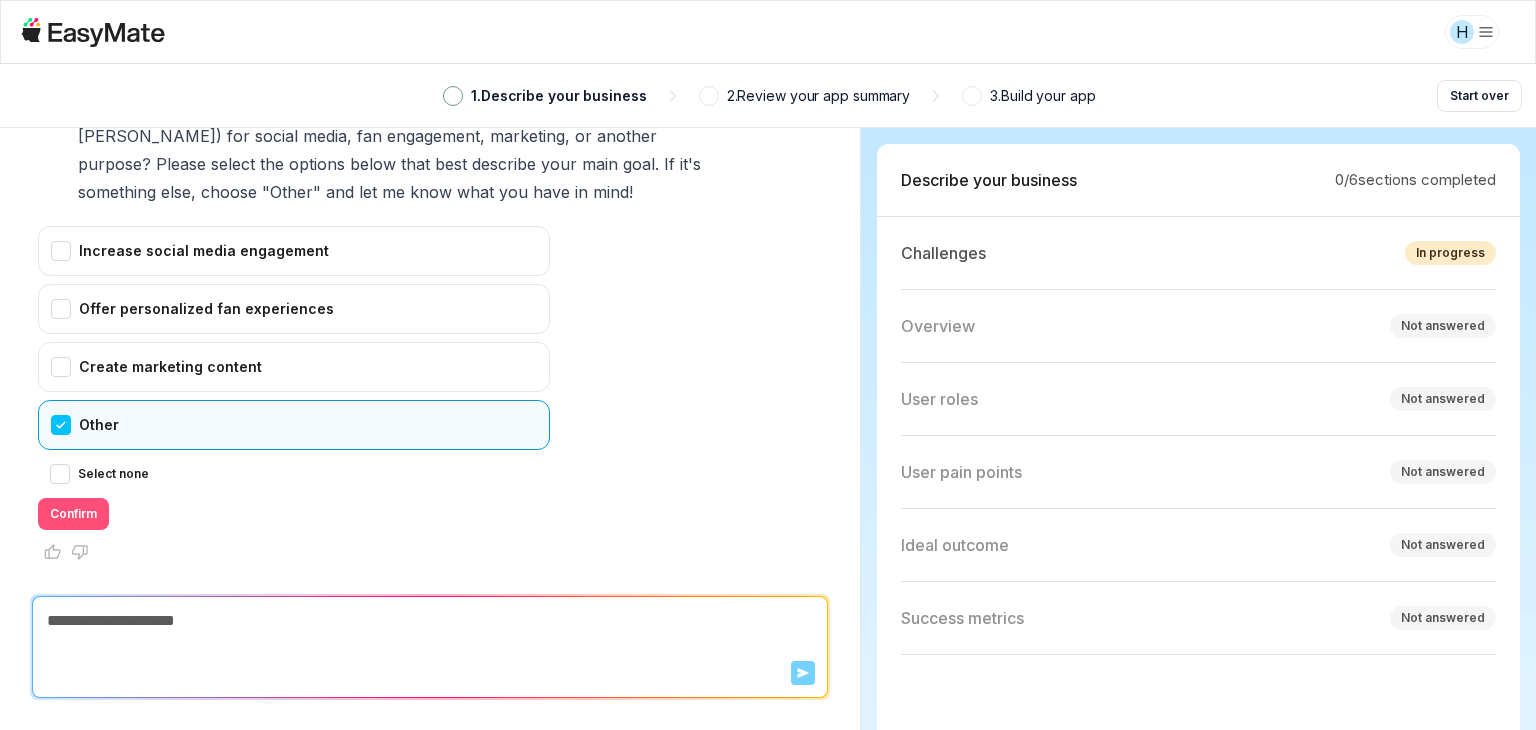 click on "Confirm" at bounding box center [73, 514] 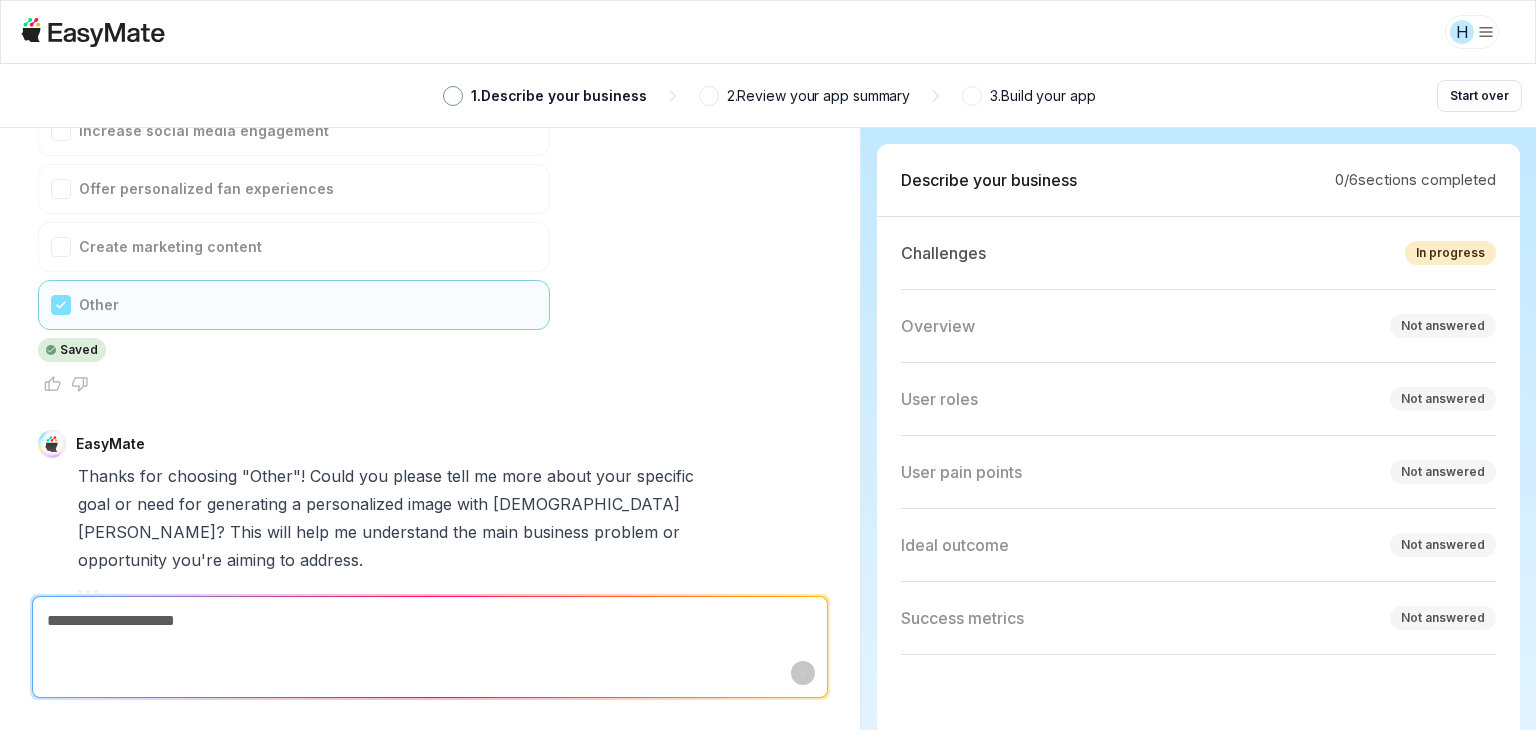 scroll, scrollTop: 478, scrollLeft: 0, axis: vertical 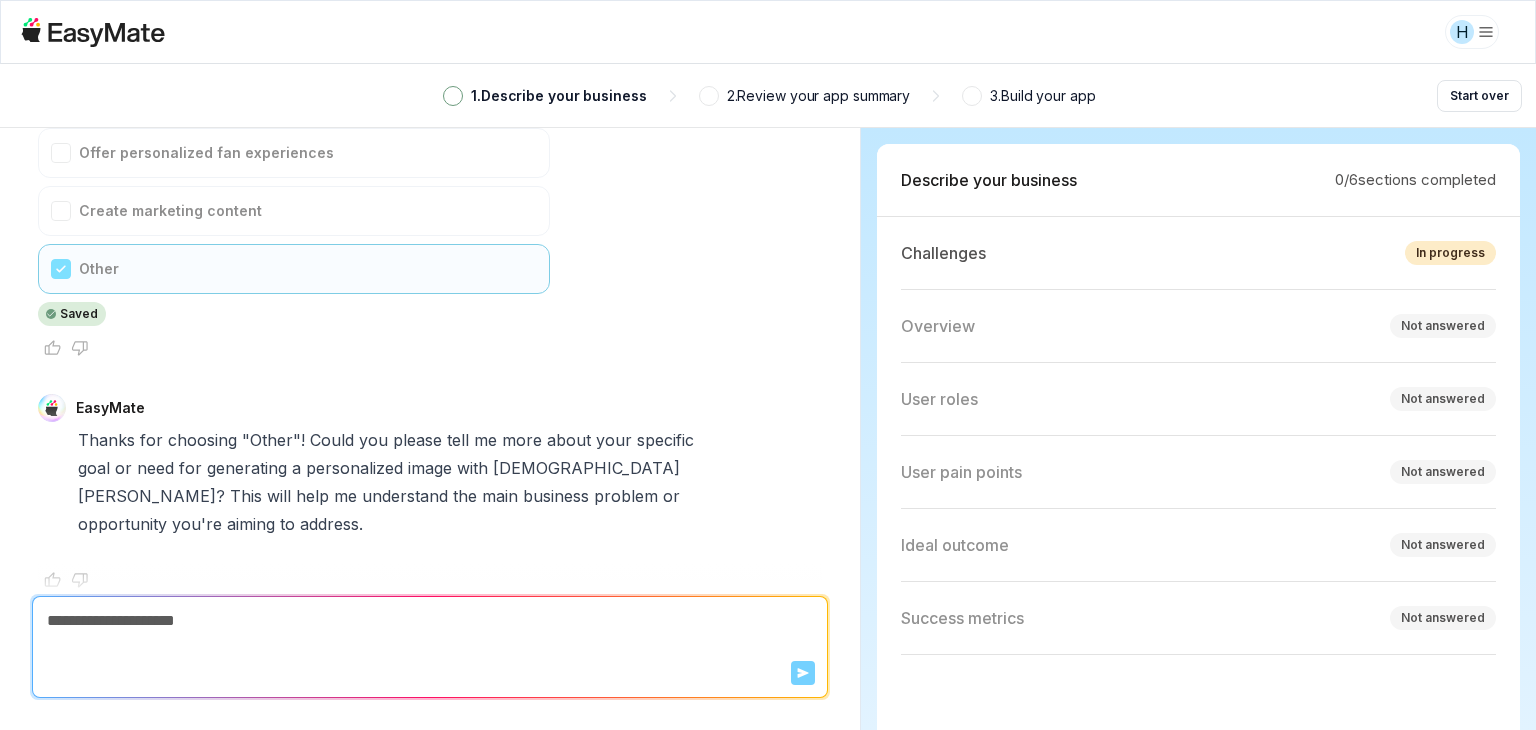 type on "*" 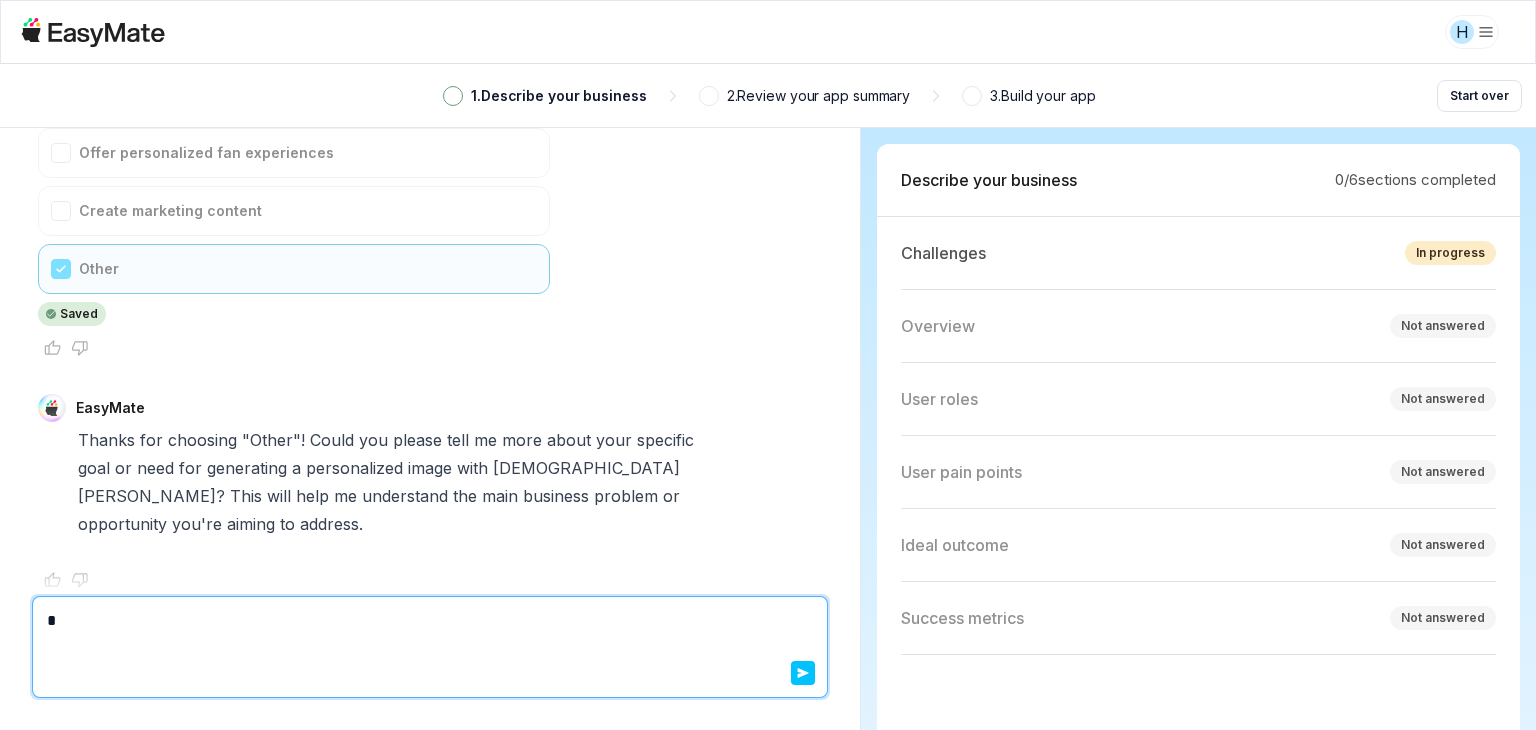 type on "*" 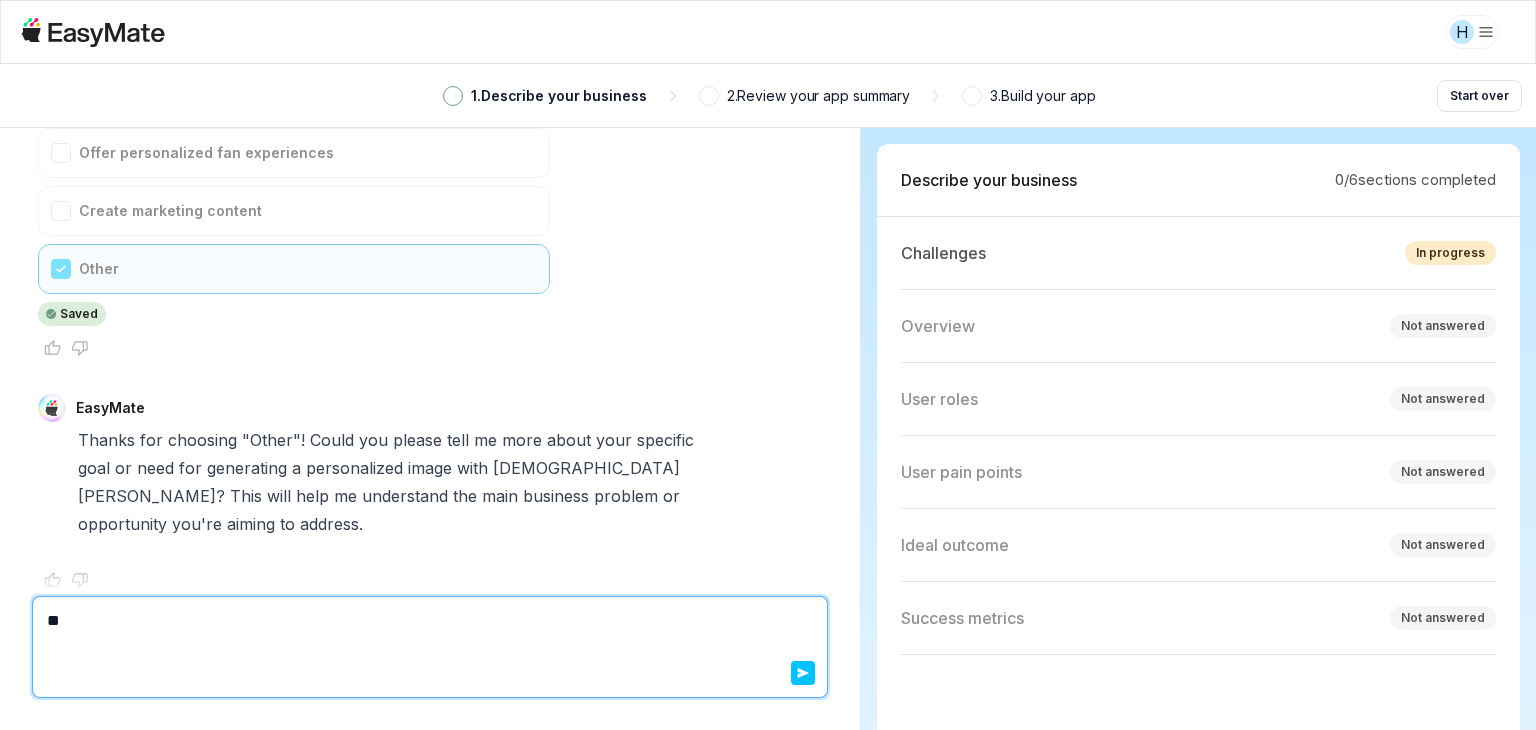 type on "*" 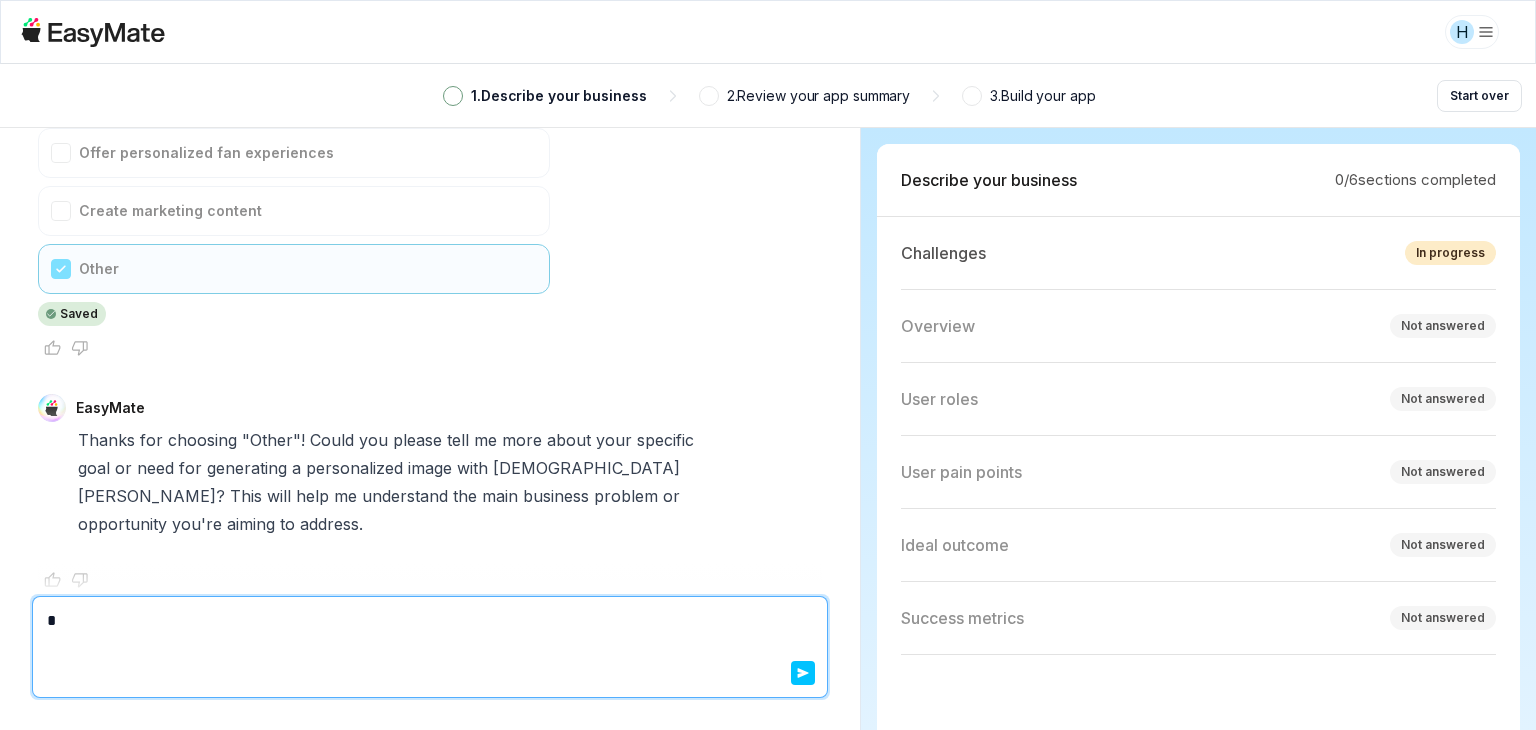 type on "*" 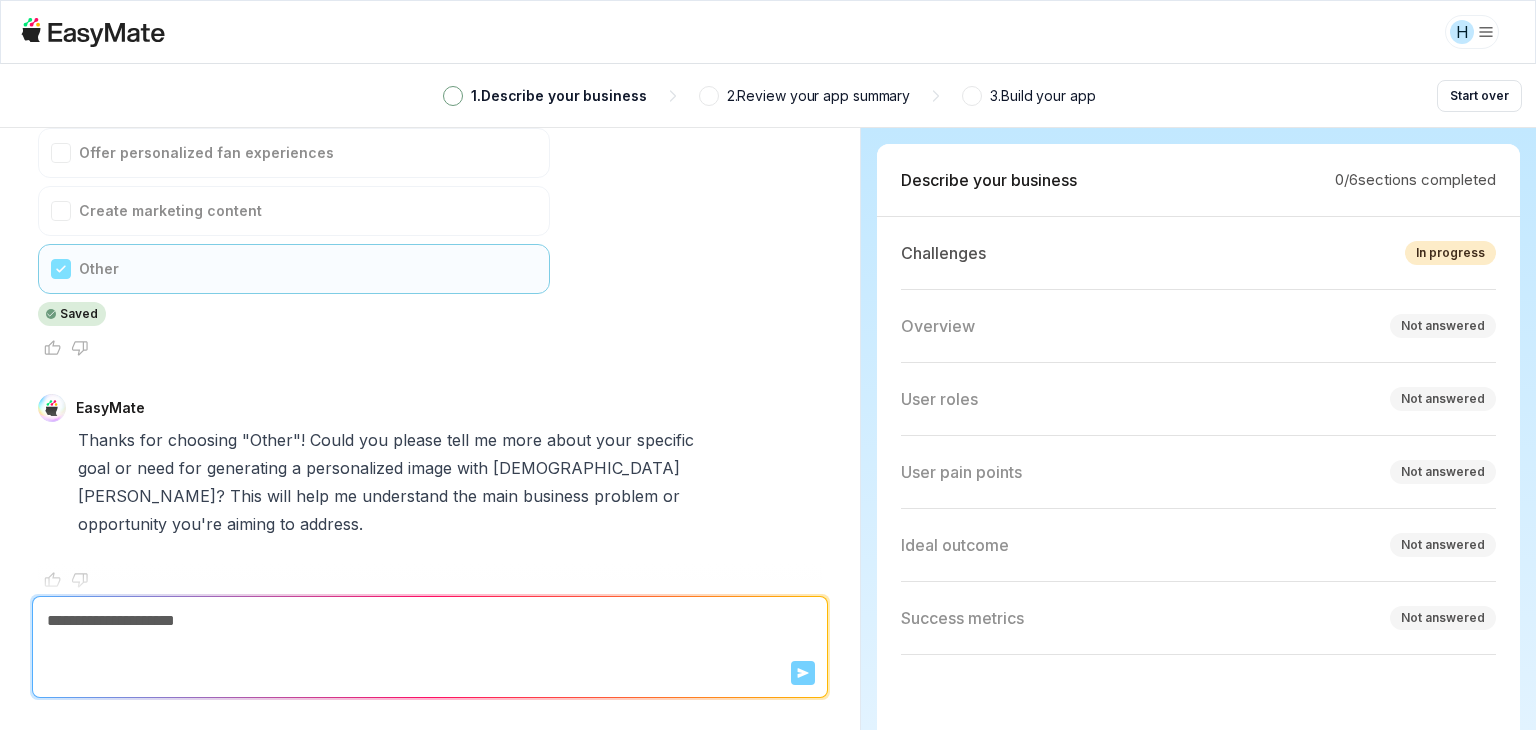 type on "*" 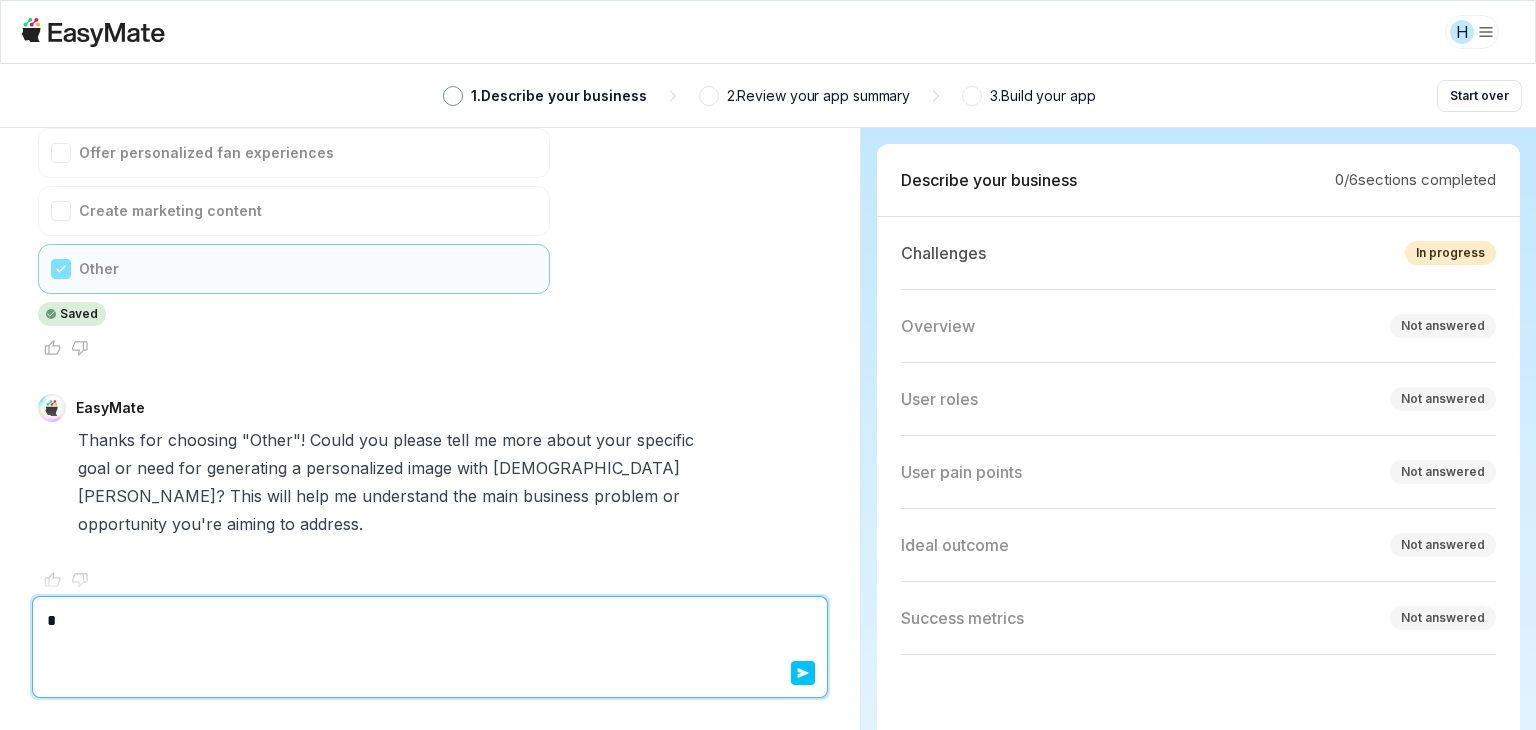 type on "*" 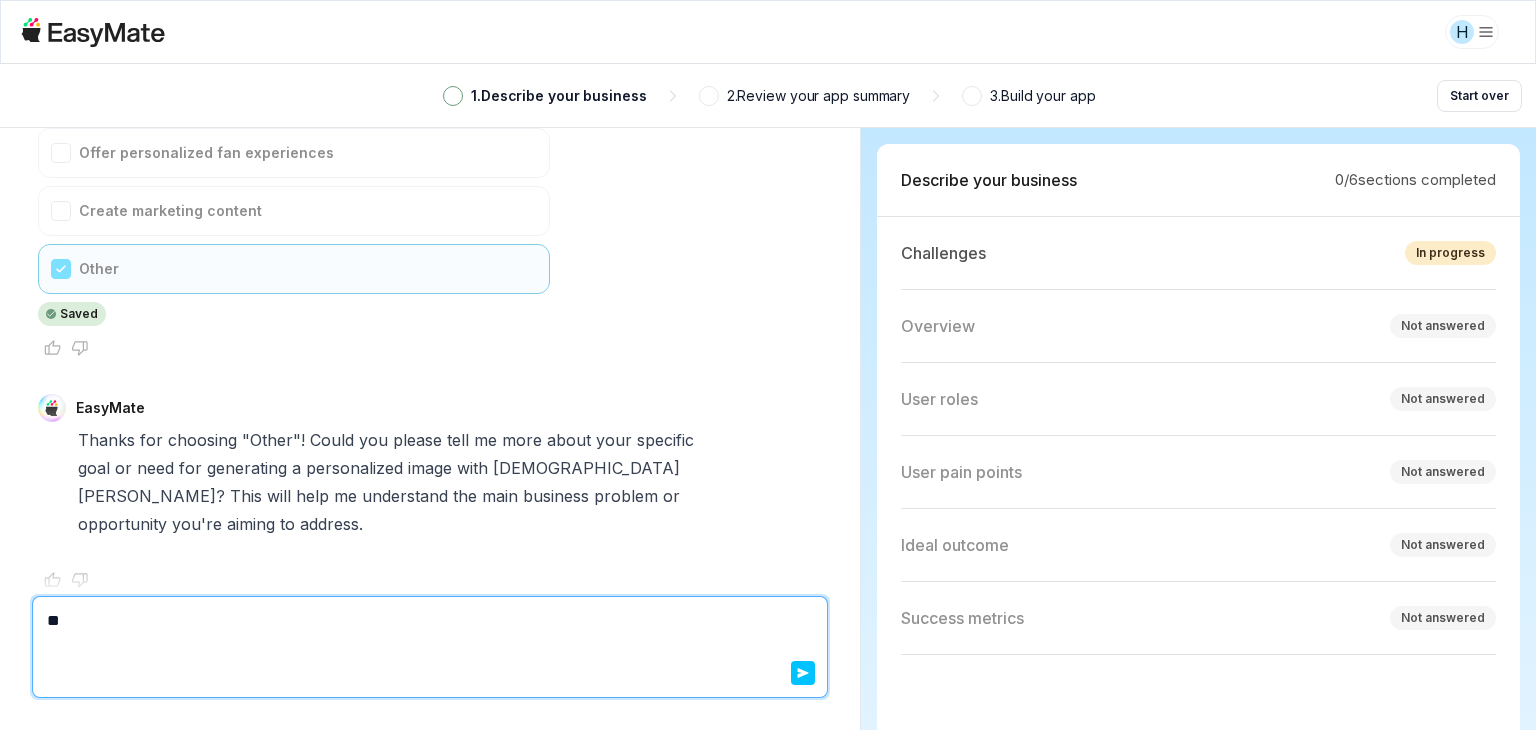 type on "*" 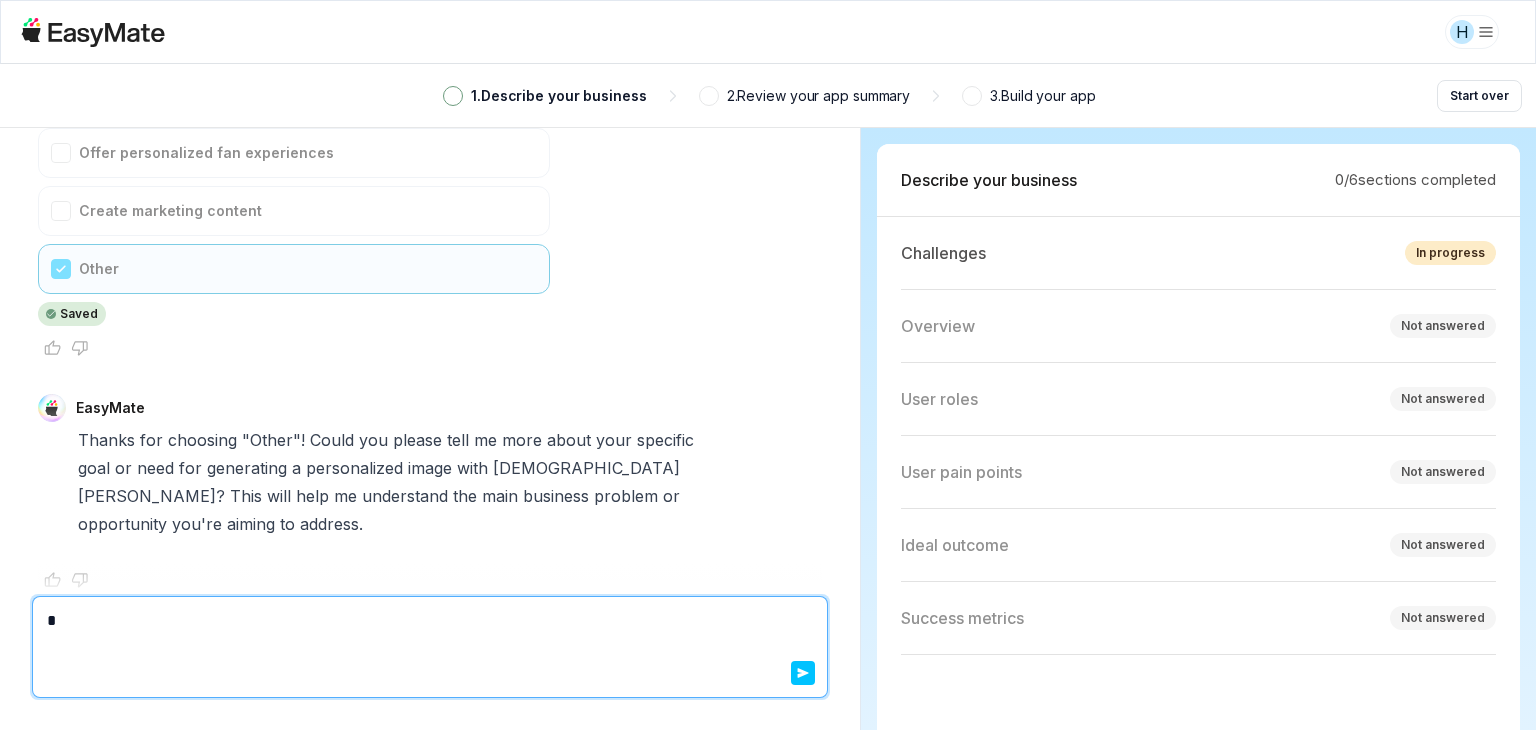 type on "*" 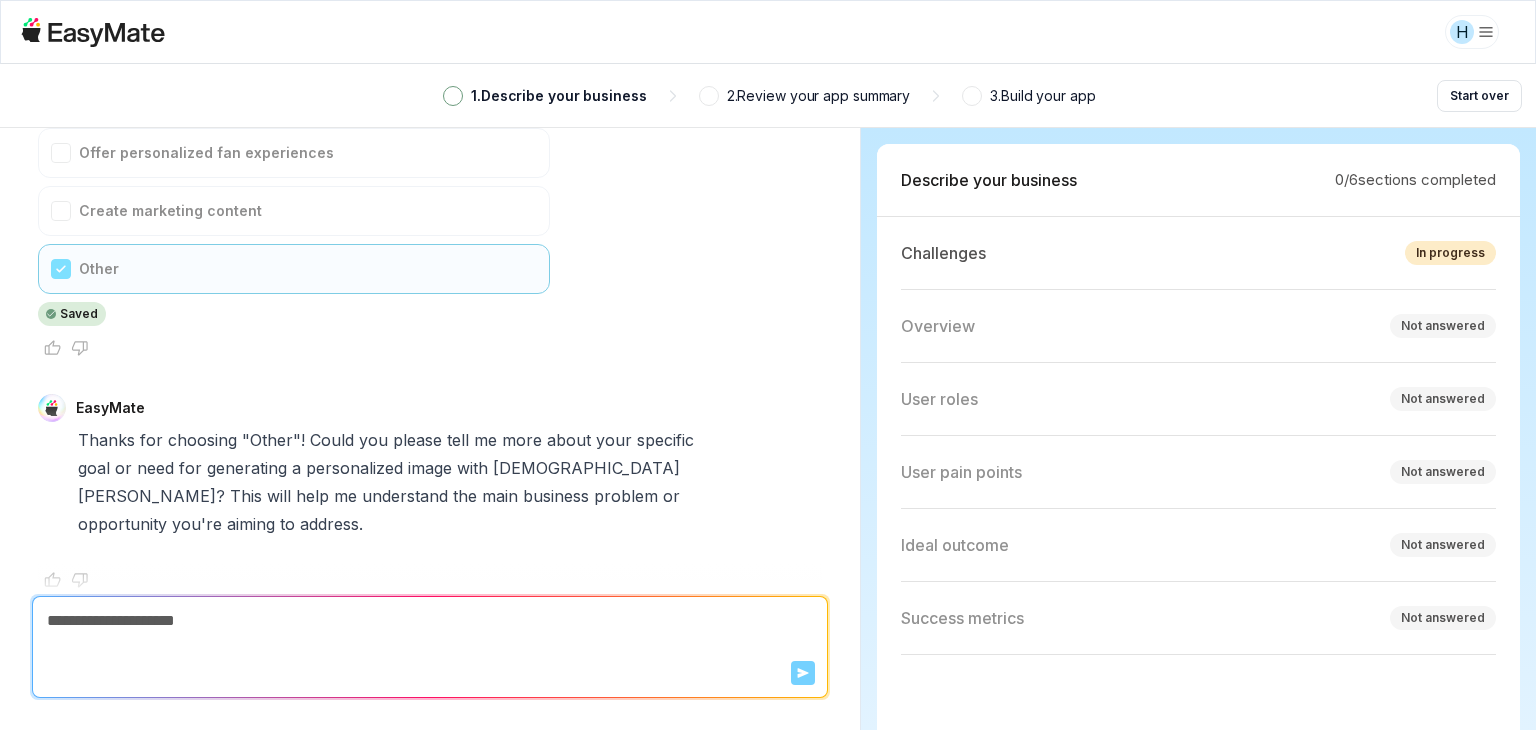 type on "*" 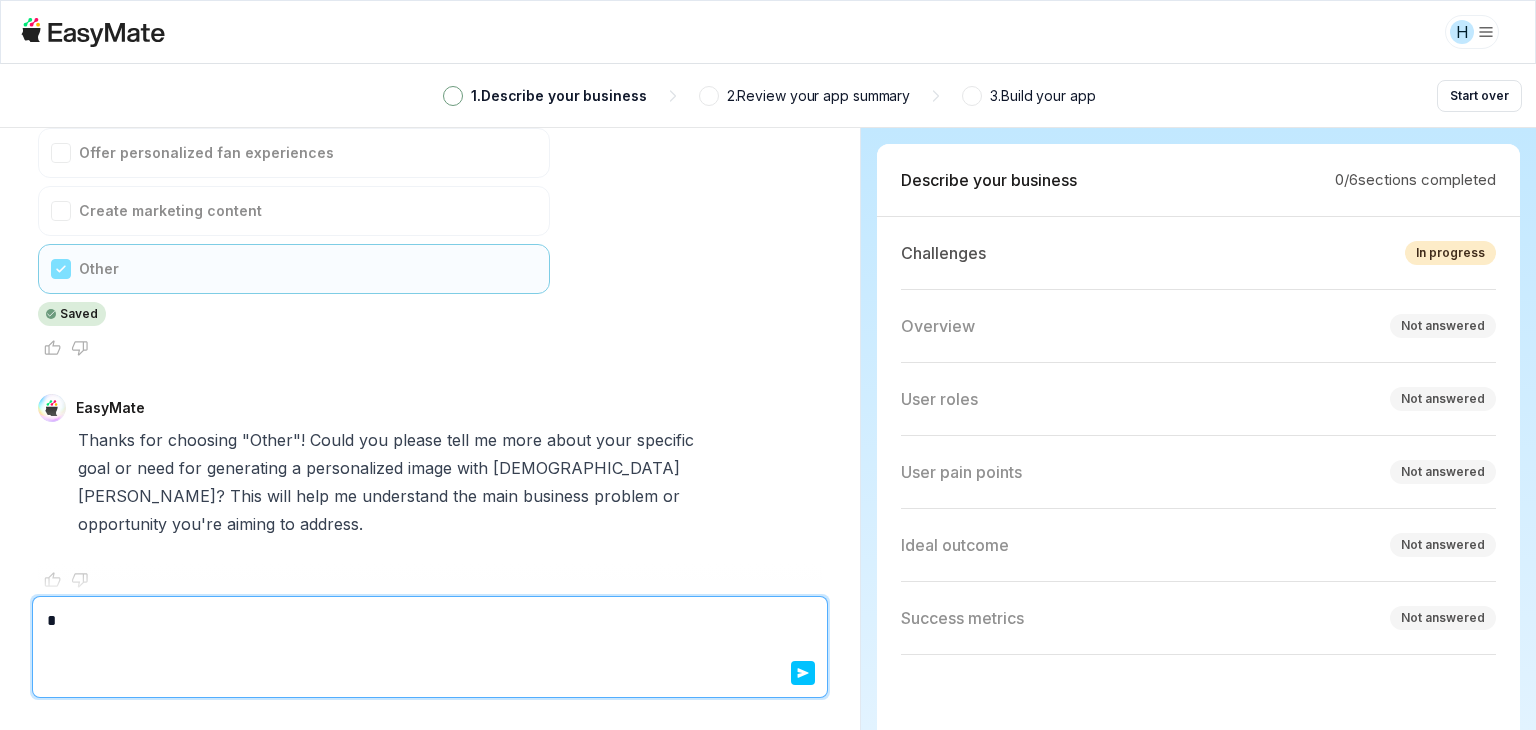type on "*" 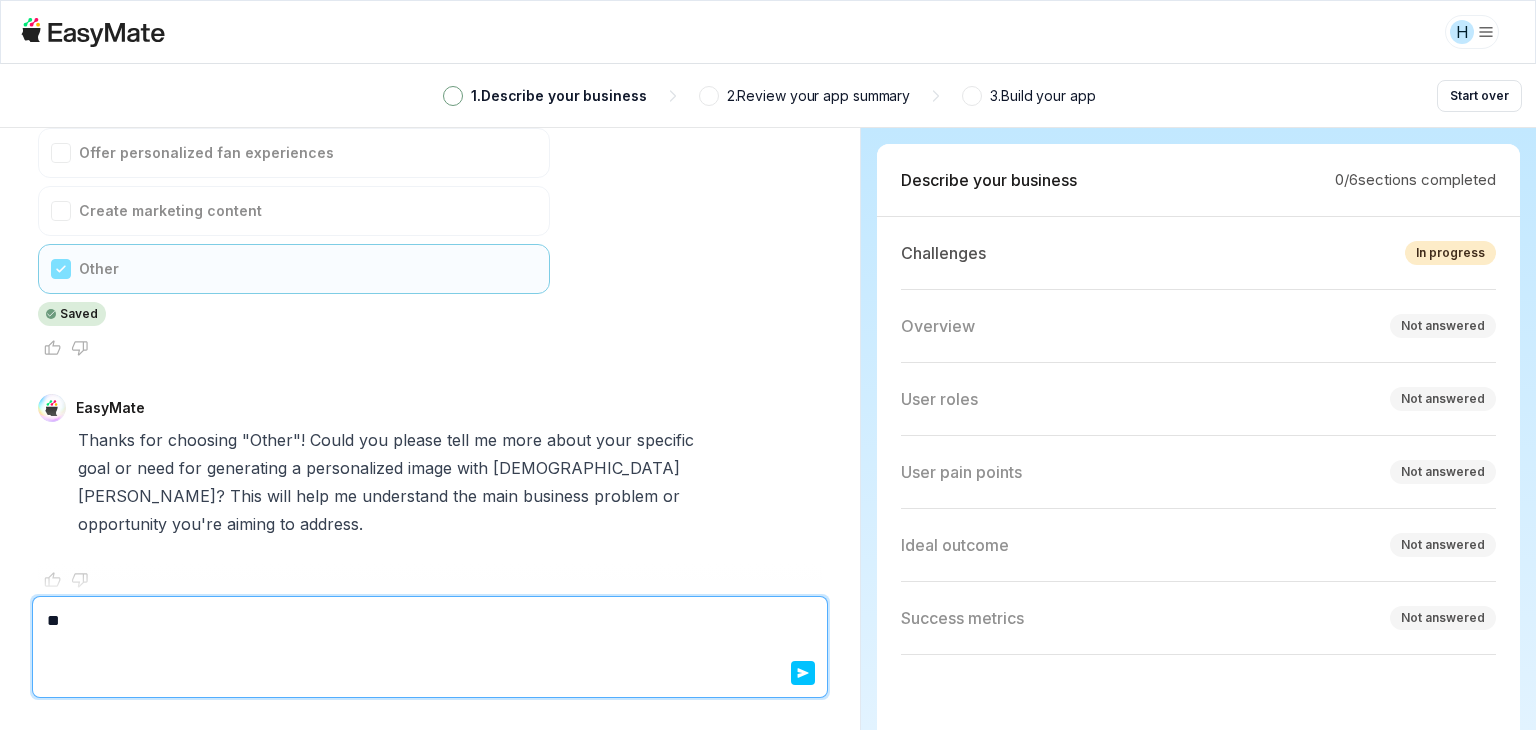 type on "*" 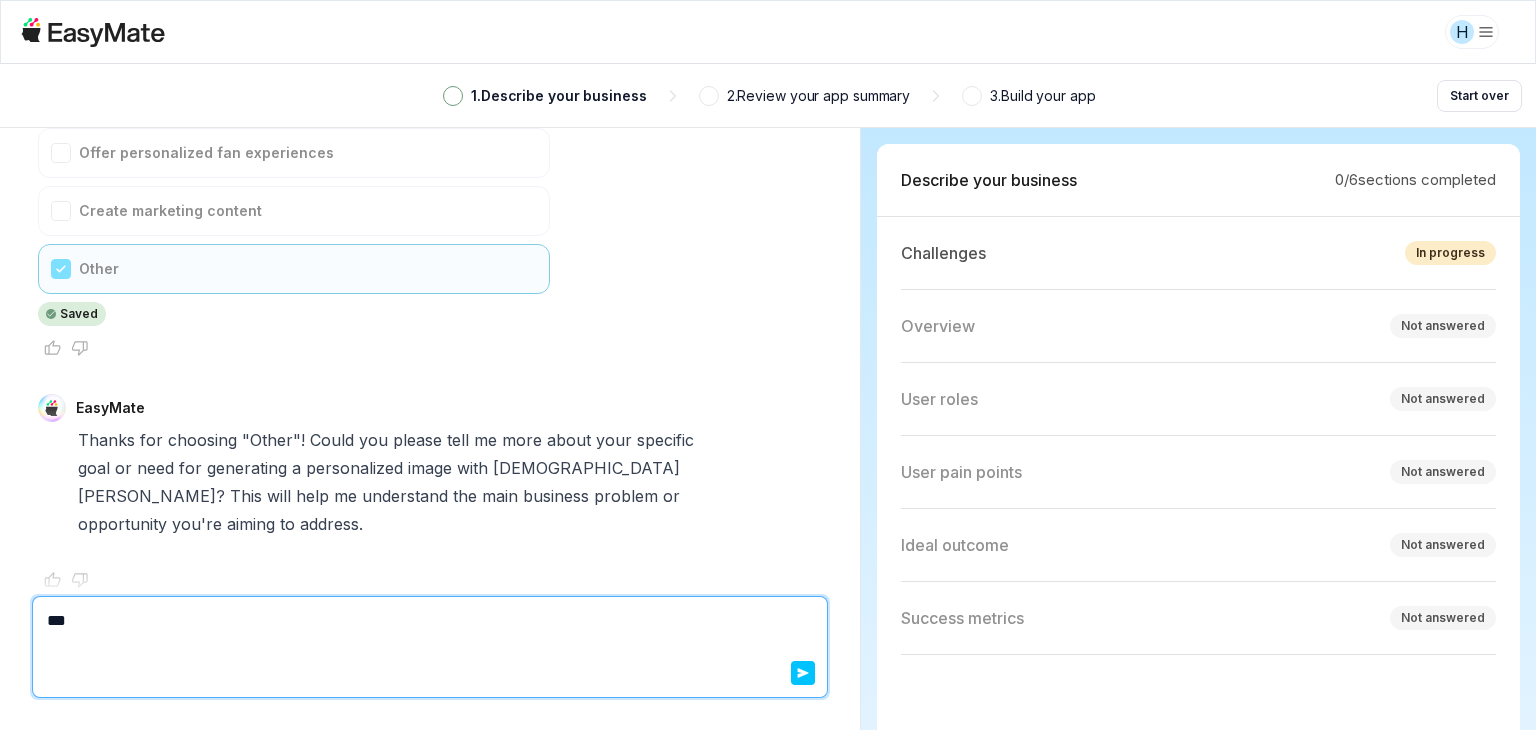 type on "*" 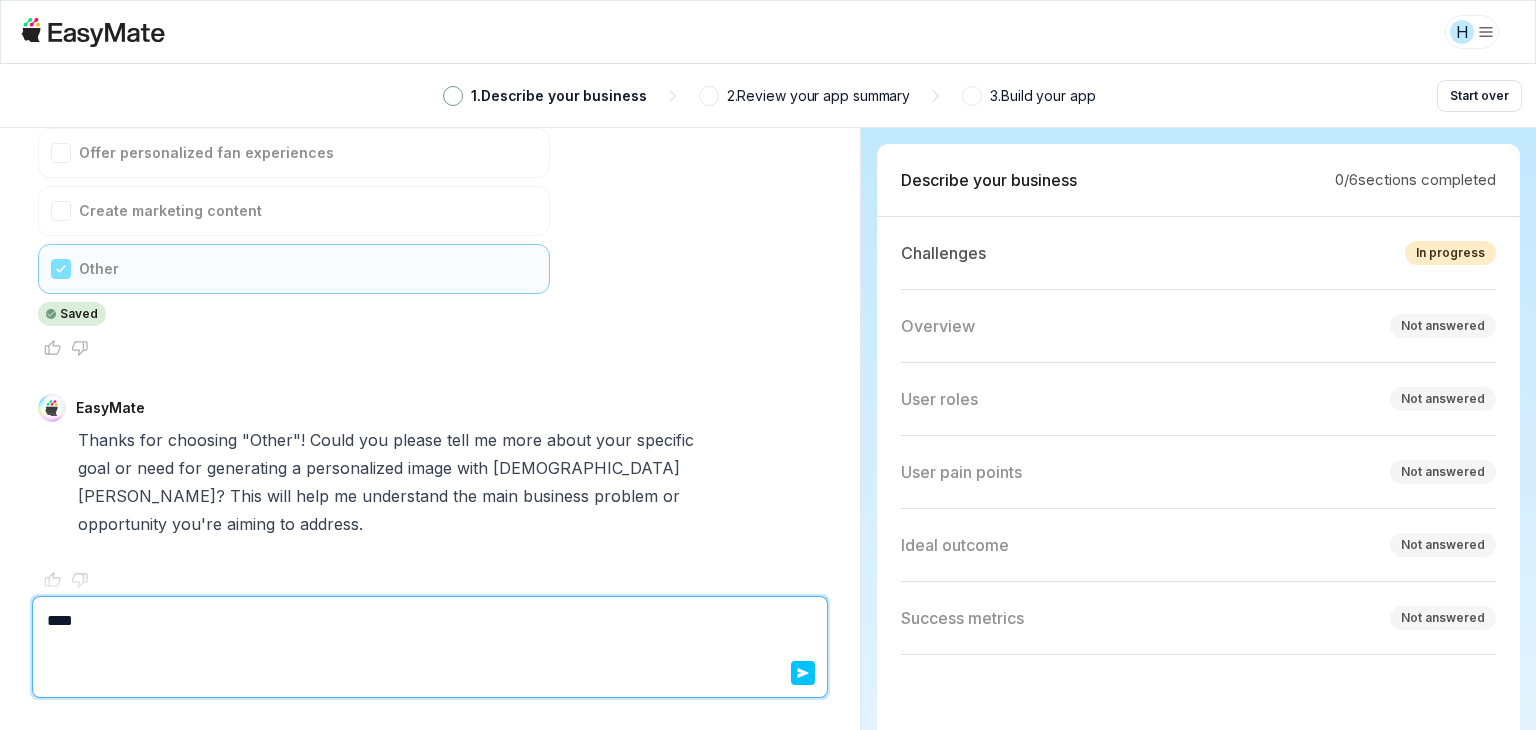 type on "*" 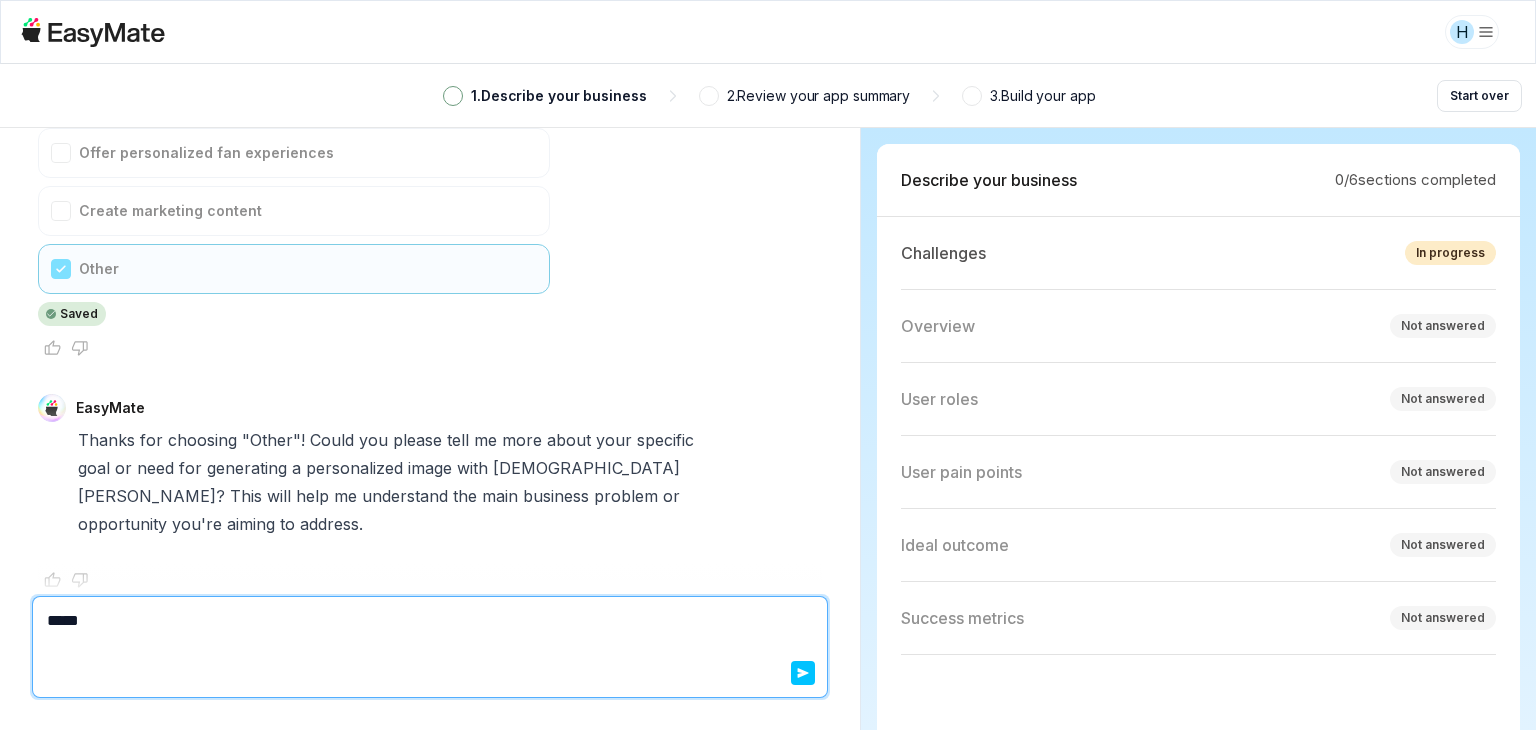 type on "*" 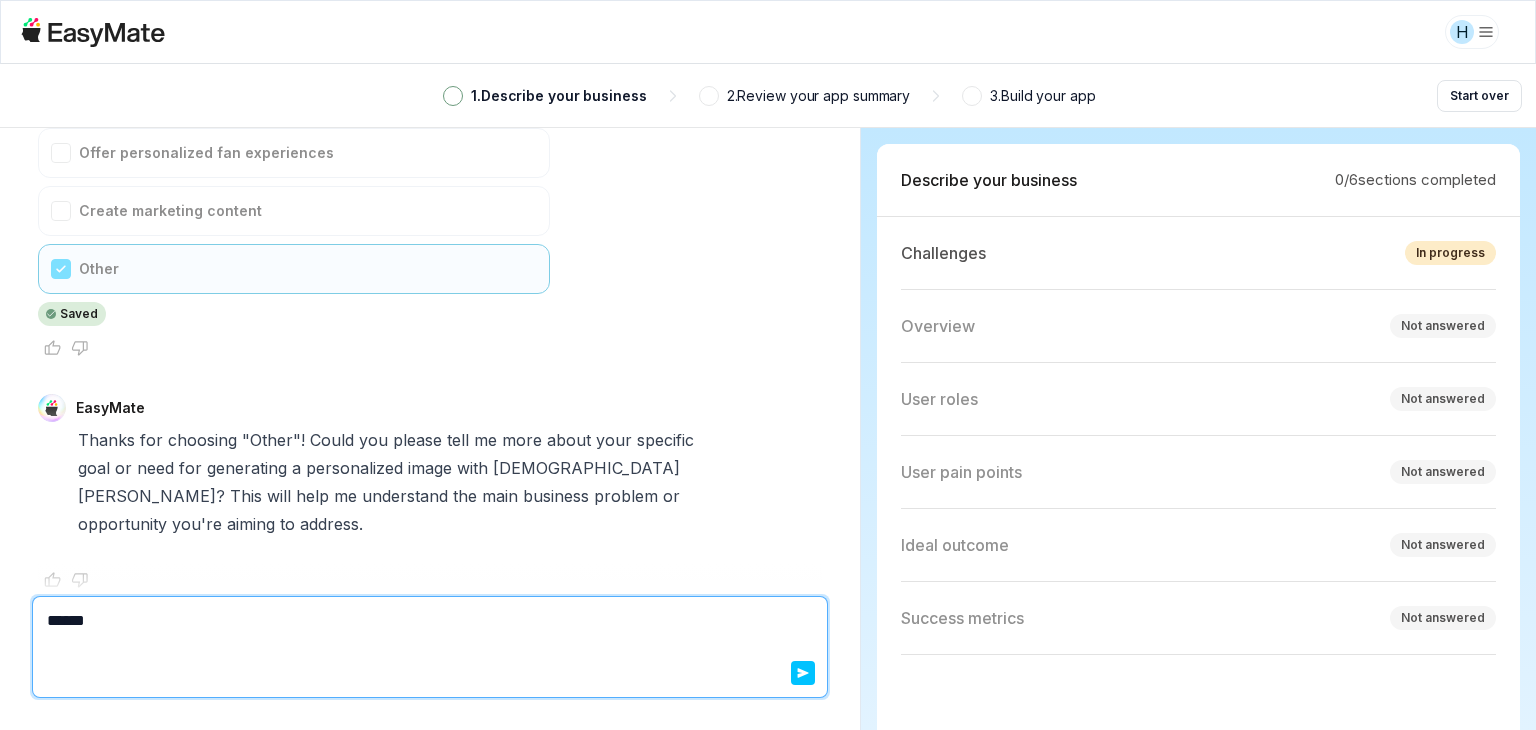 type on "*" 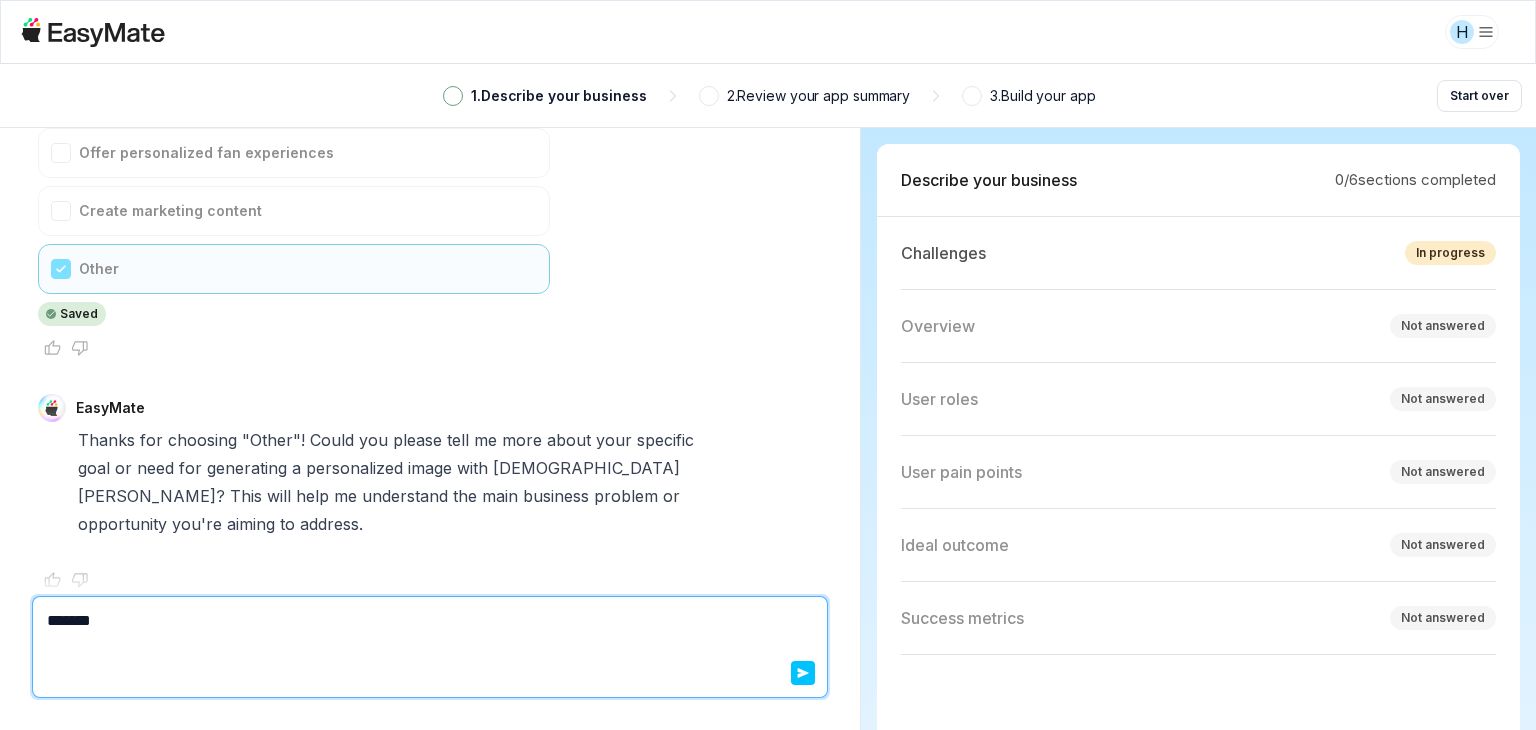 type on "*" 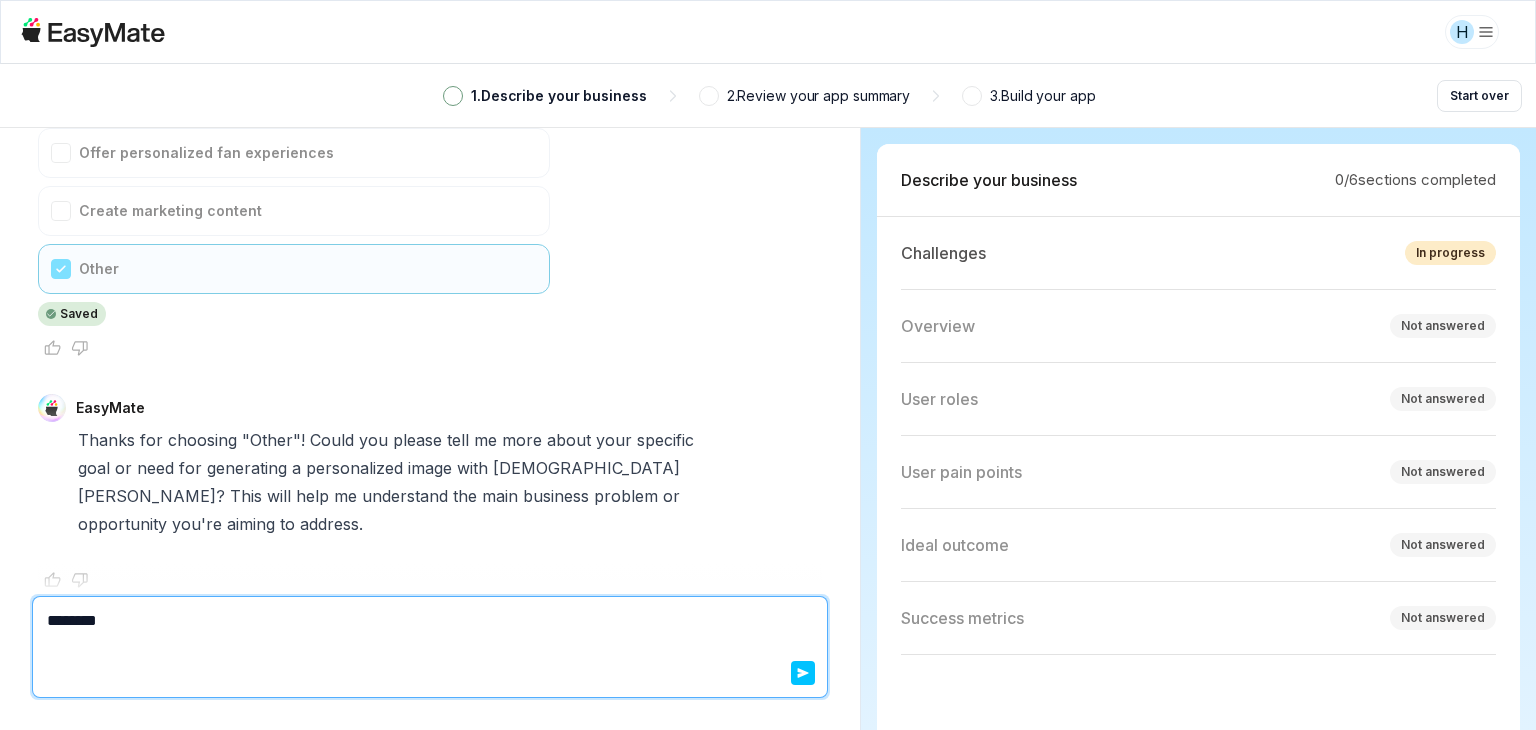 type on "*" 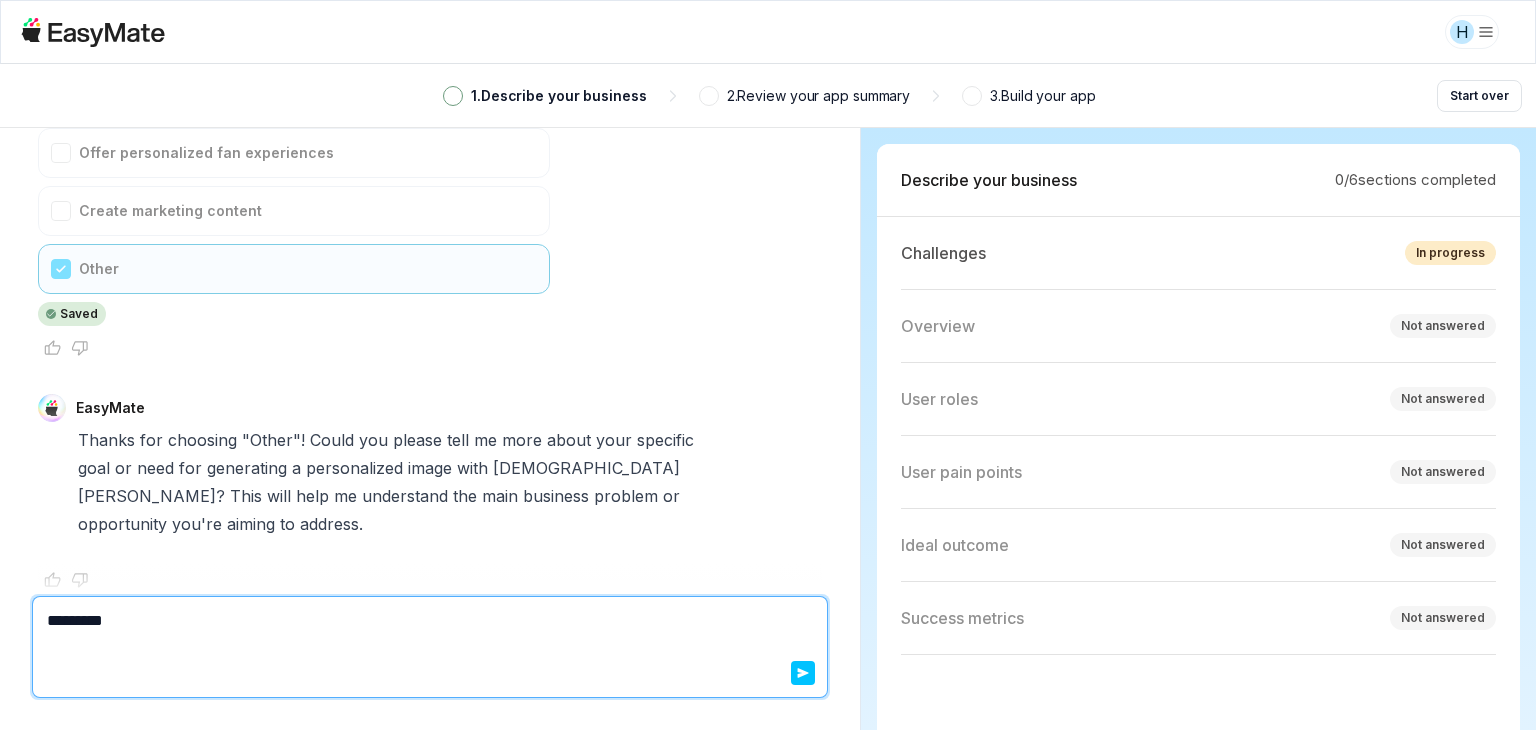 type on "*" 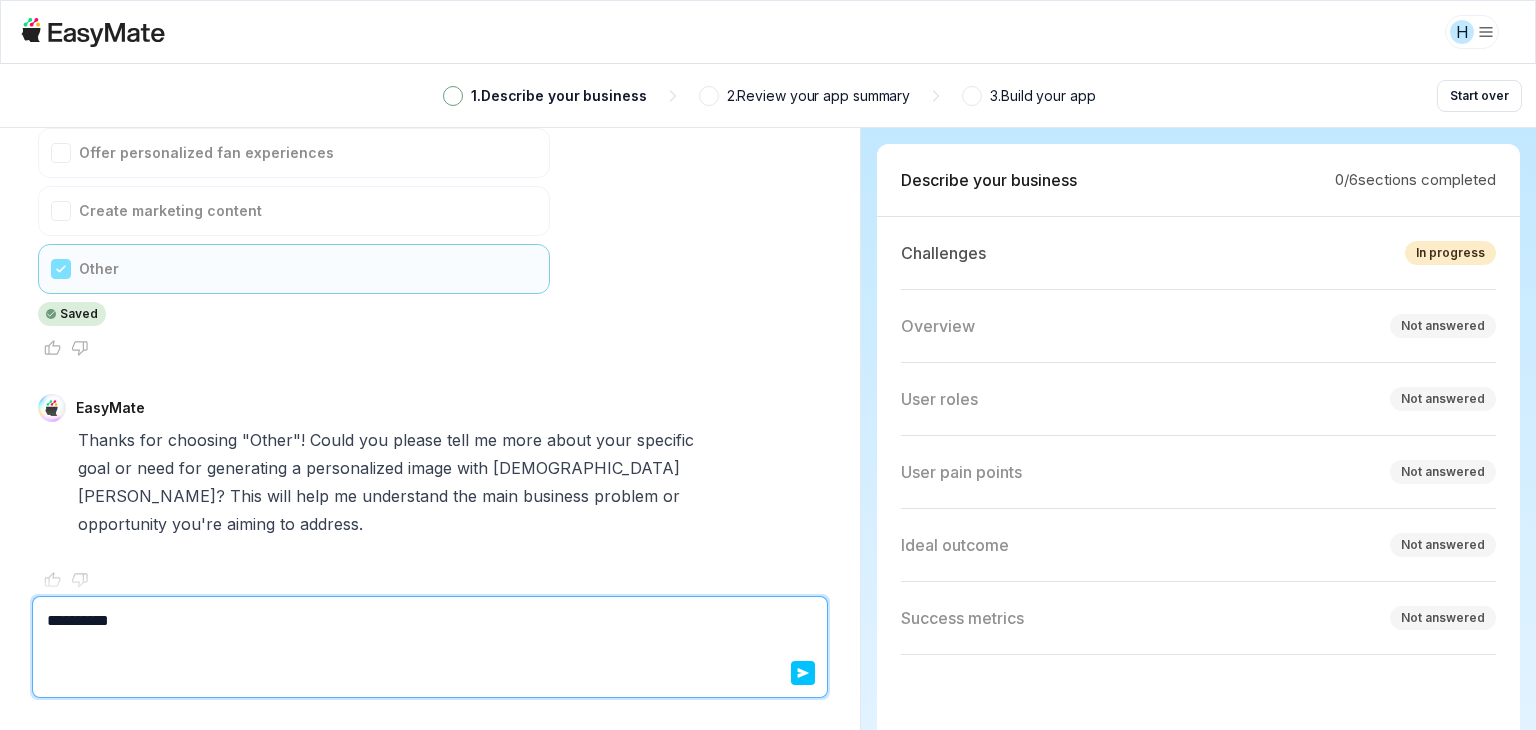 type on "*" 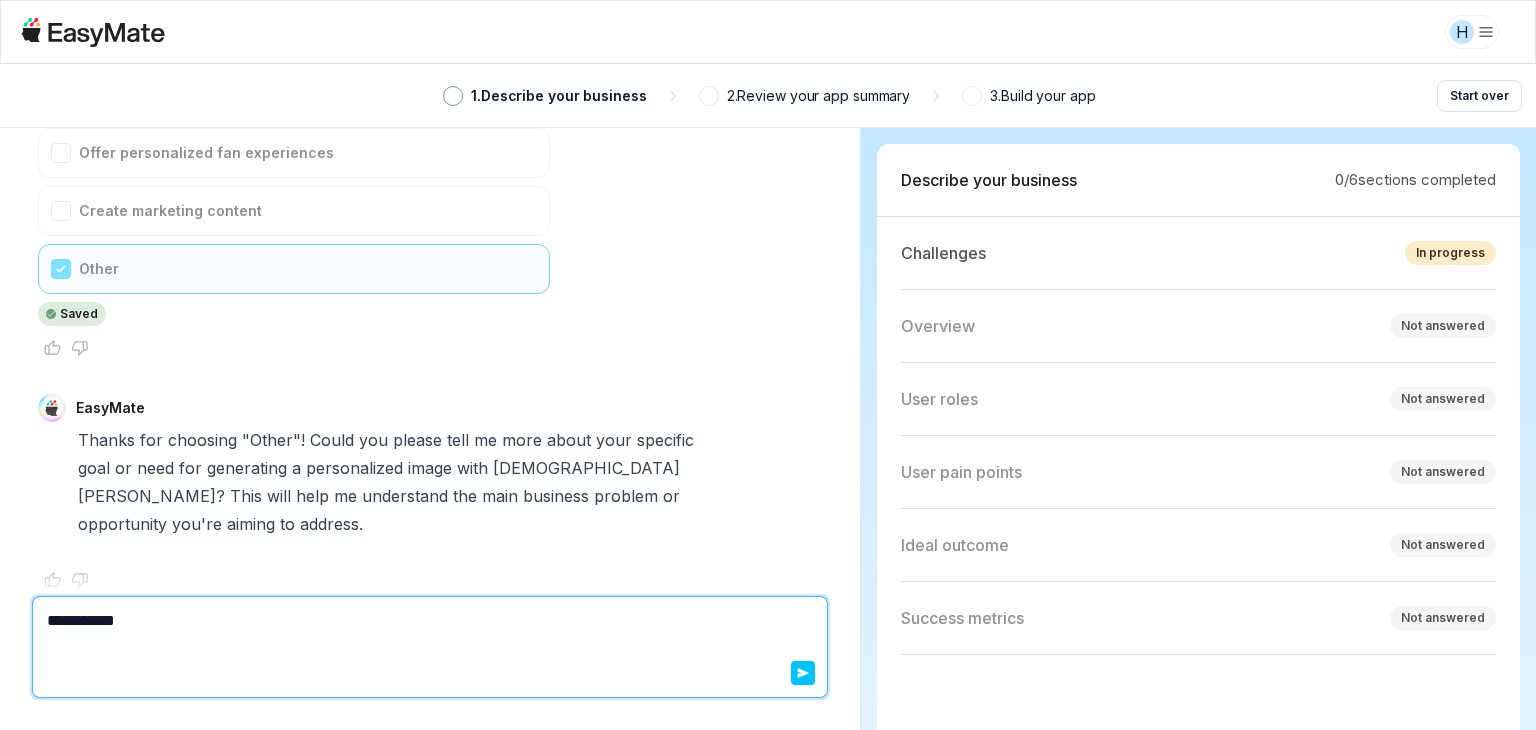 type on "*" 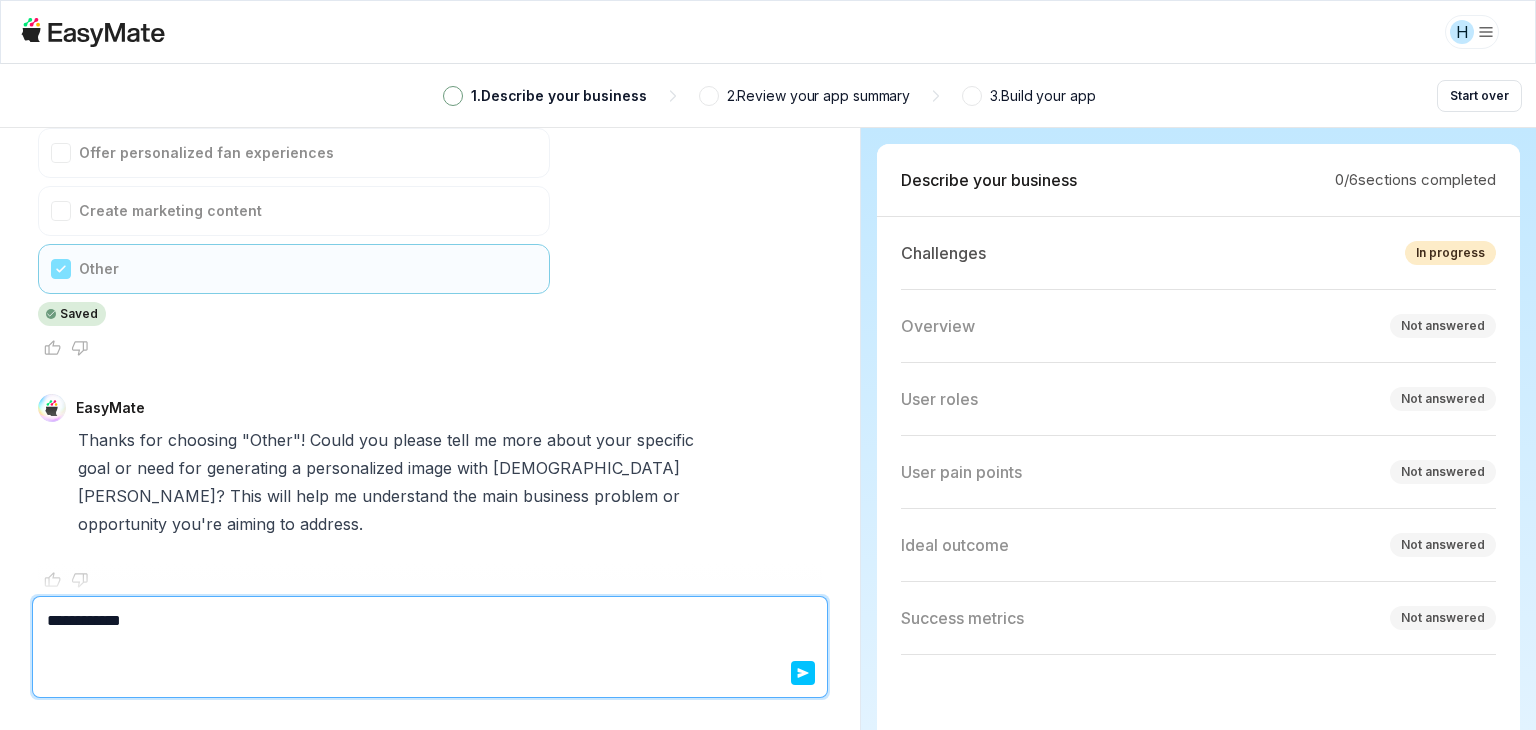 type on "**********" 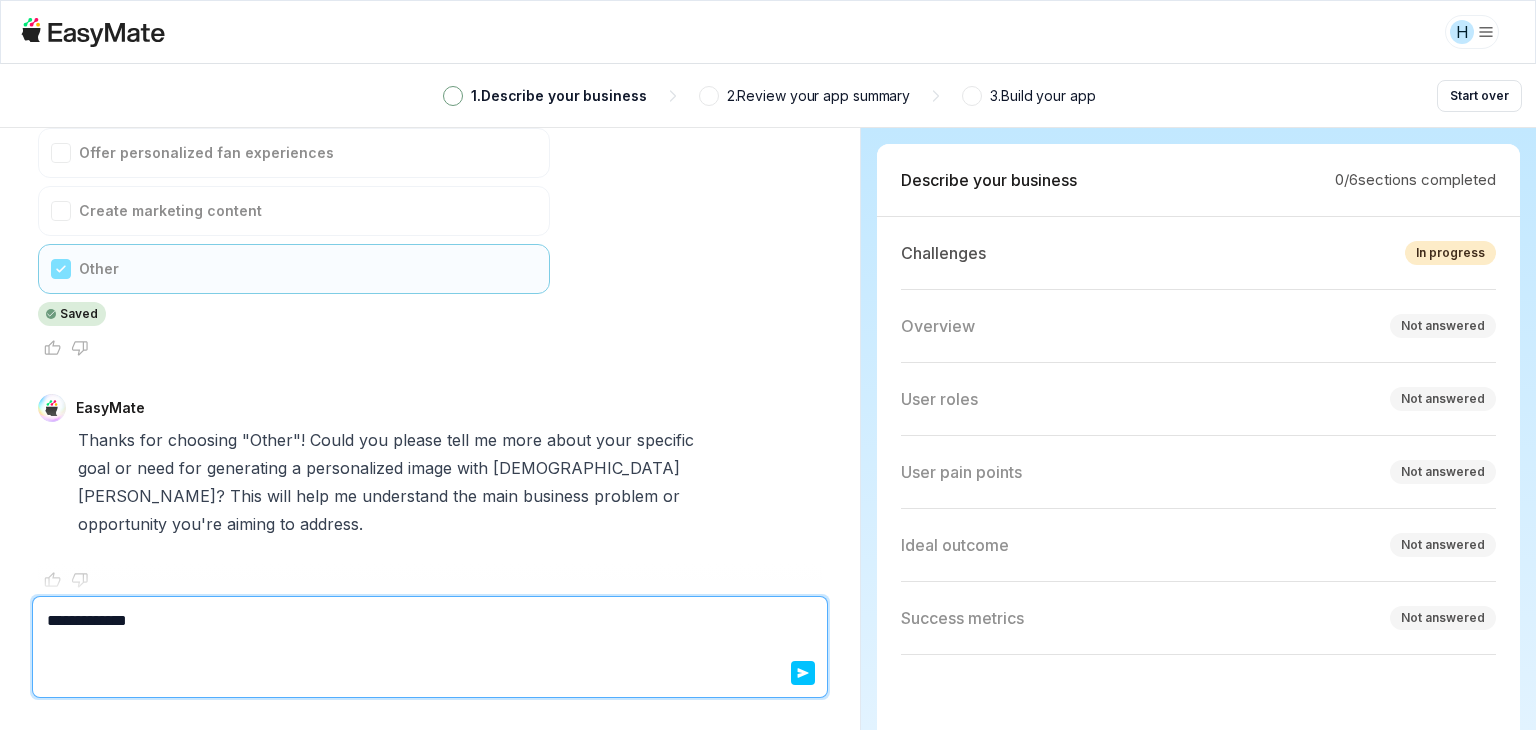 type on "*" 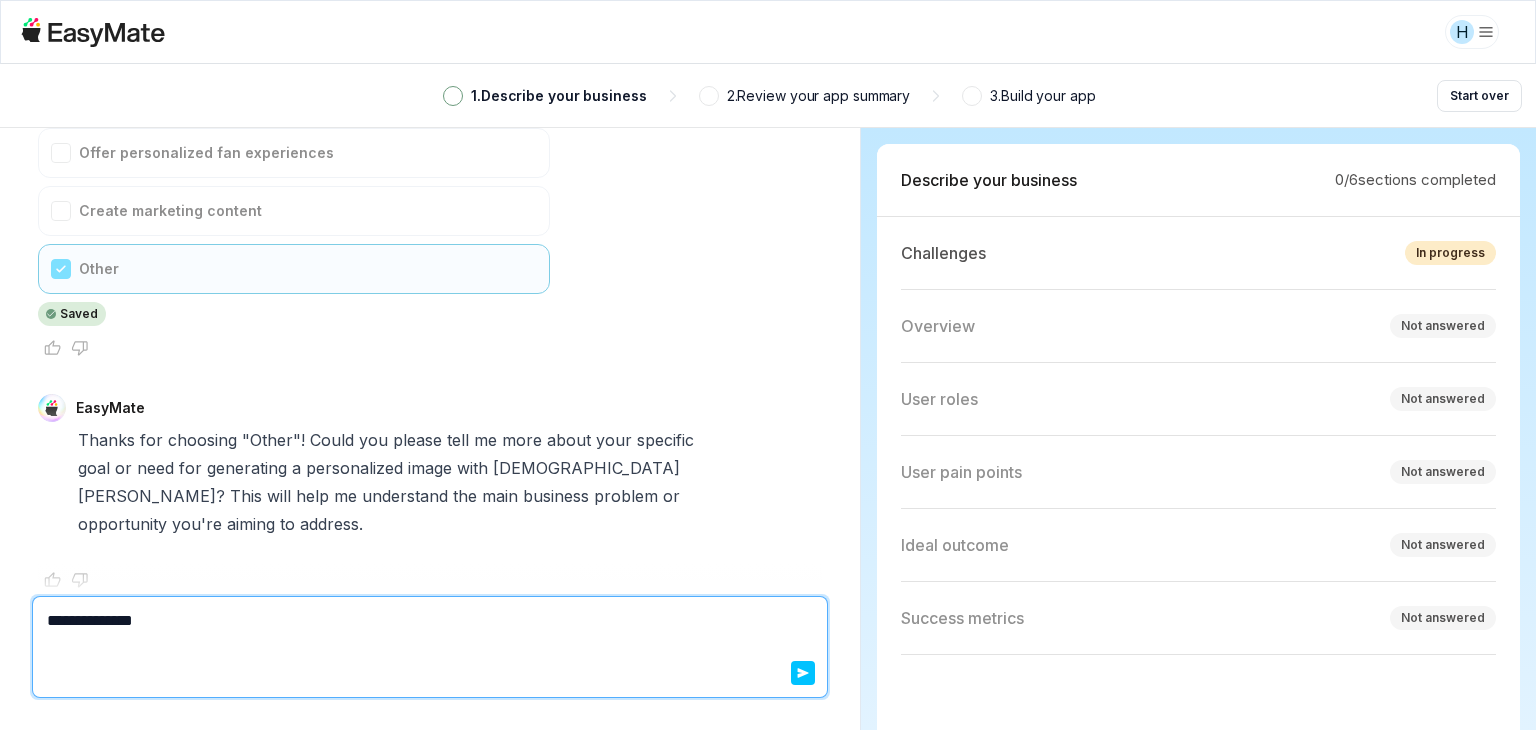 type on "*" 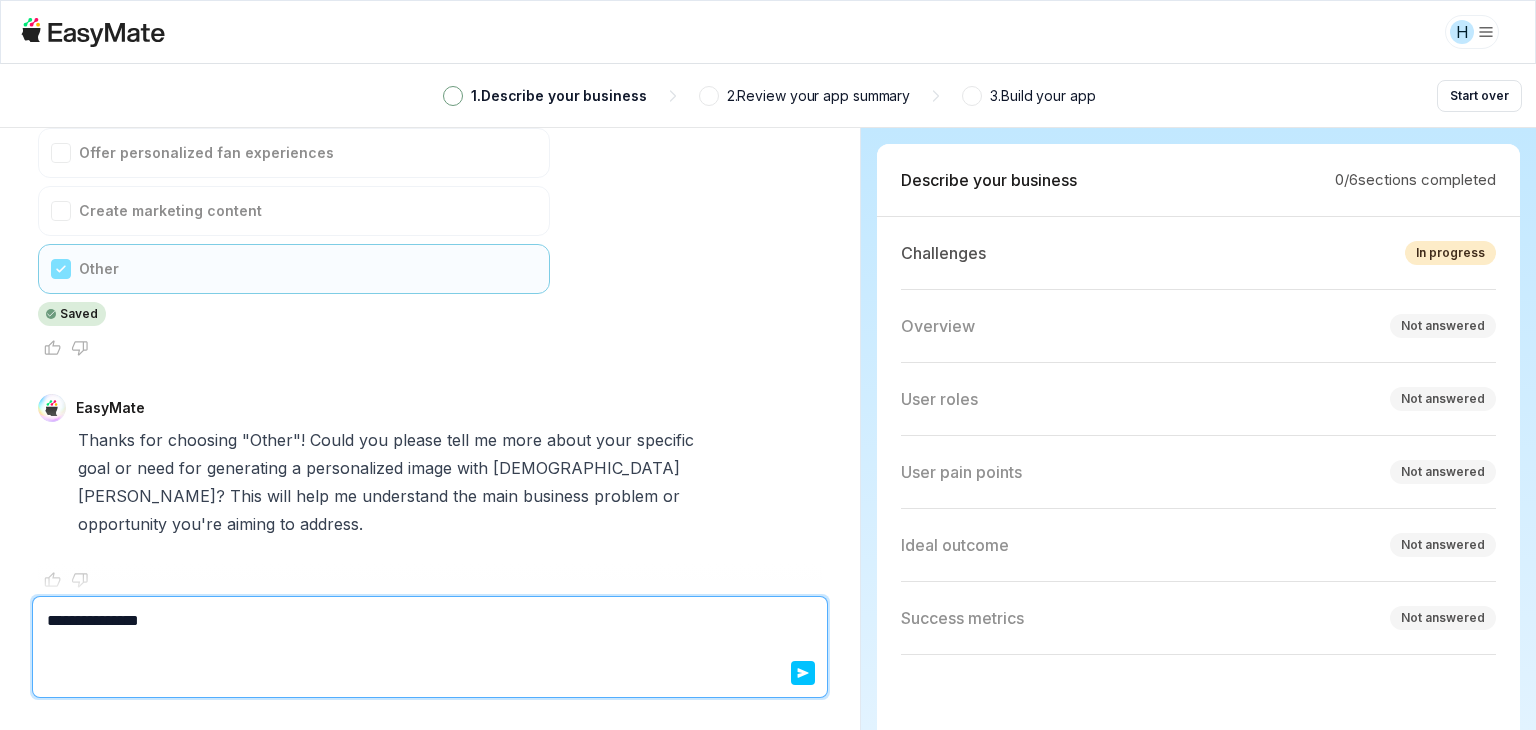 type on "*" 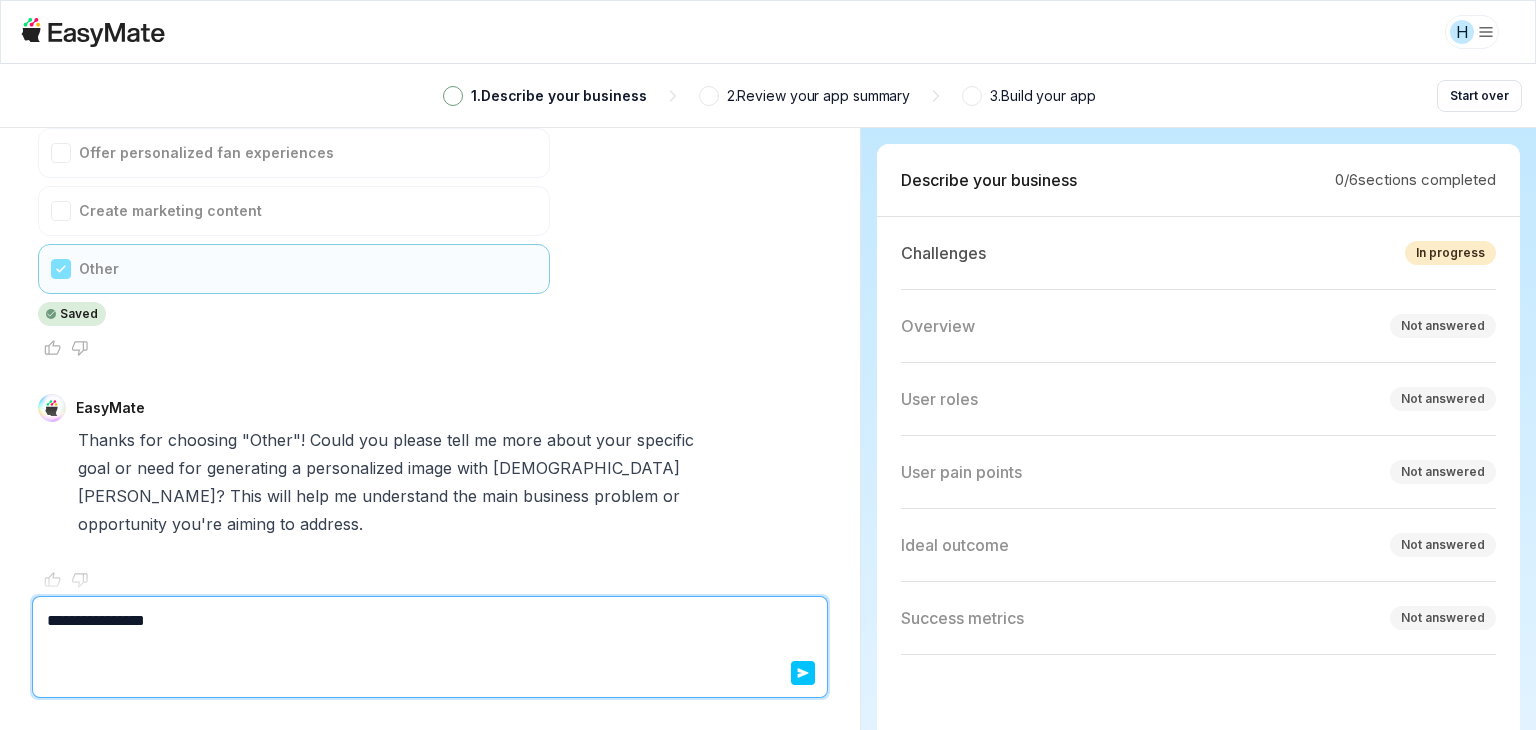 type on "*" 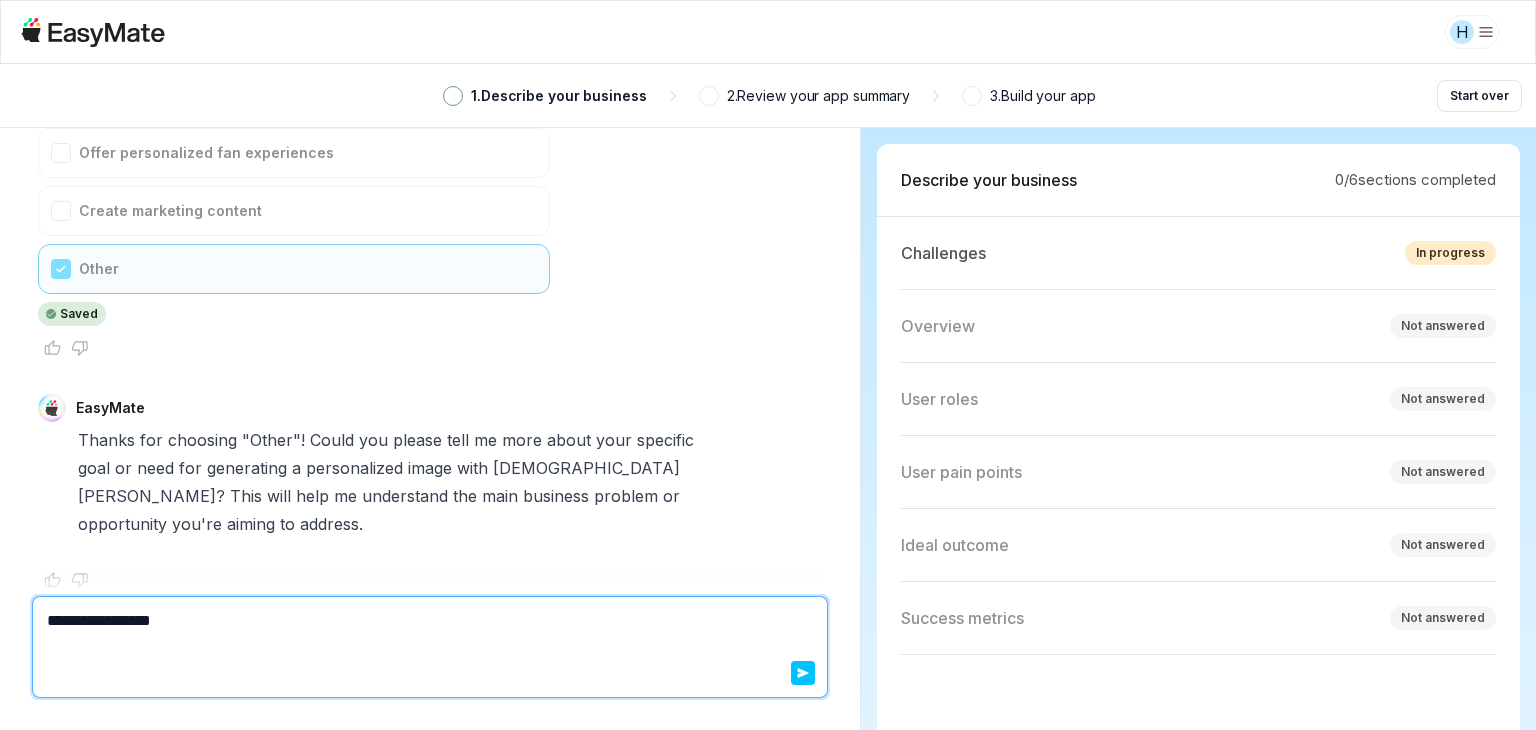 type on "*" 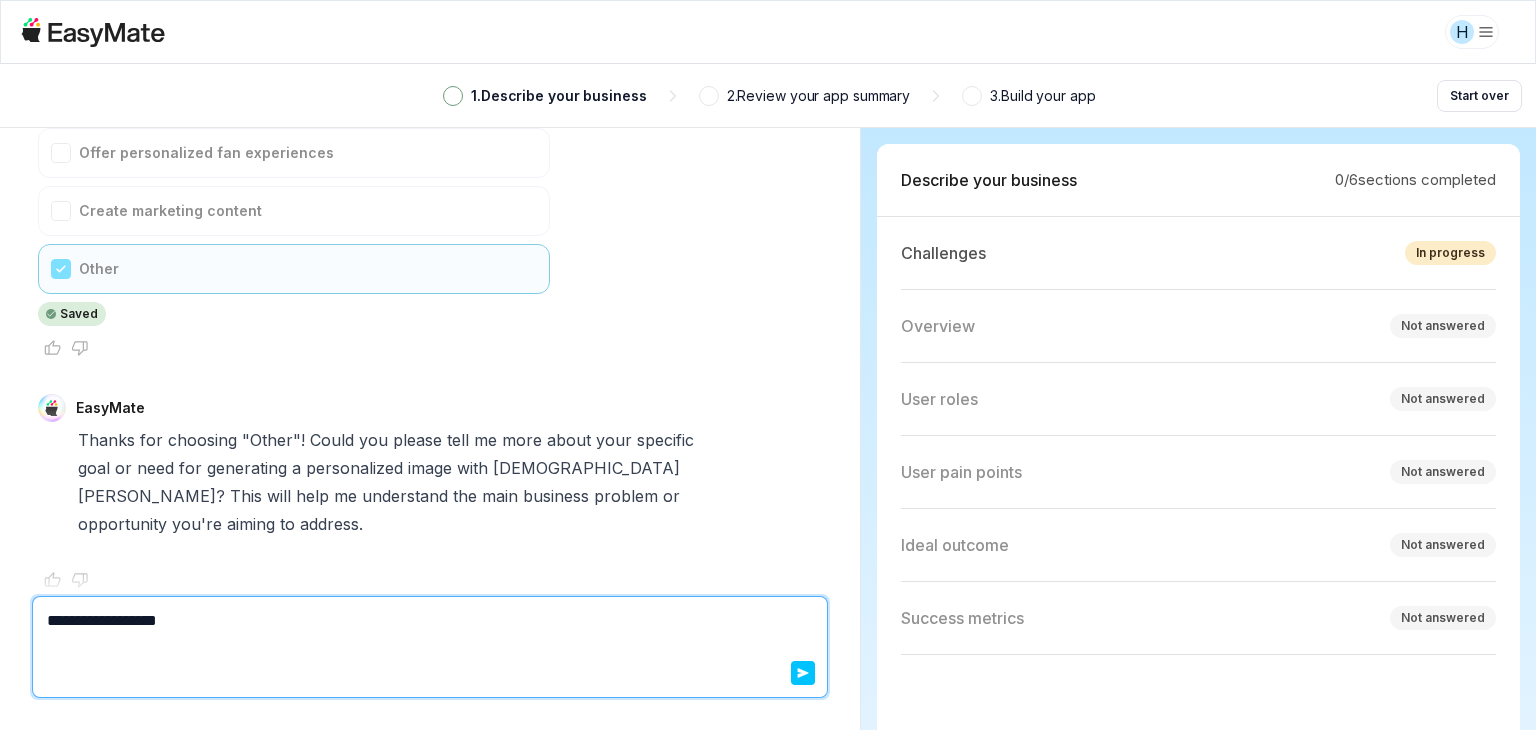 type on "*" 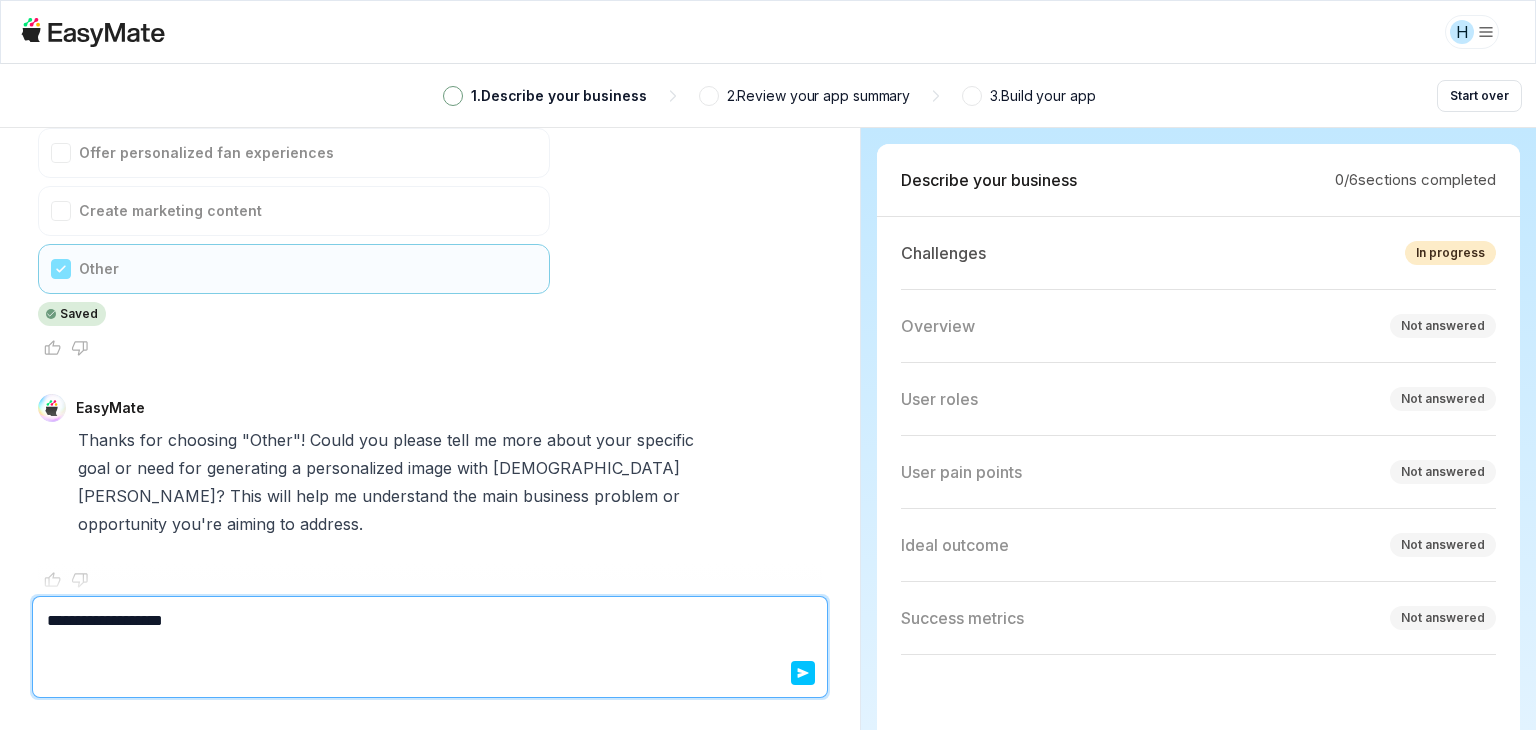 type on "*" 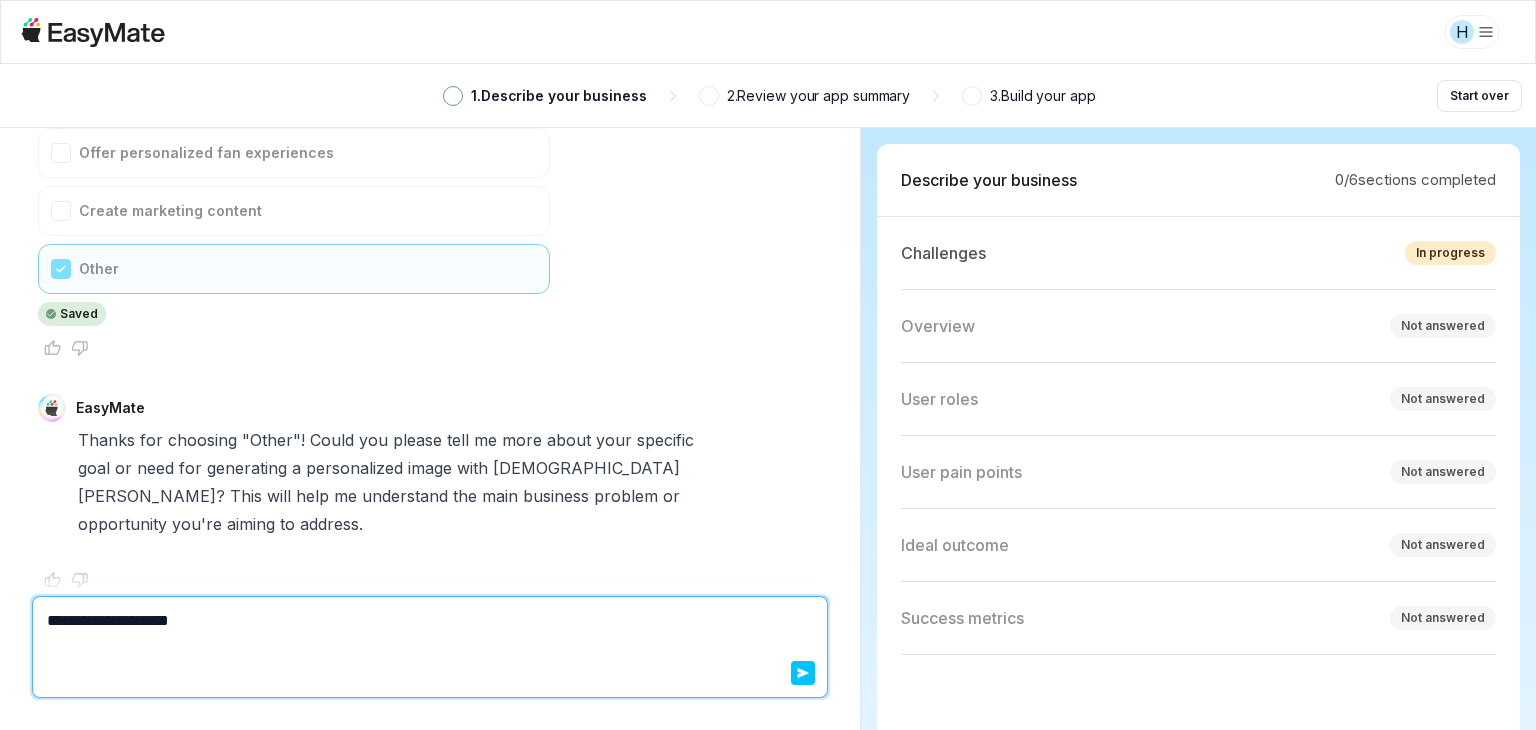 type on "*" 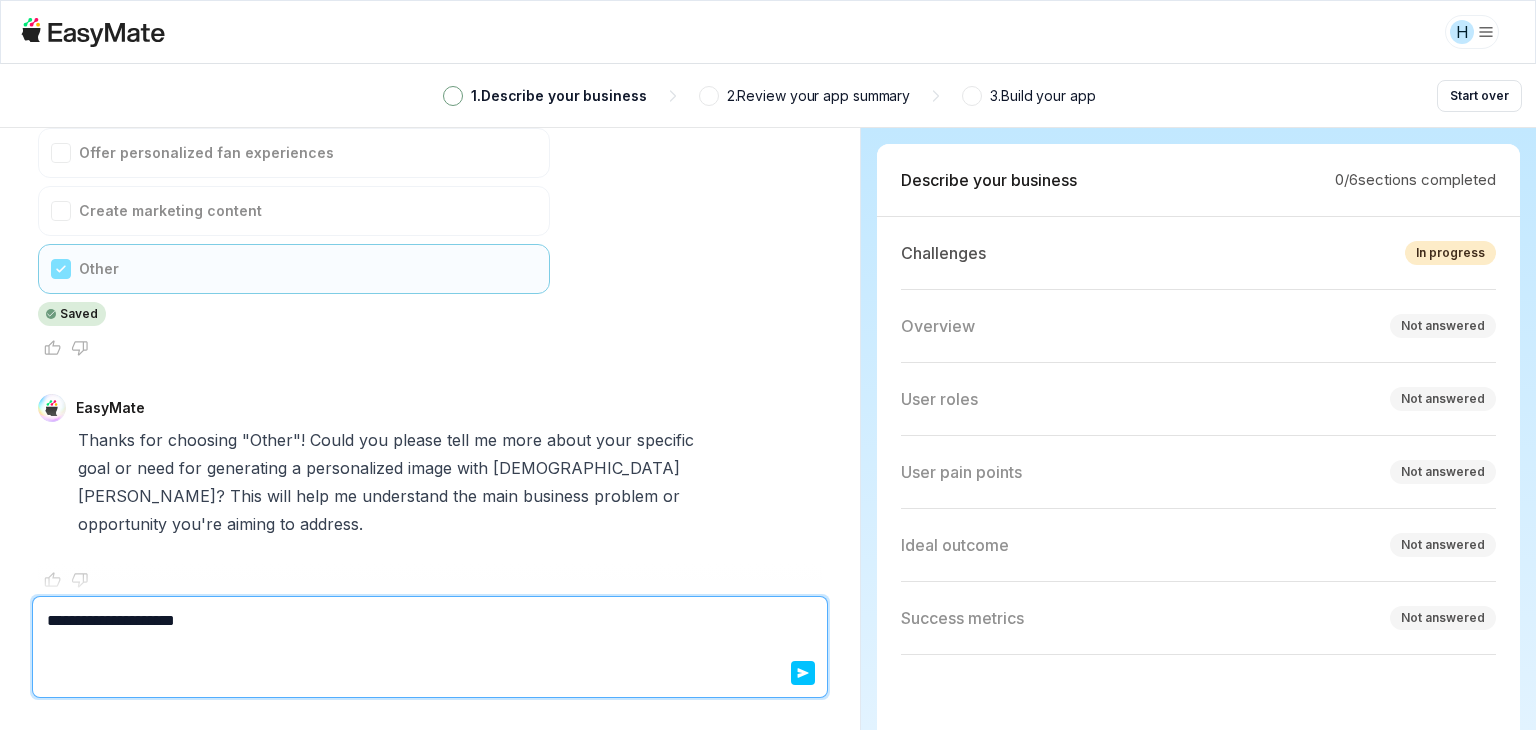 type on "*" 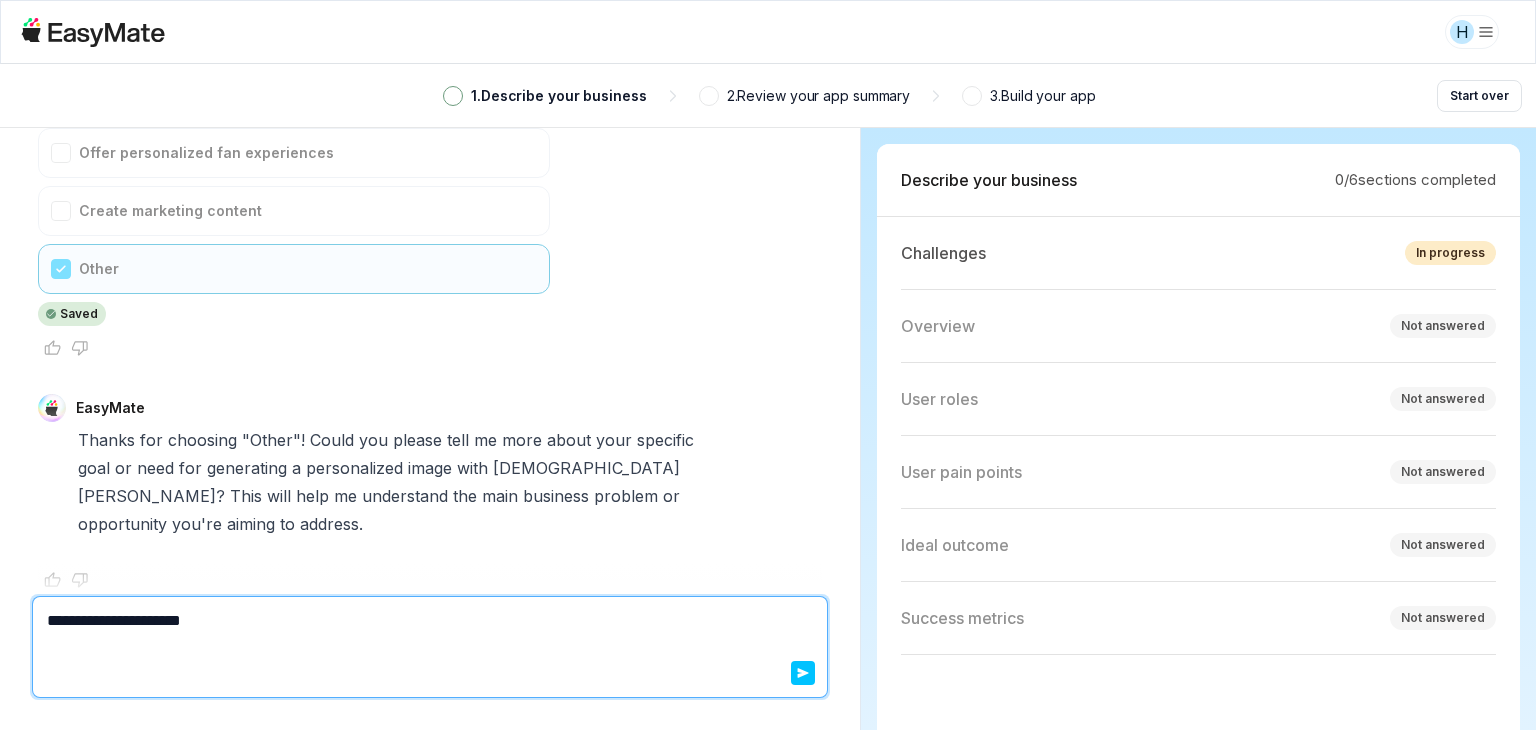 type on "*" 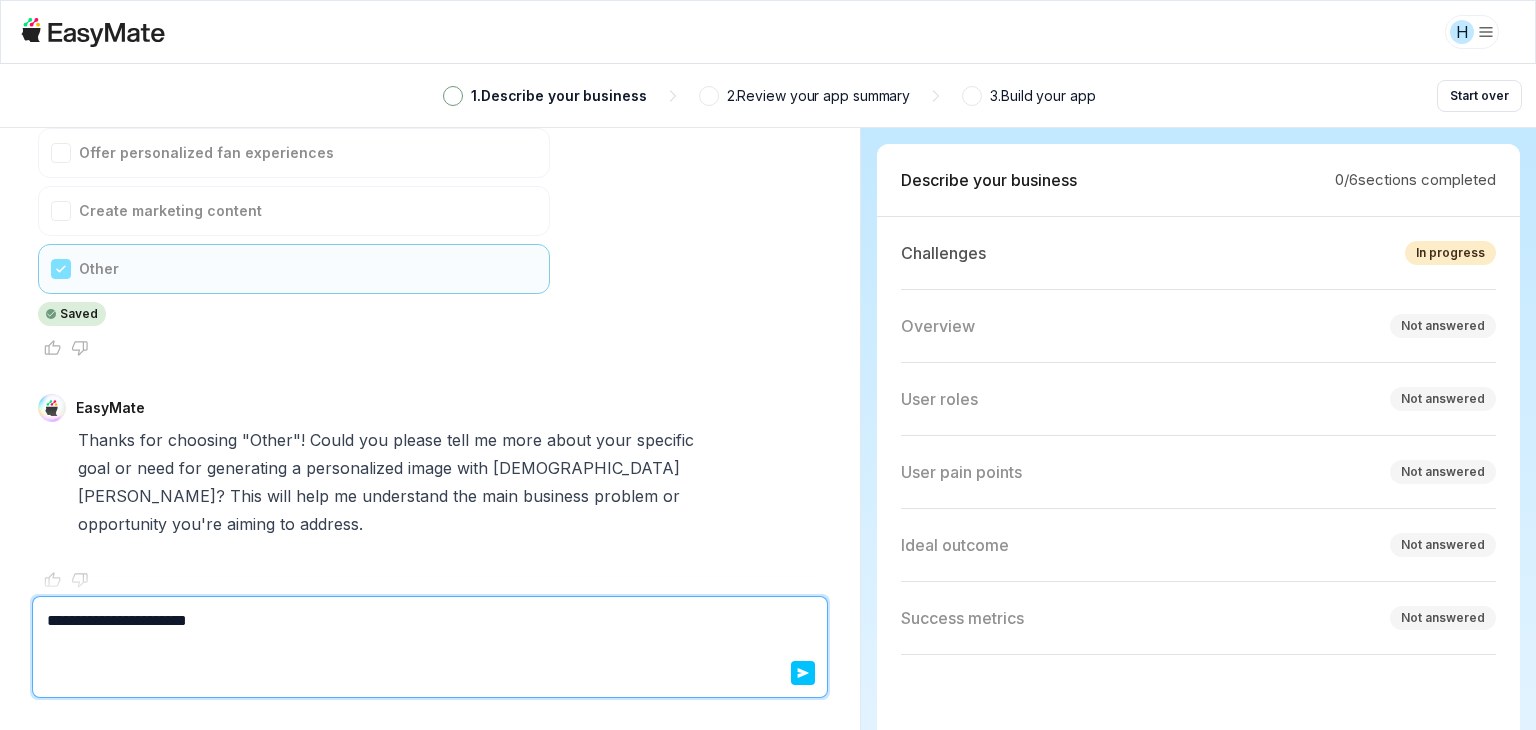 type on "*" 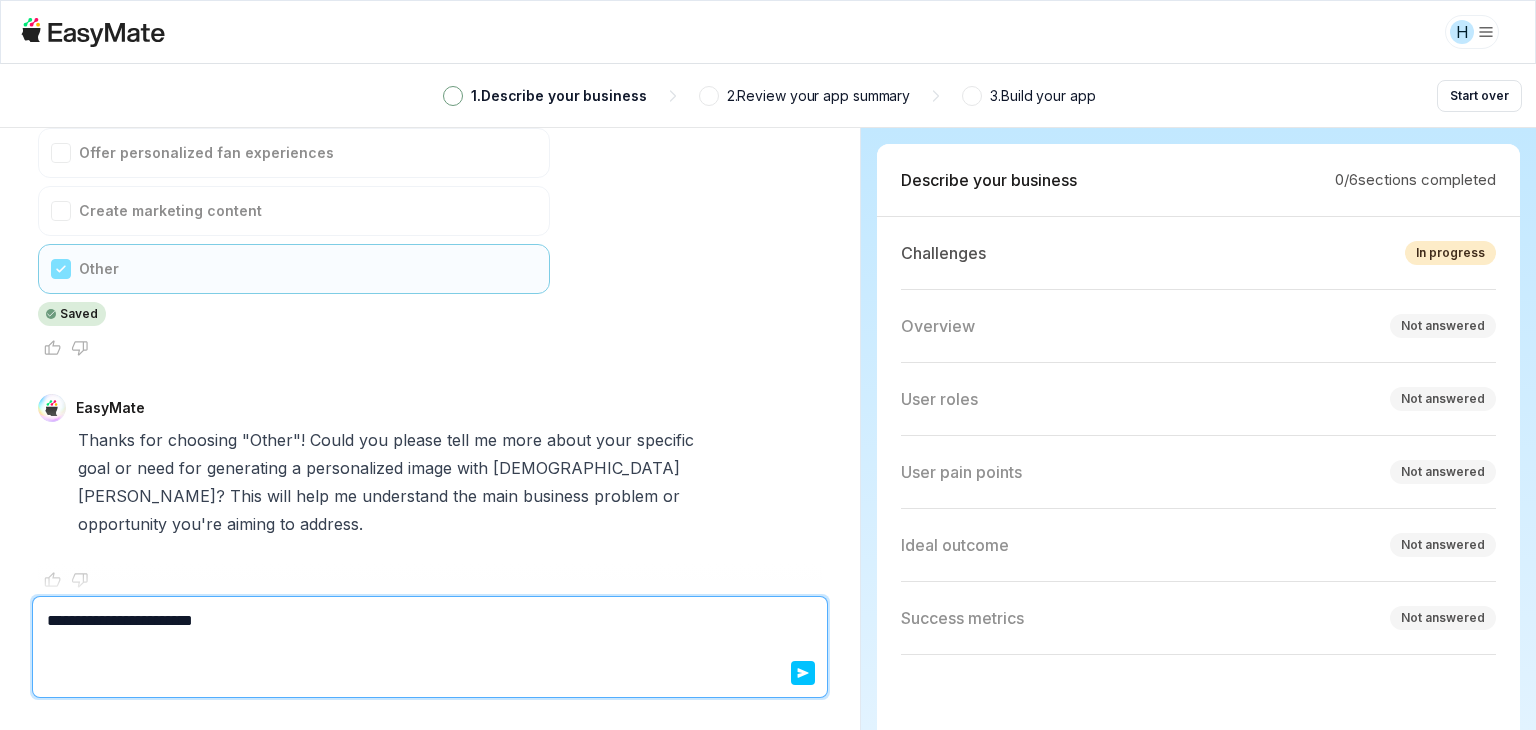 type on "*" 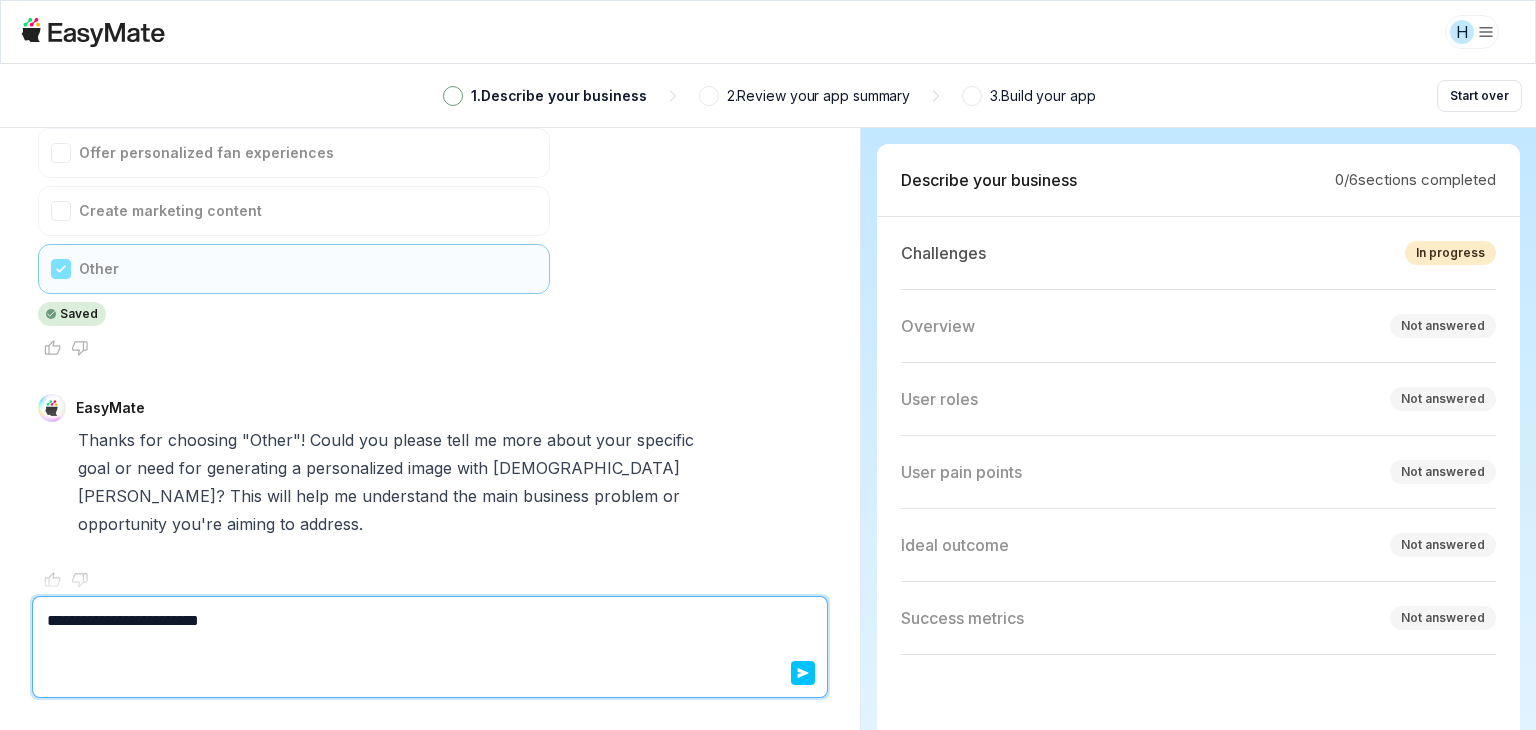 type on "*" 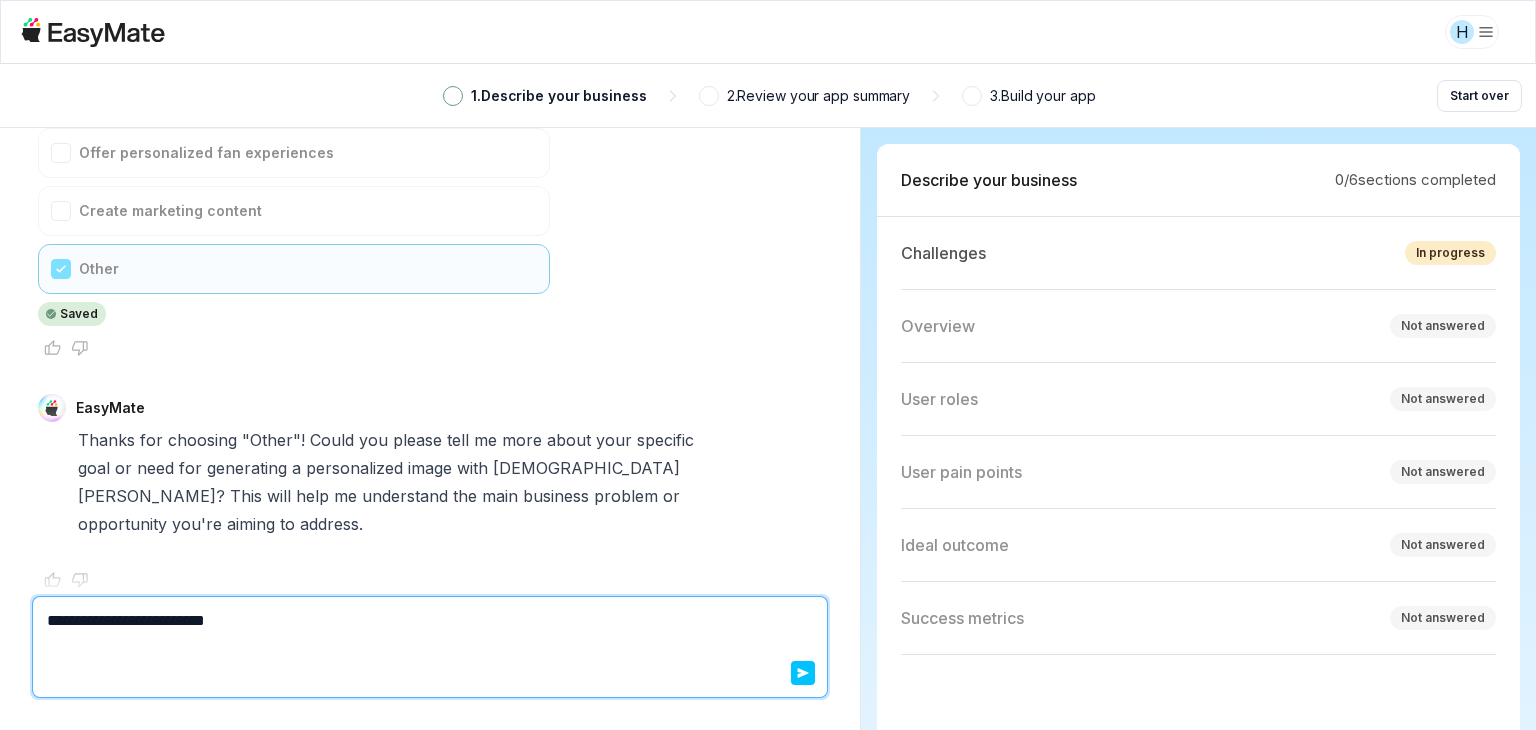 type on "*" 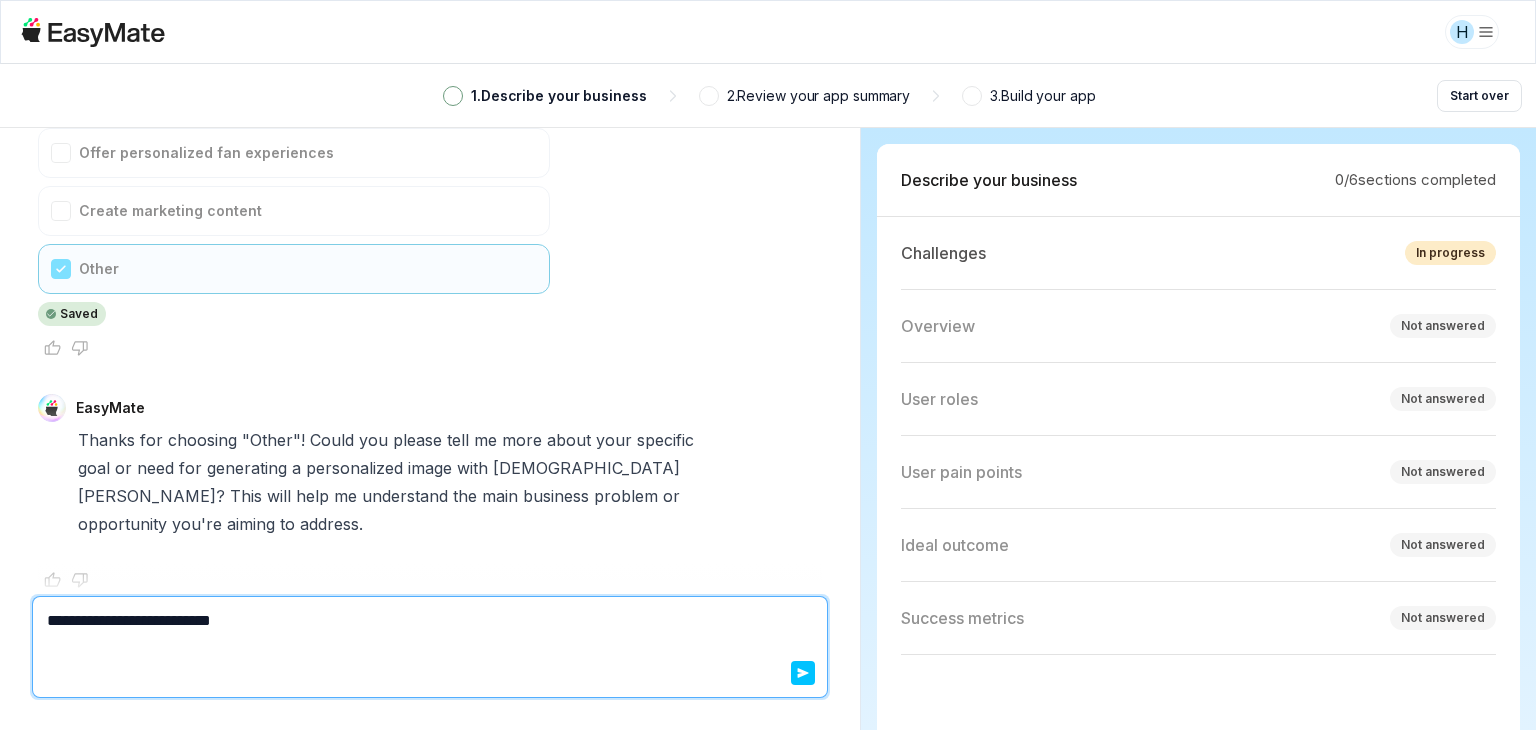 type on "*" 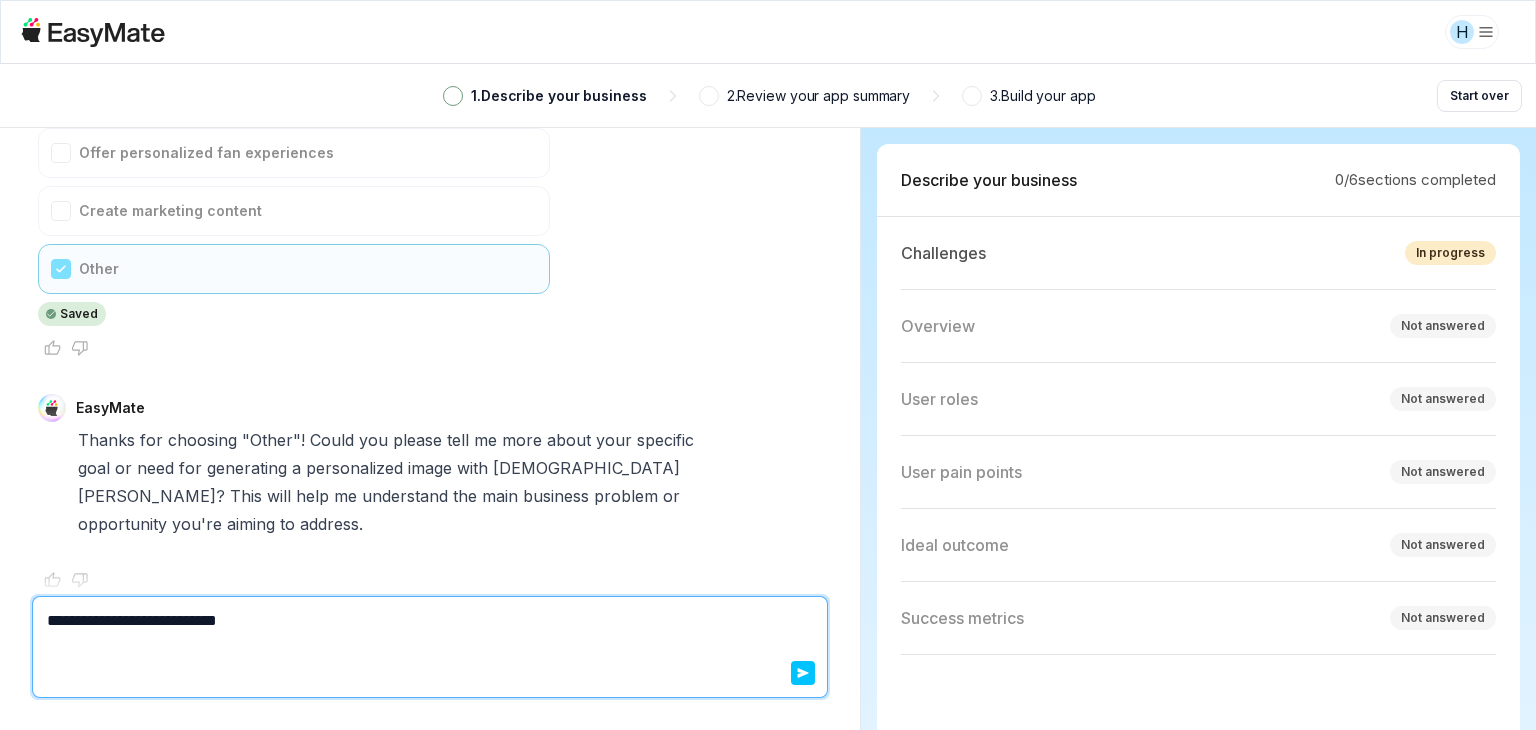 type on "*" 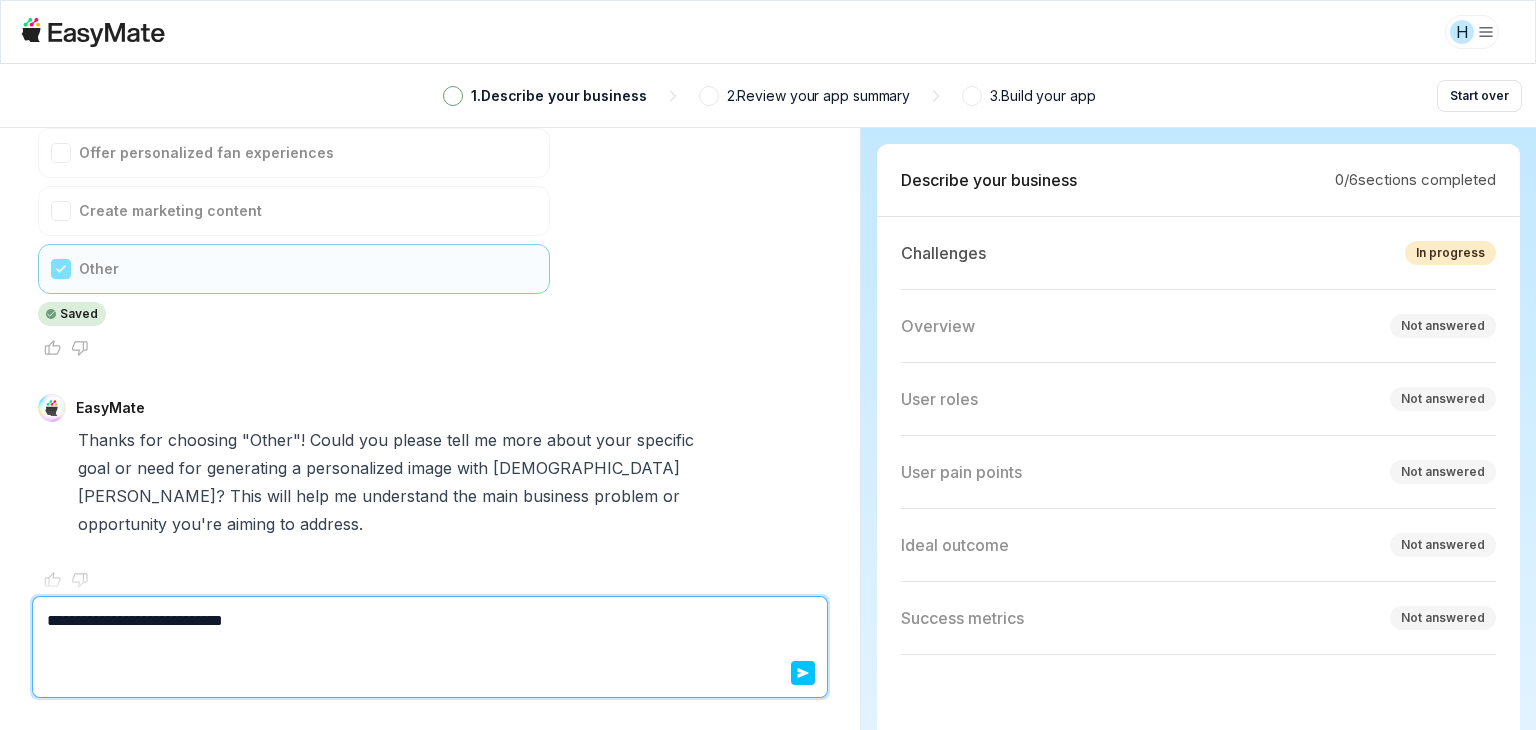 type on "*" 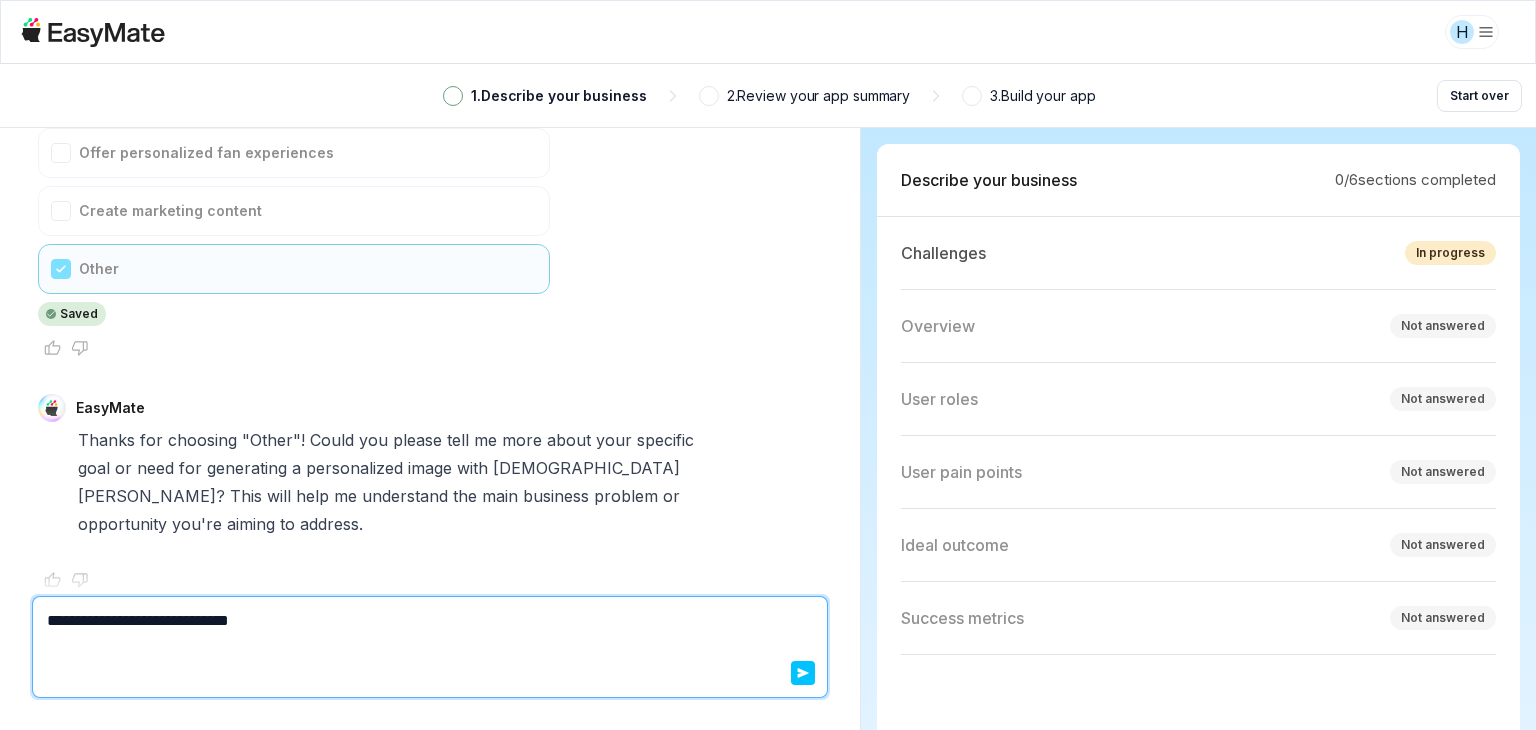 type on "*" 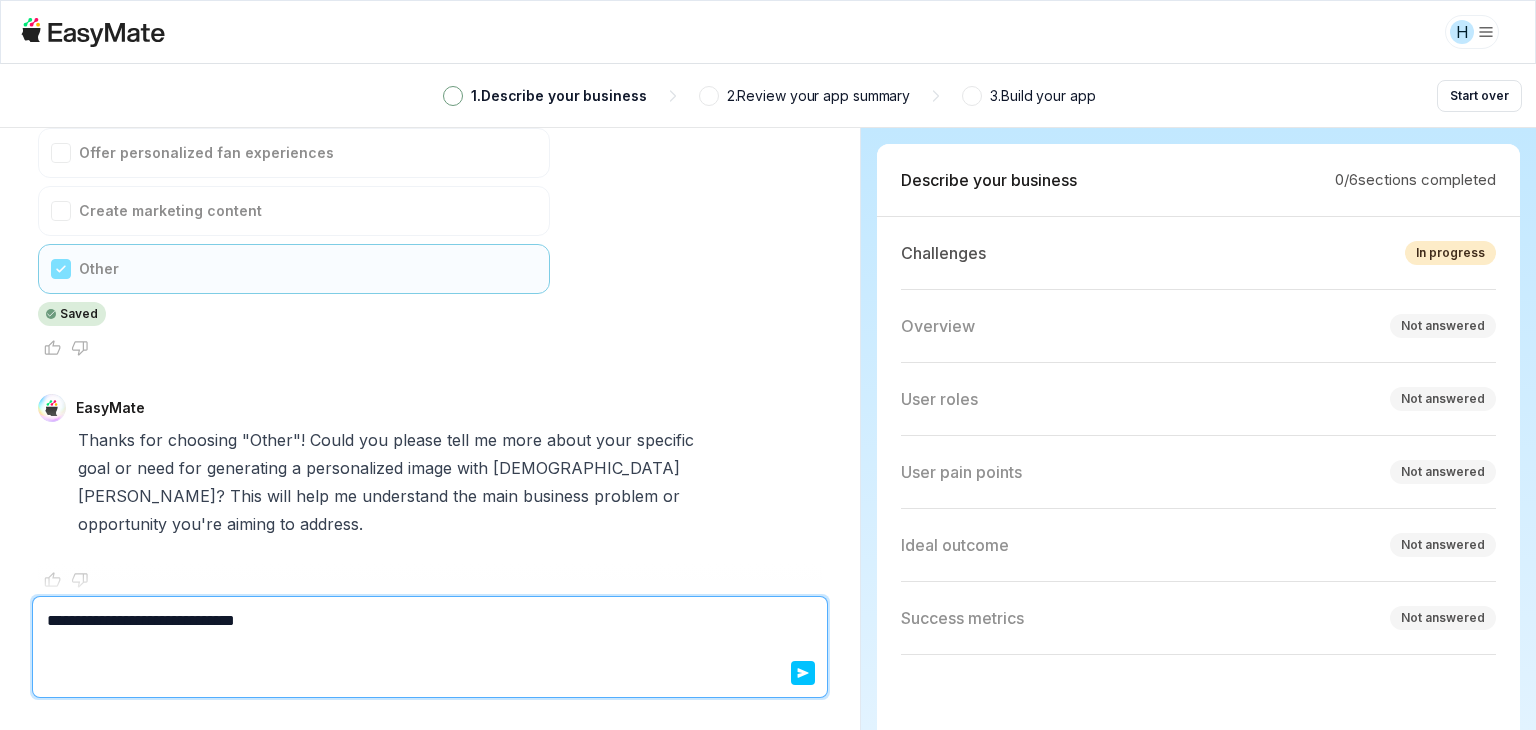 type on "*" 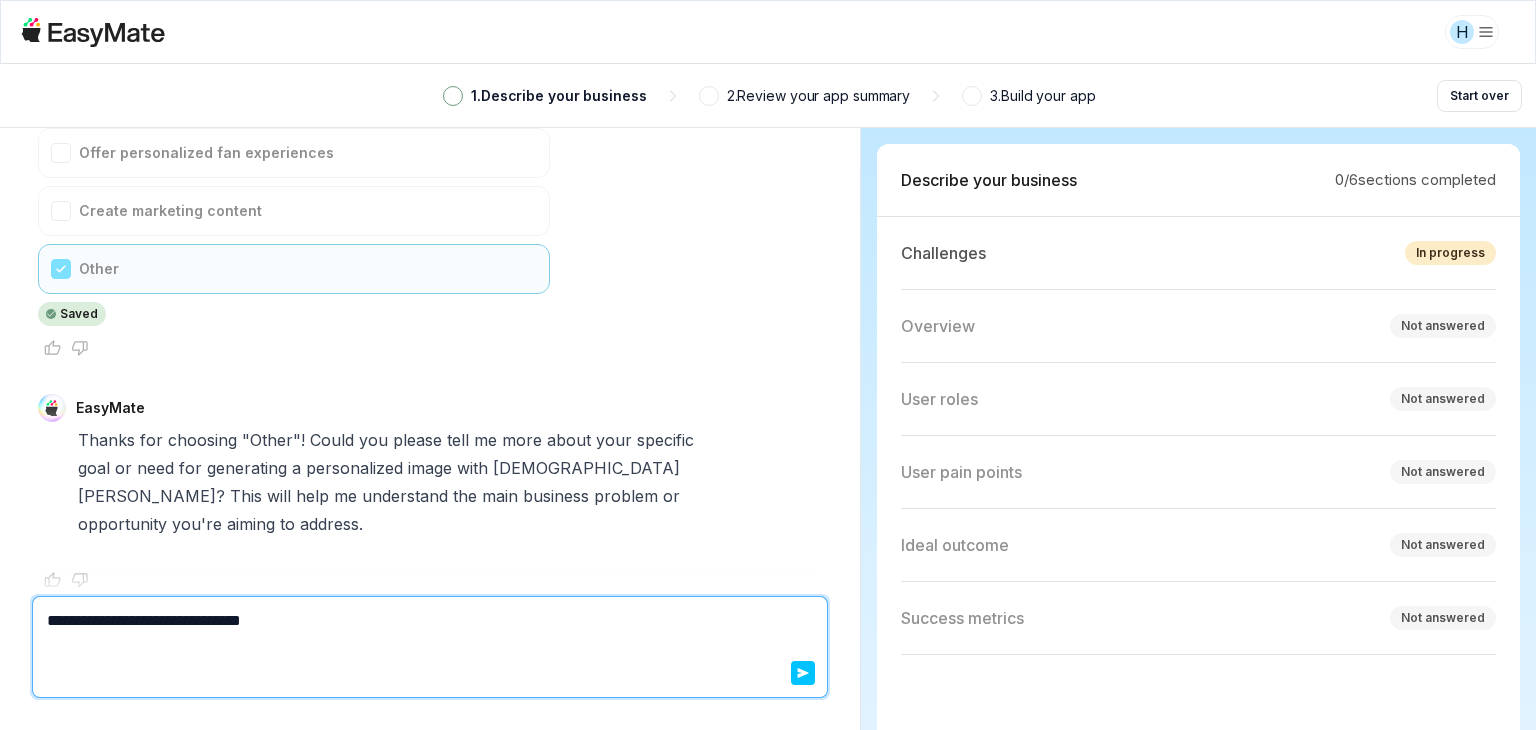 type on "*" 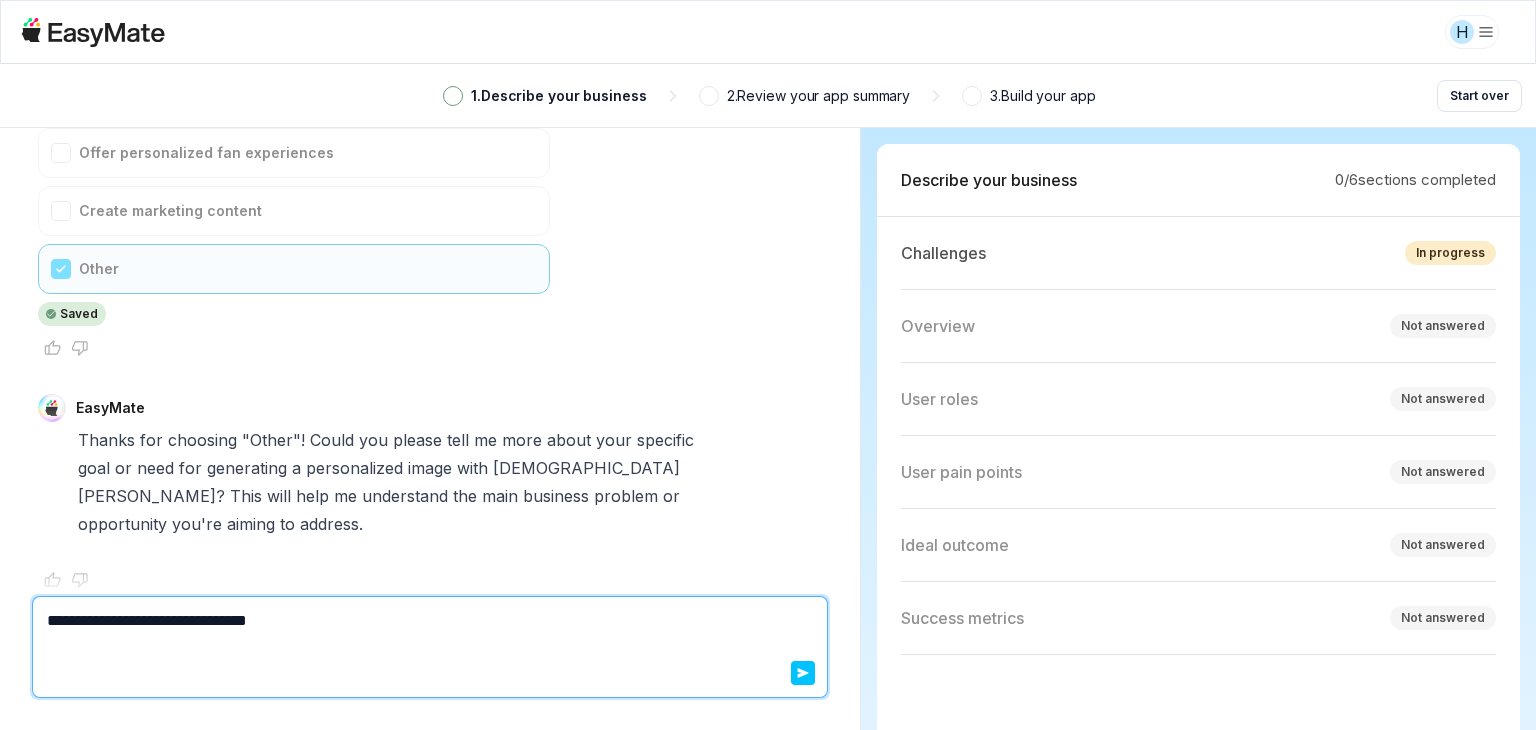 type on "*" 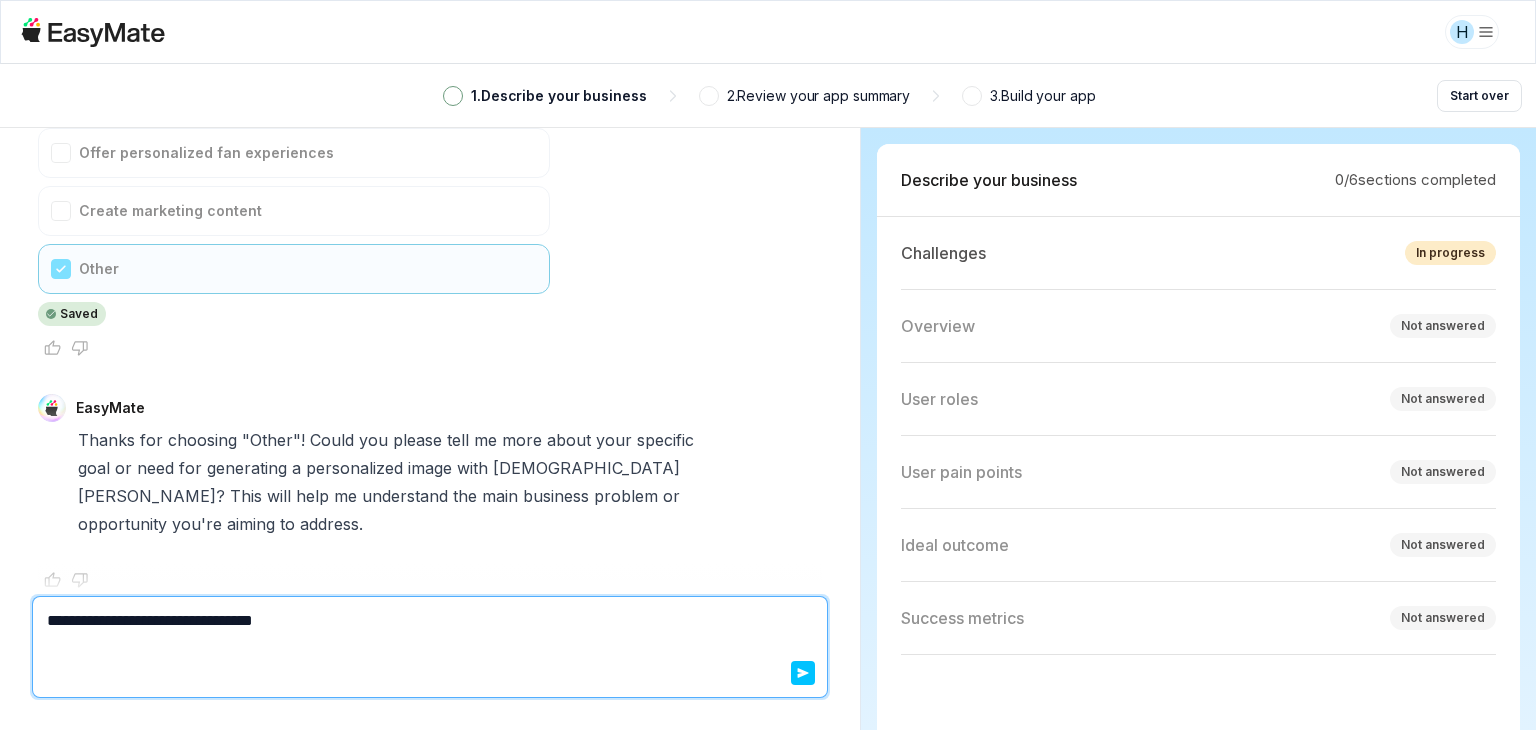 type on "*" 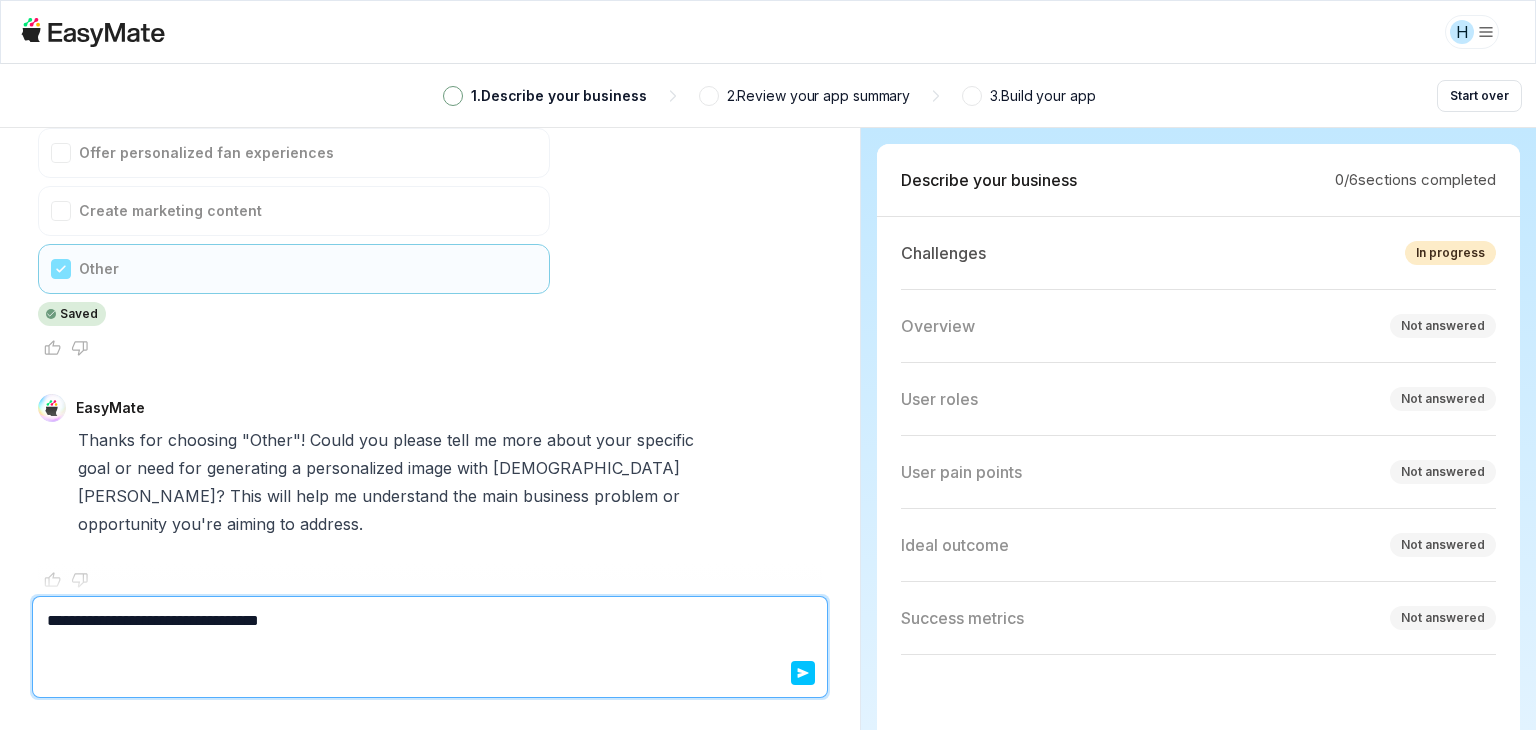 type on "*" 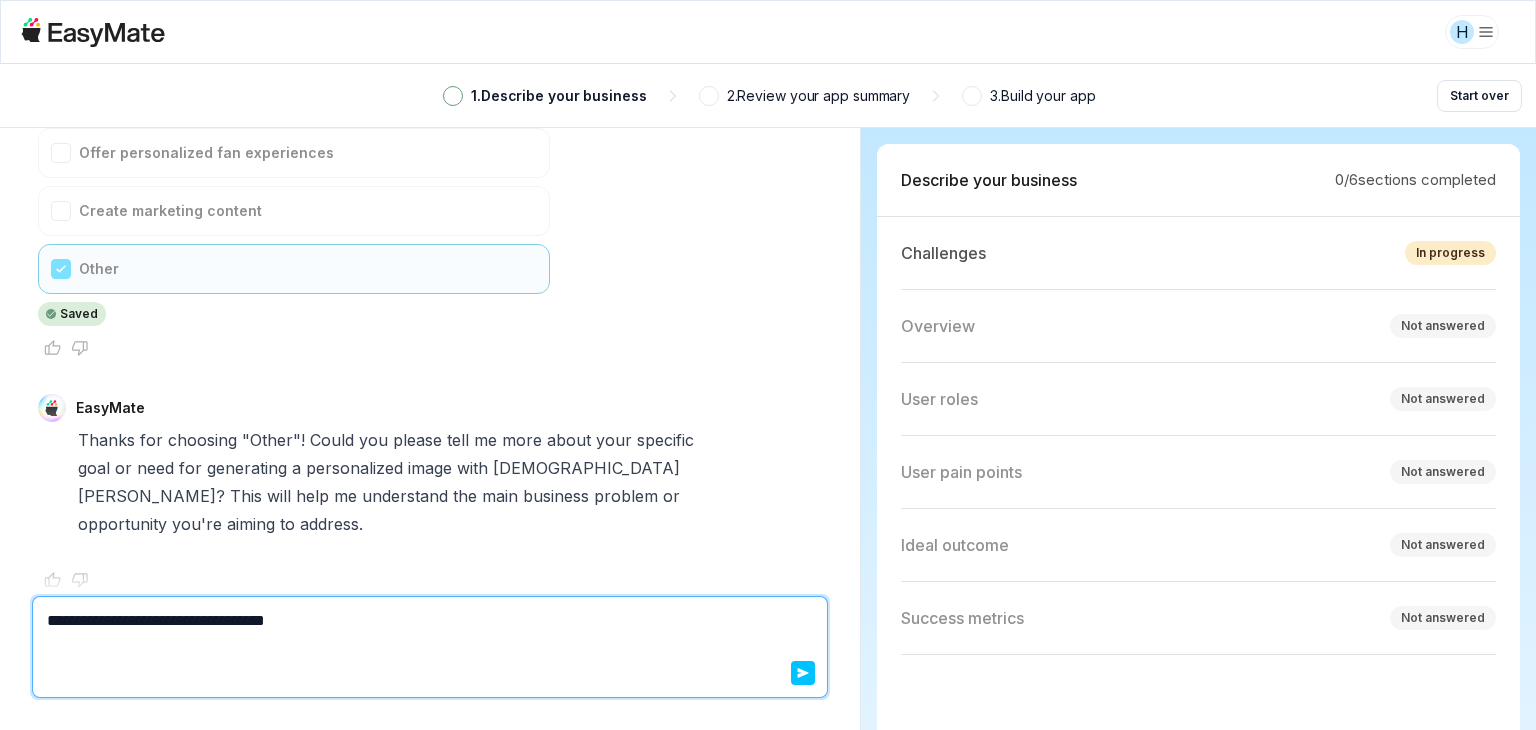 type on "*" 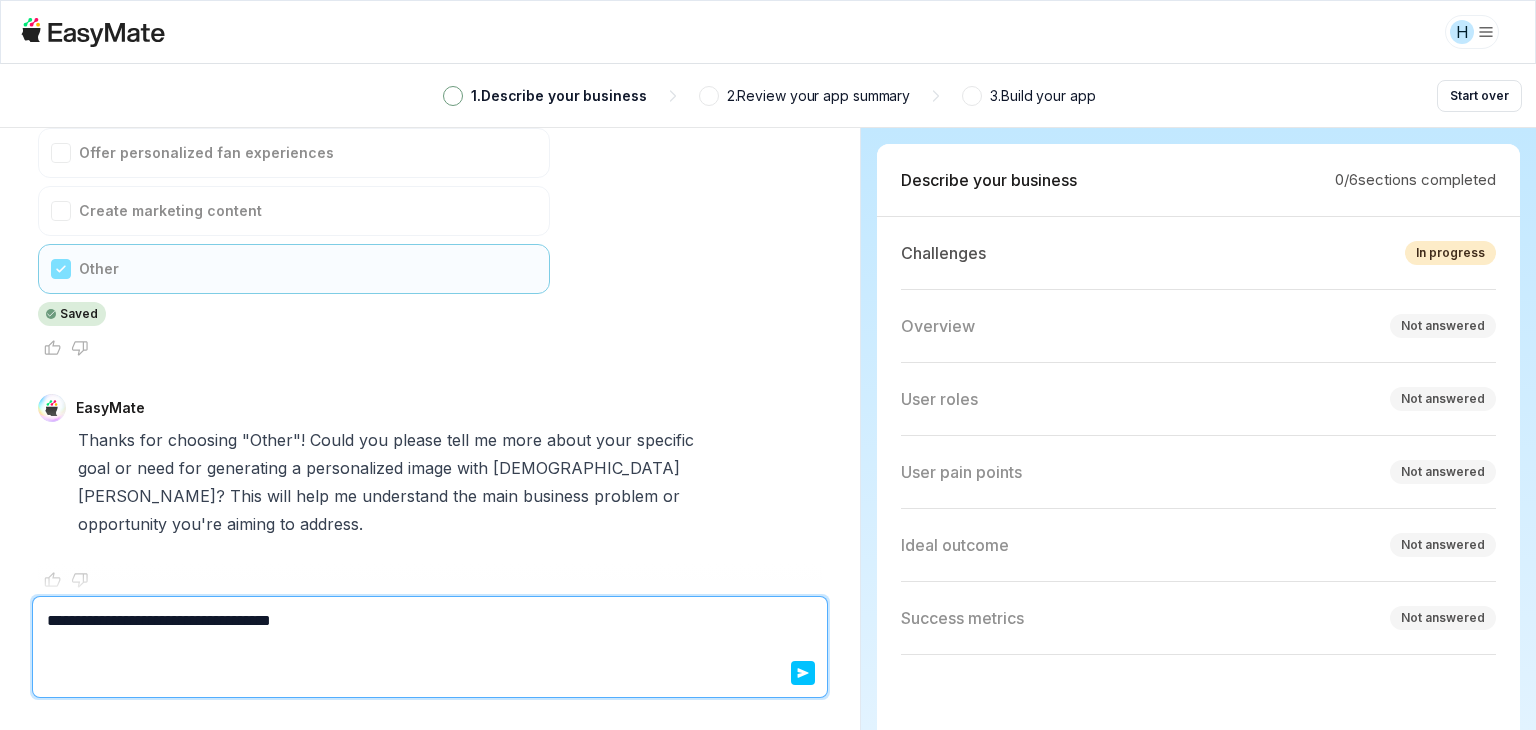 type on "*" 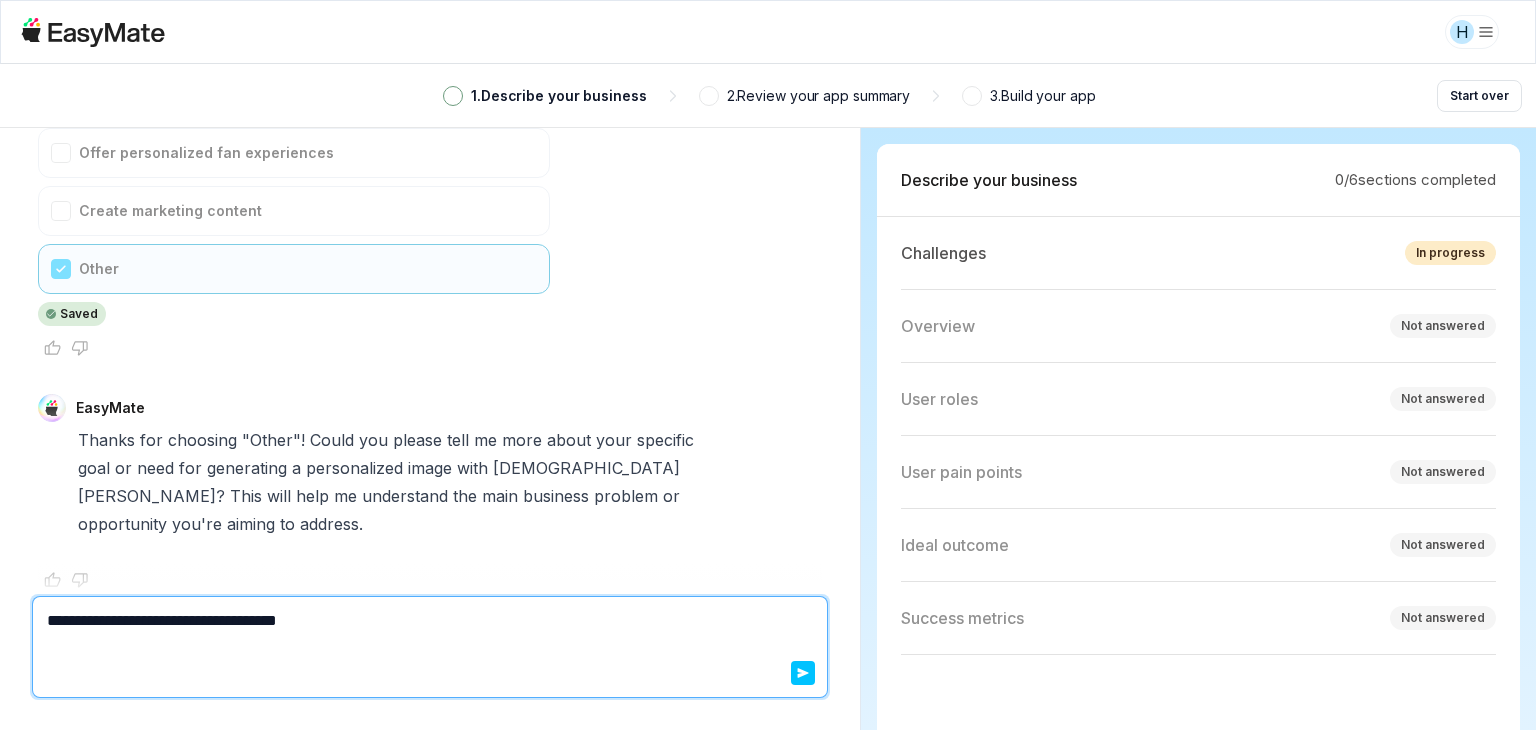 type on "*" 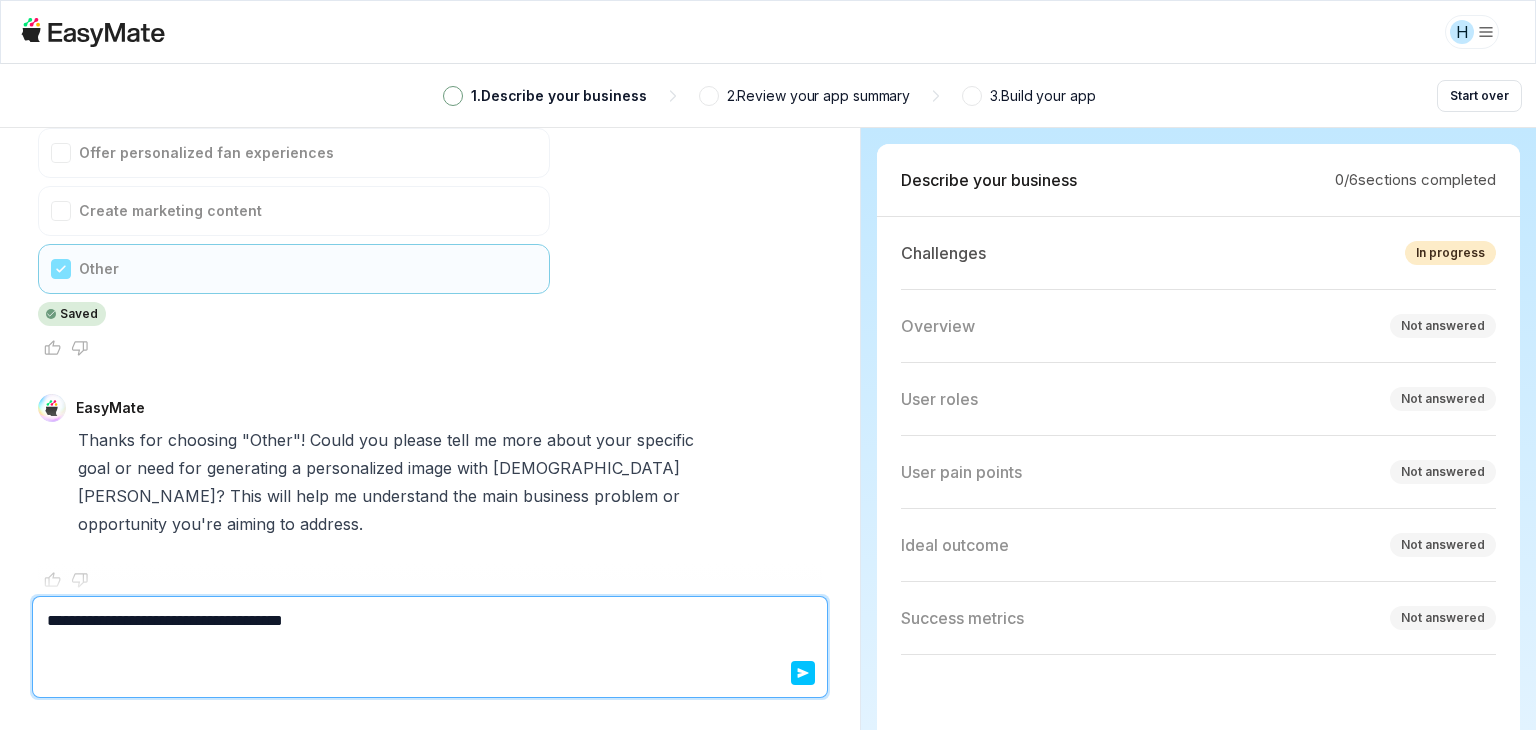 type on "*" 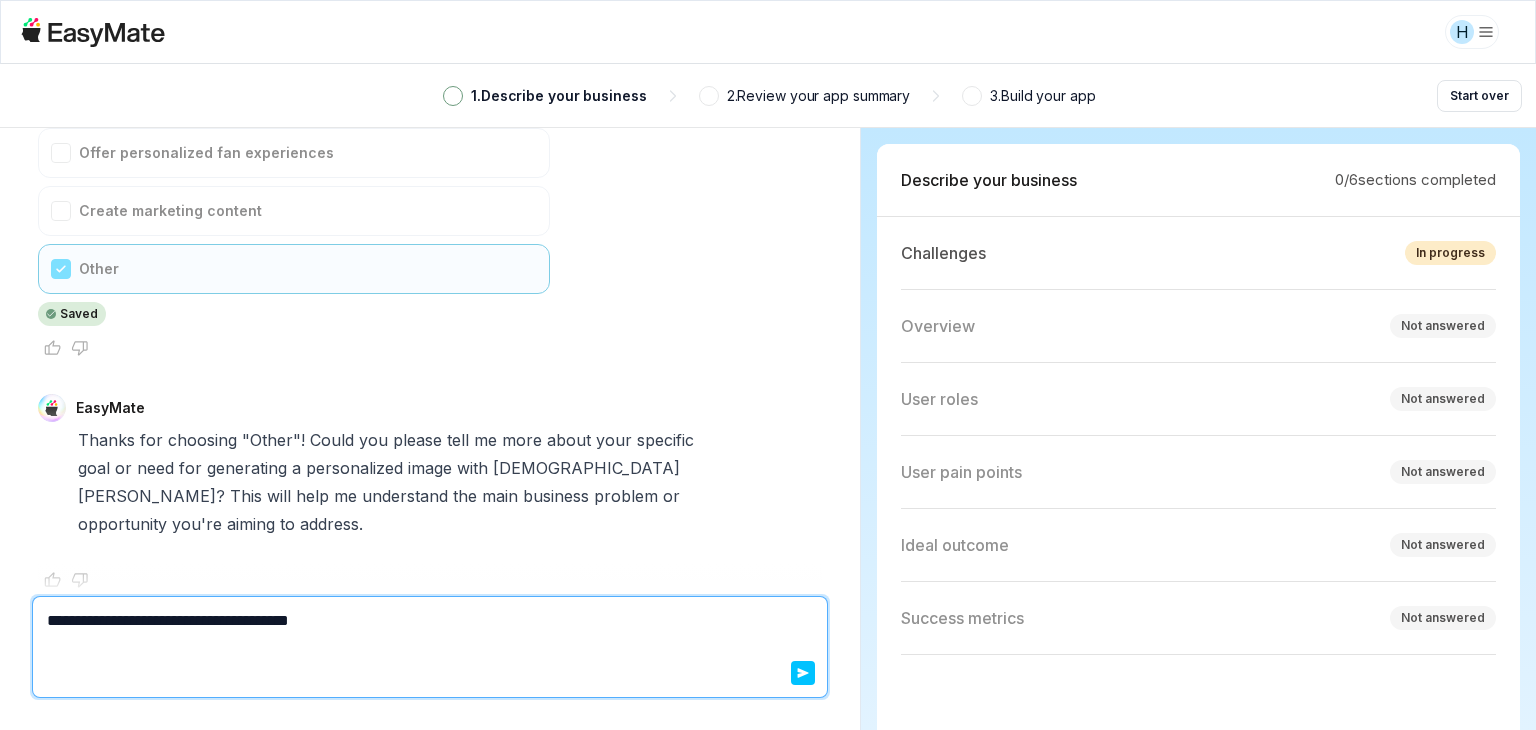 type 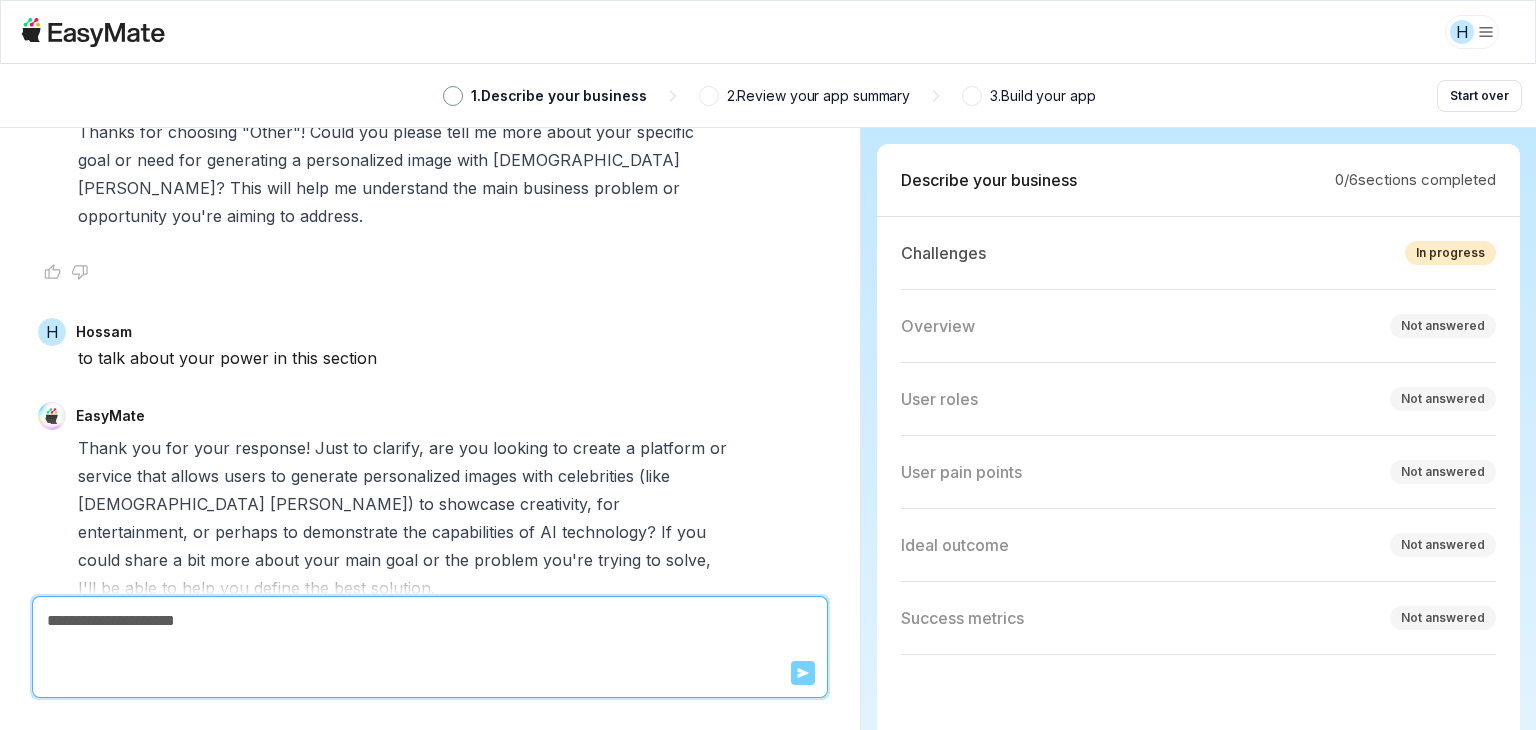 scroll, scrollTop: 822, scrollLeft: 0, axis: vertical 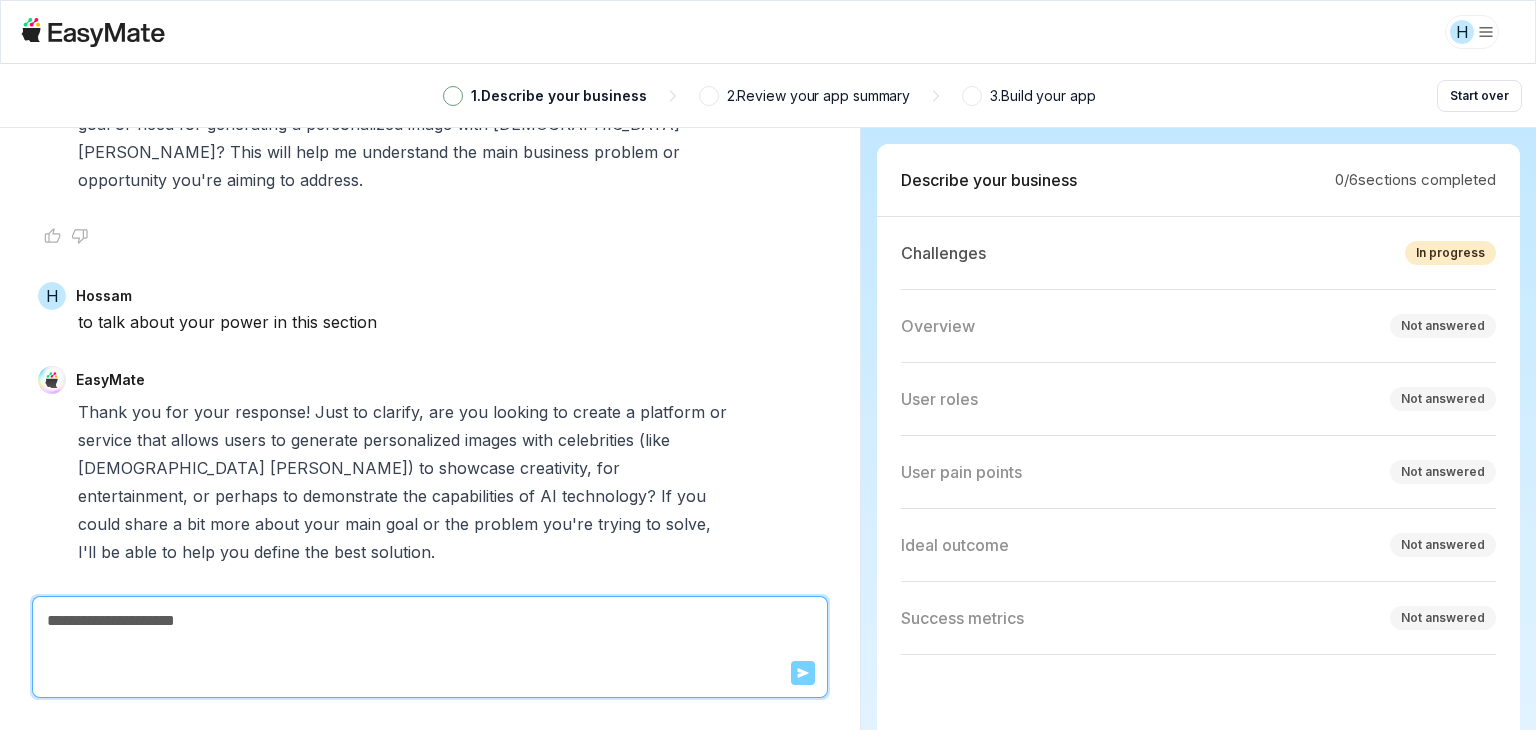 type on "*" 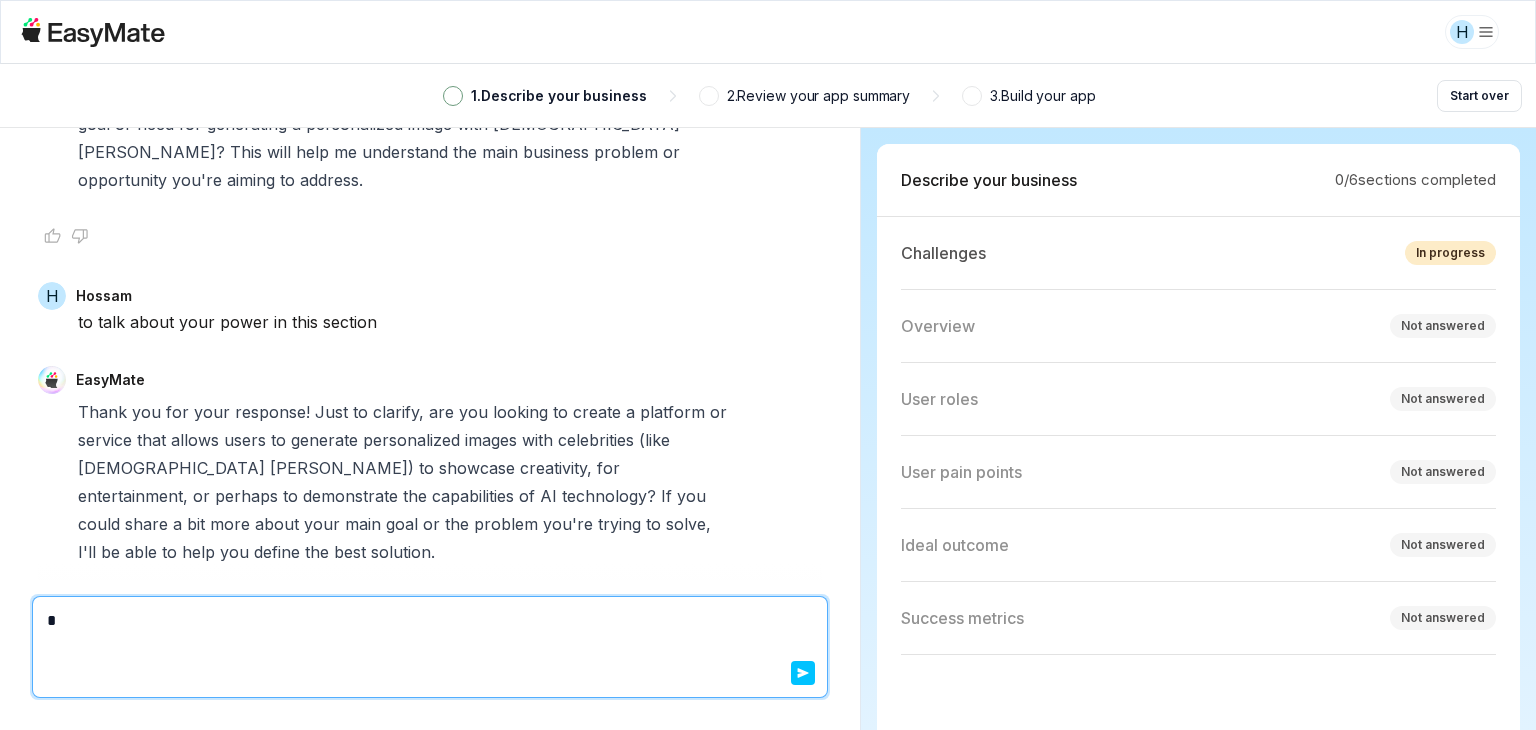 type on "*" 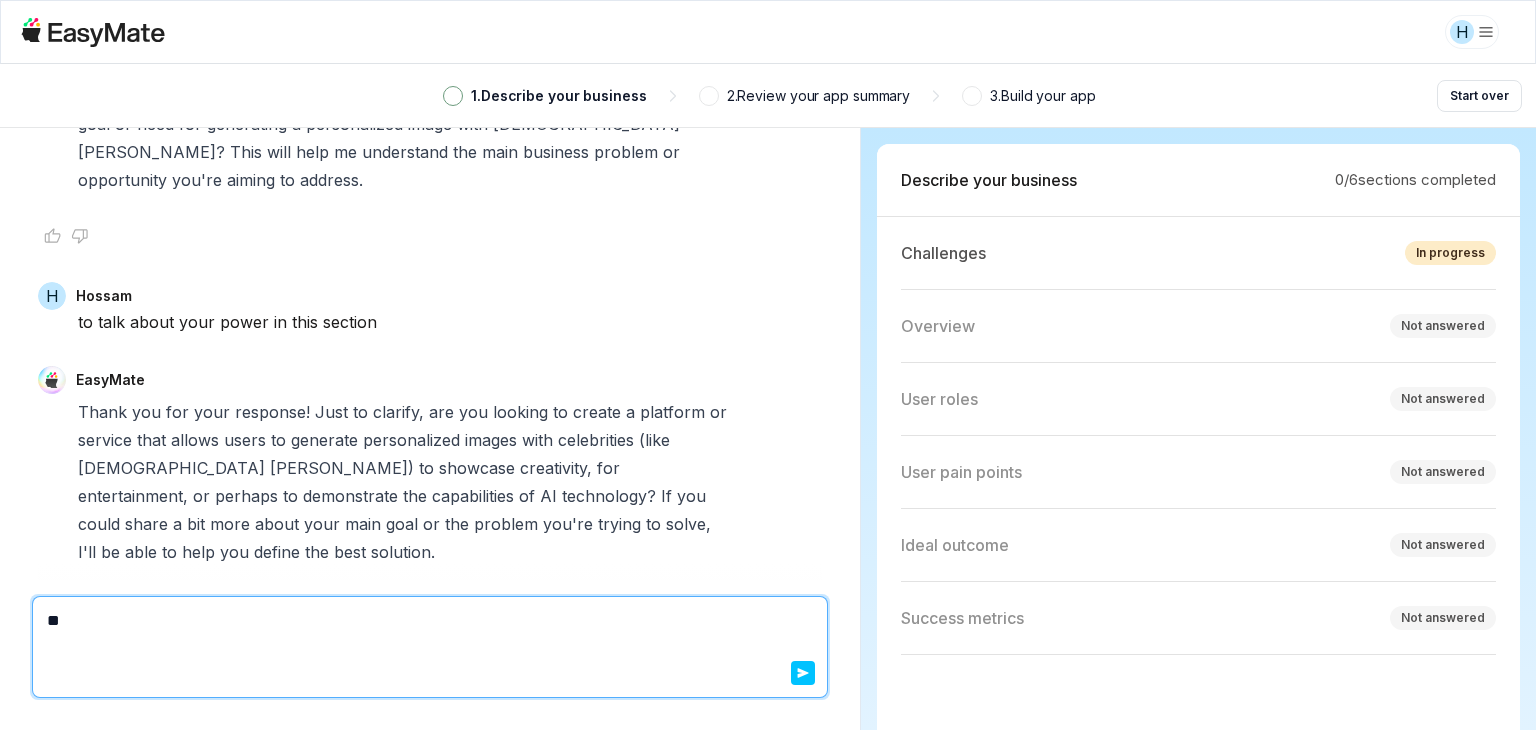 type on "*" 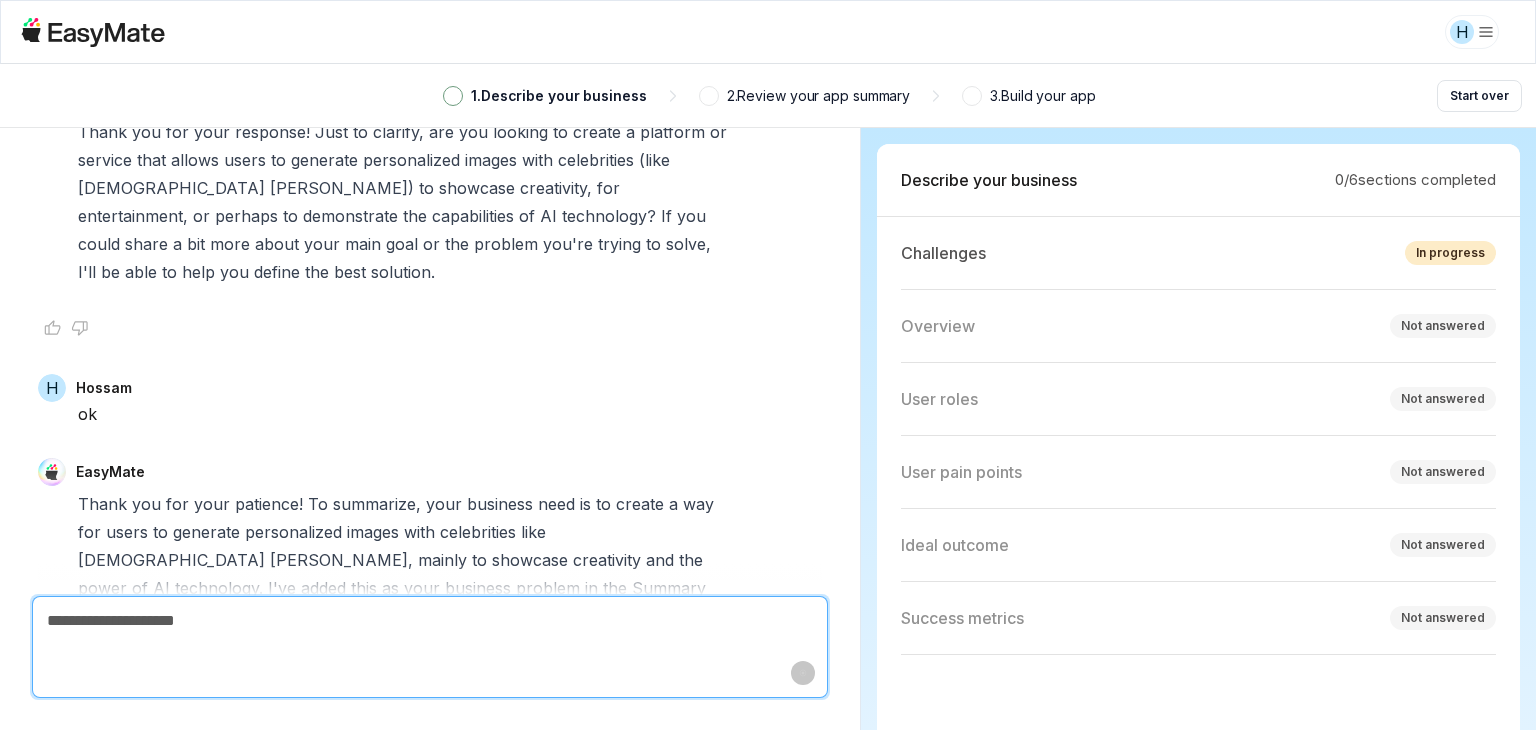 scroll, scrollTop: 1178, scrollLeft: 0, axis: vertical 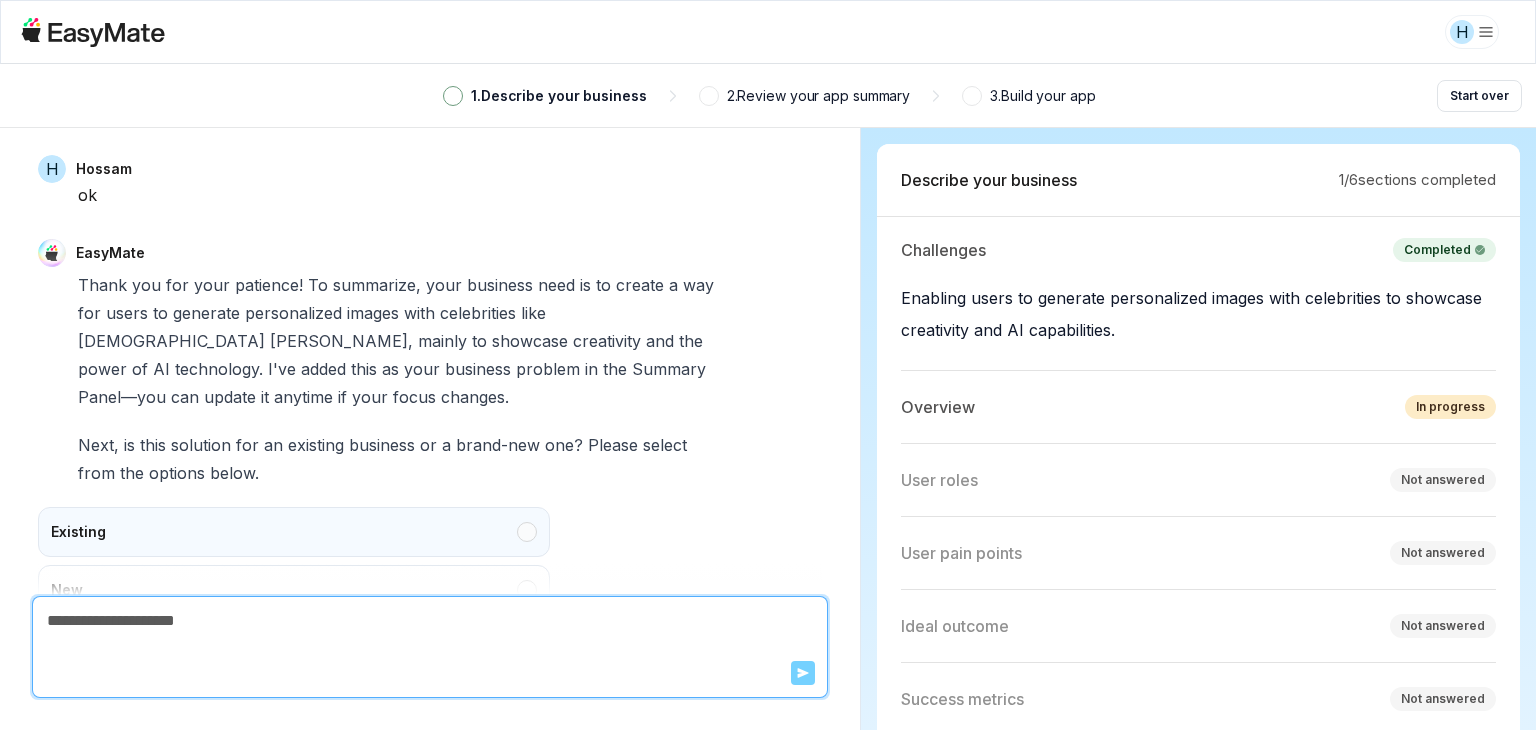 click on "Existing" at bounding box center [294, 532] 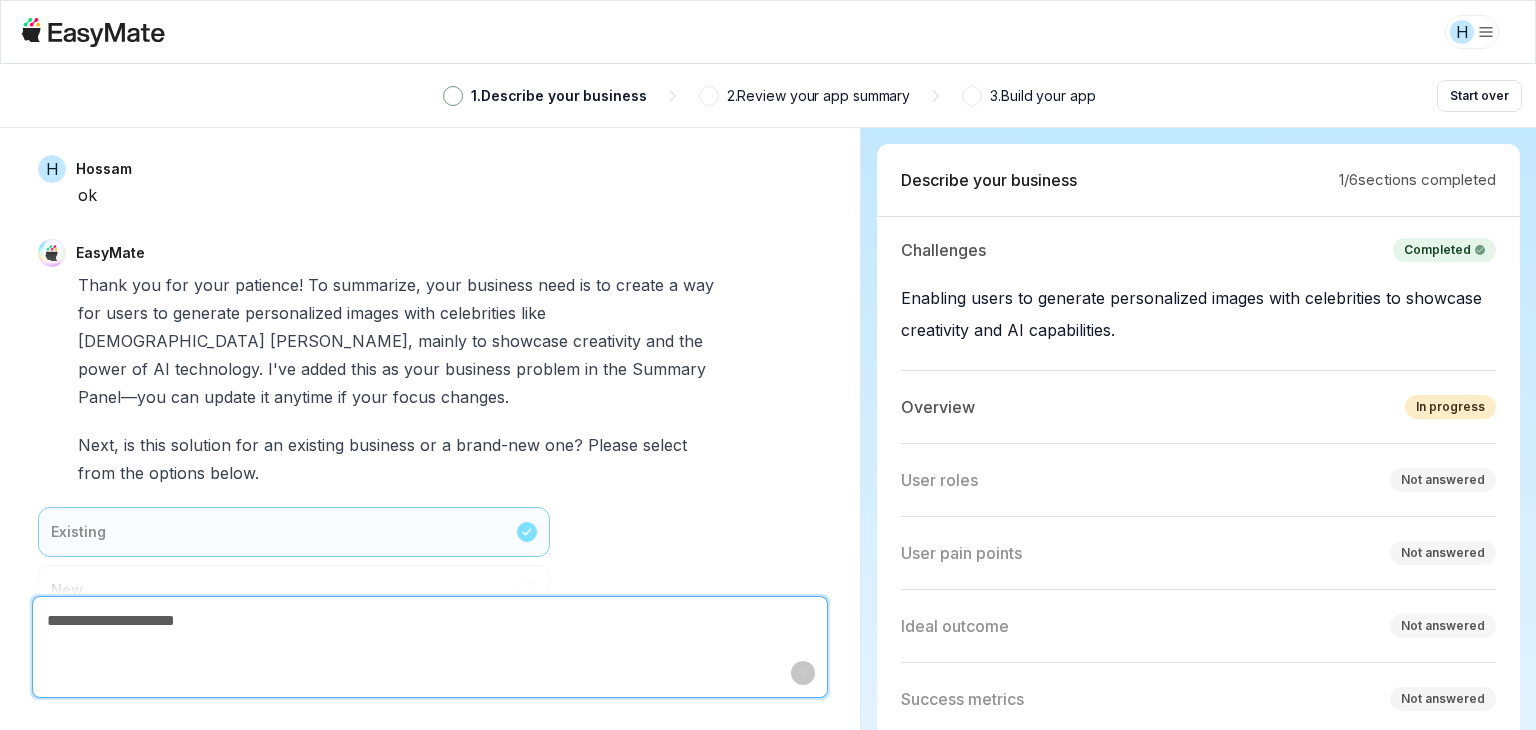 scroll, scrollTop: 1285, scrollLeft: 0, axis: vertical 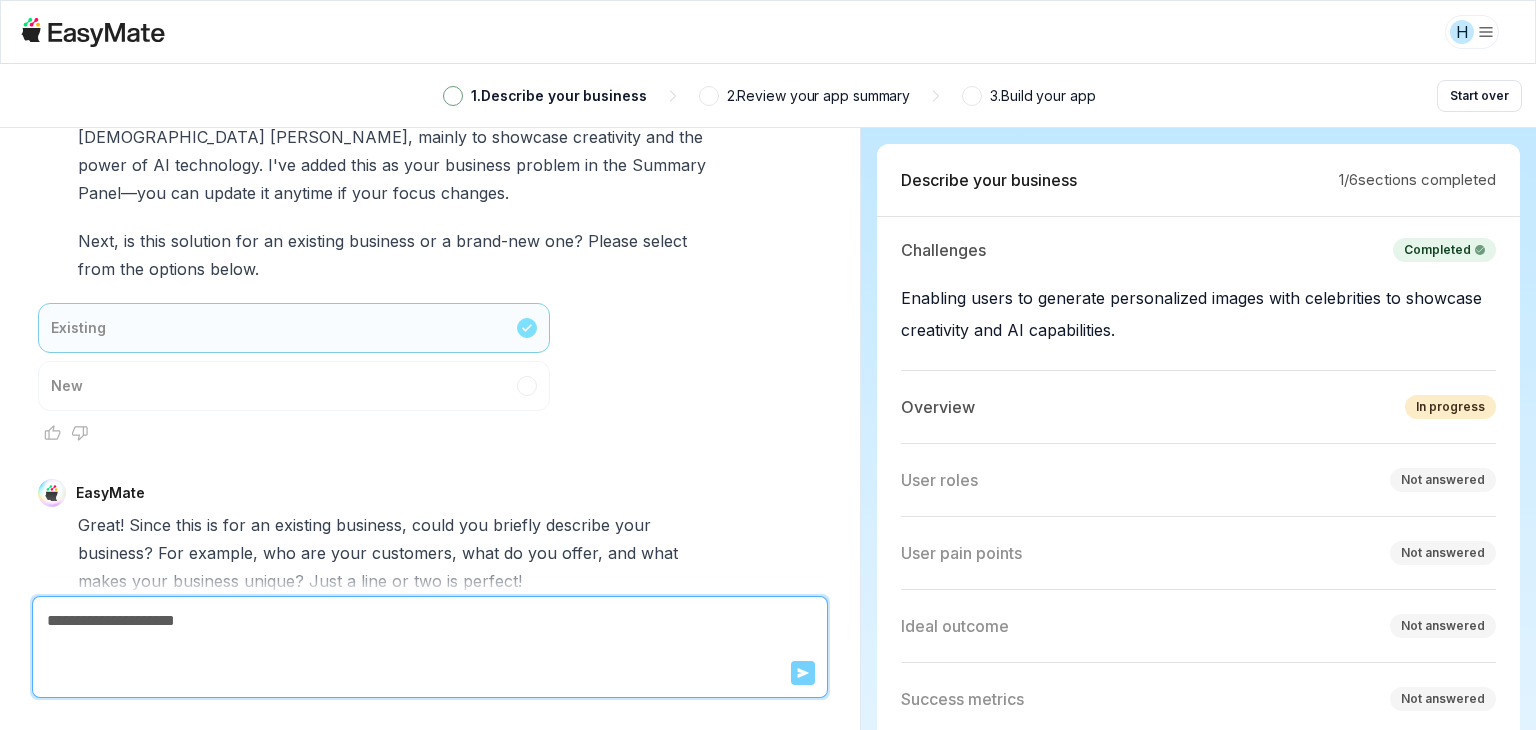 click on "Send" at bounding box center (430, 647) 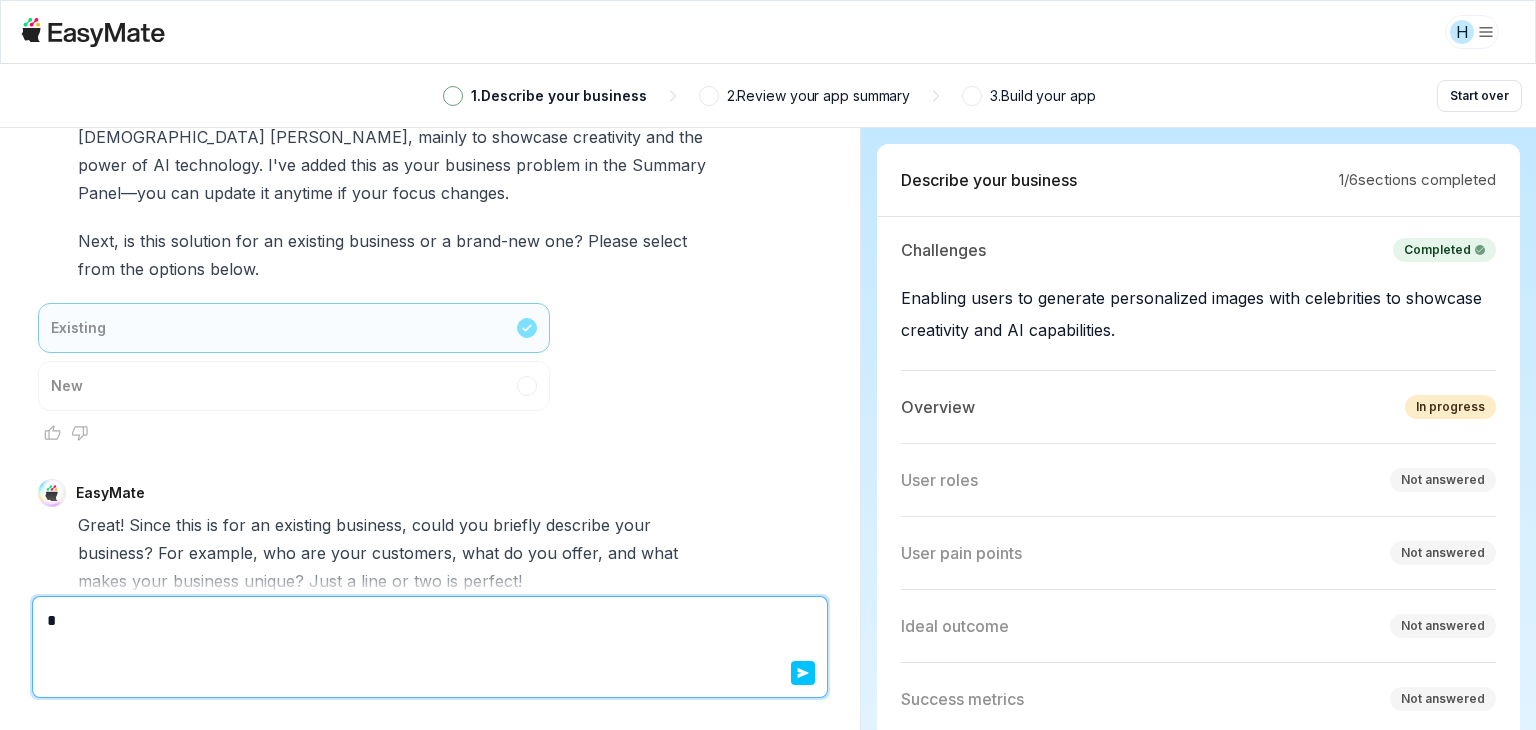 type on "*" 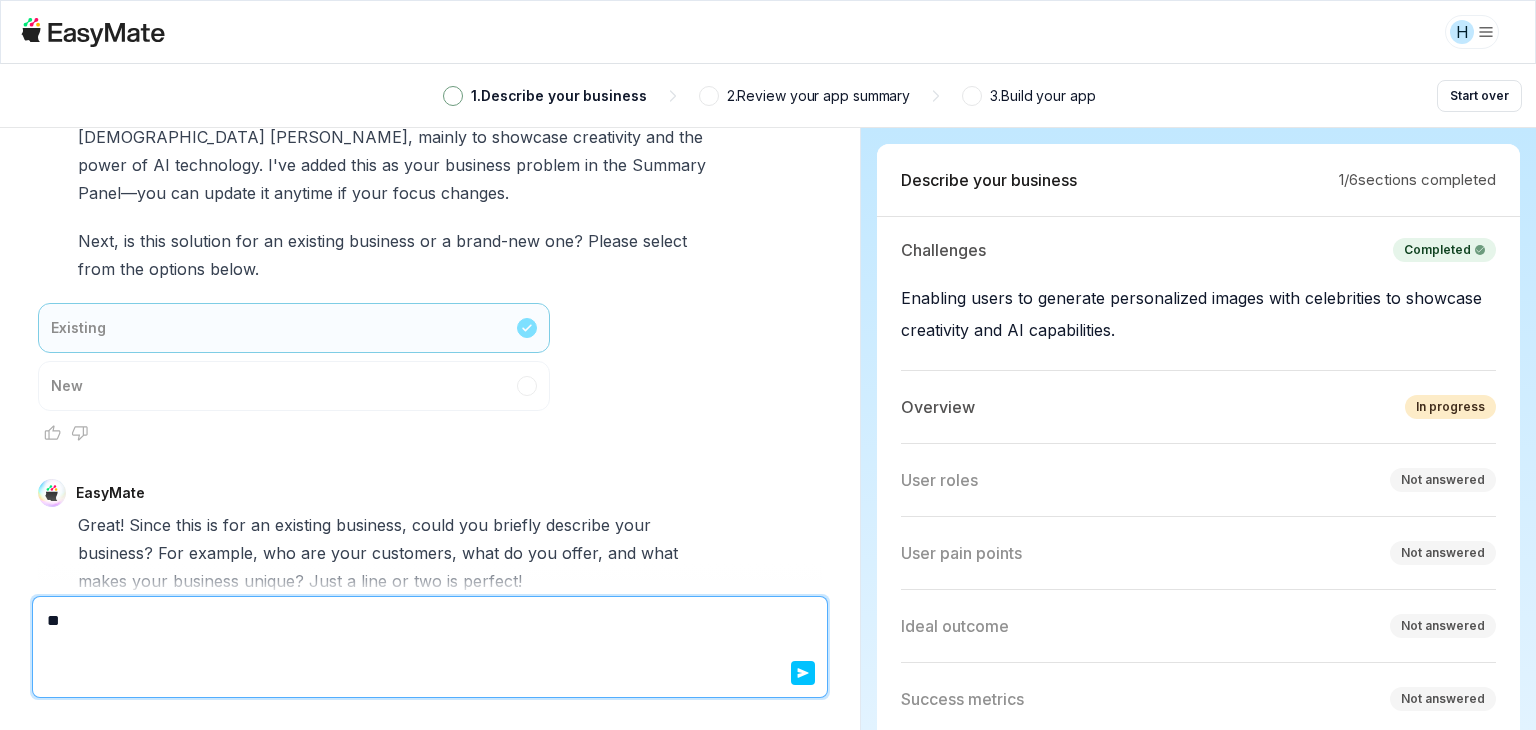 type on "*" 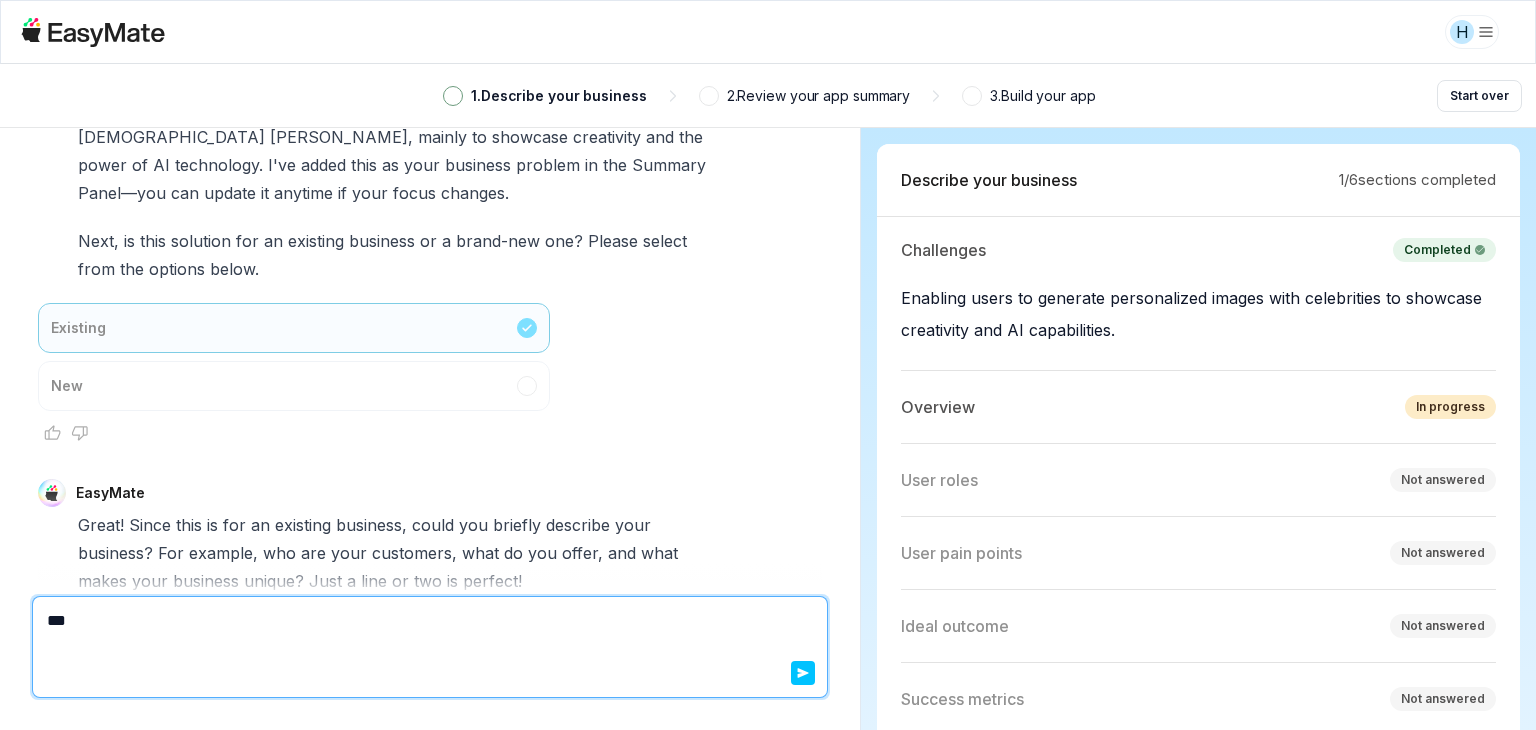 type on "*" 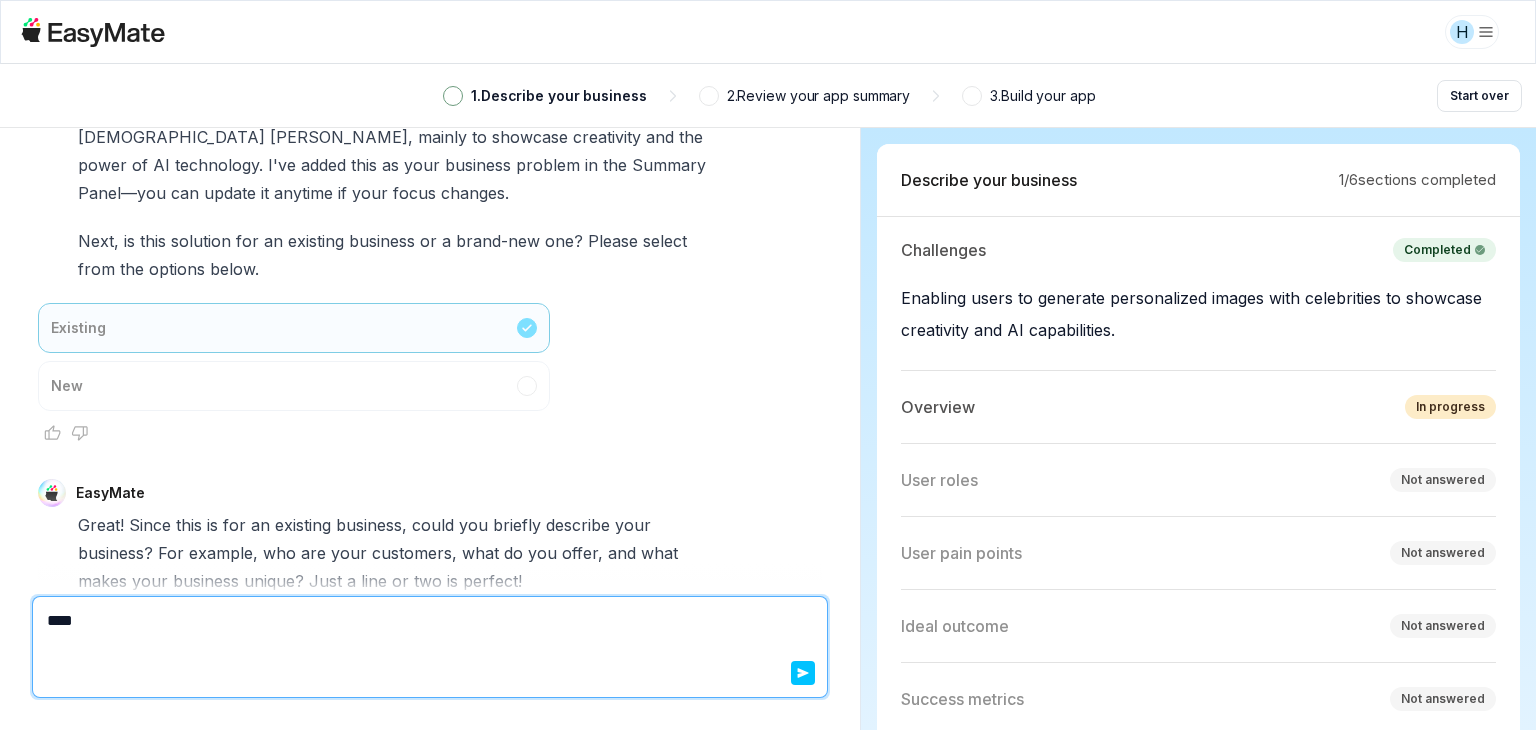 type on "*" 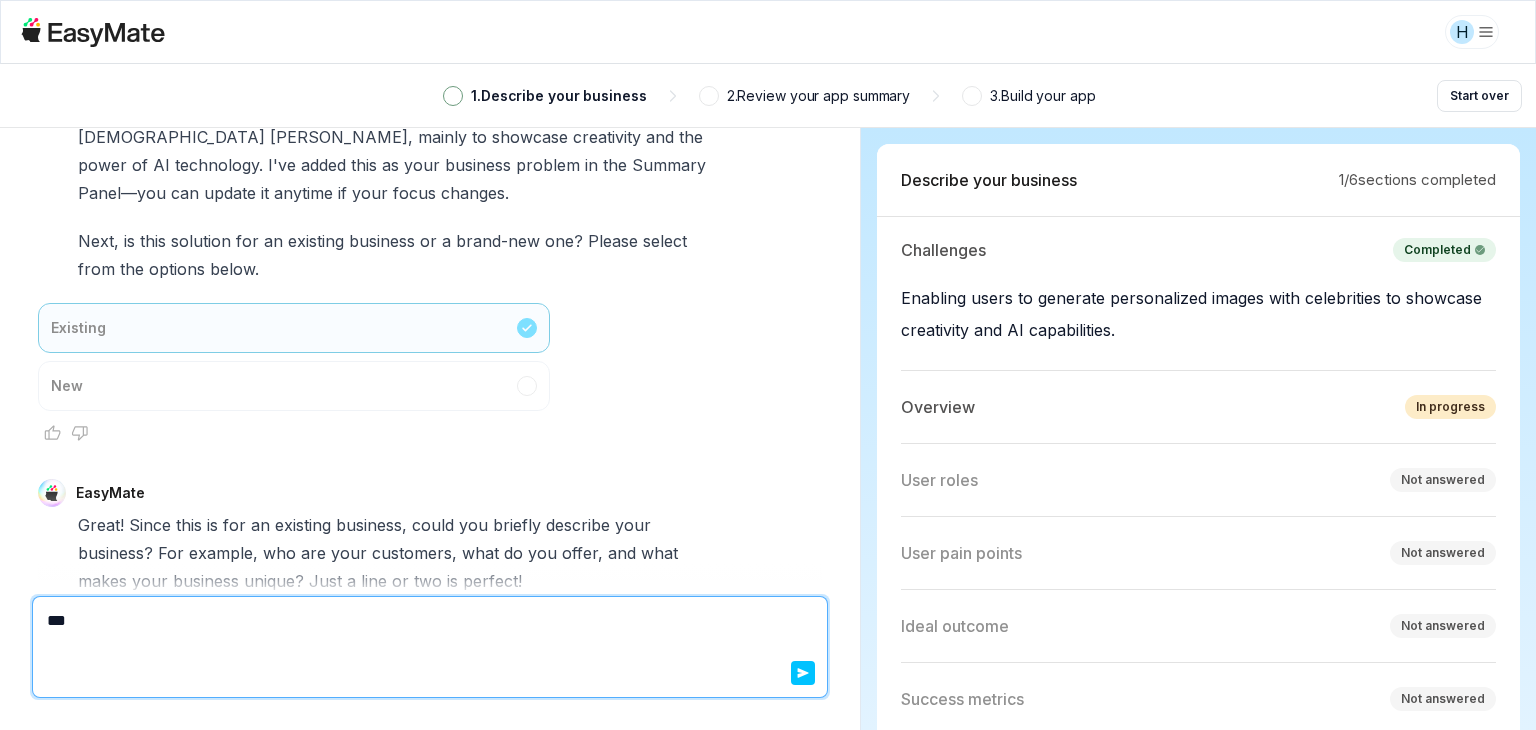 type on "*" 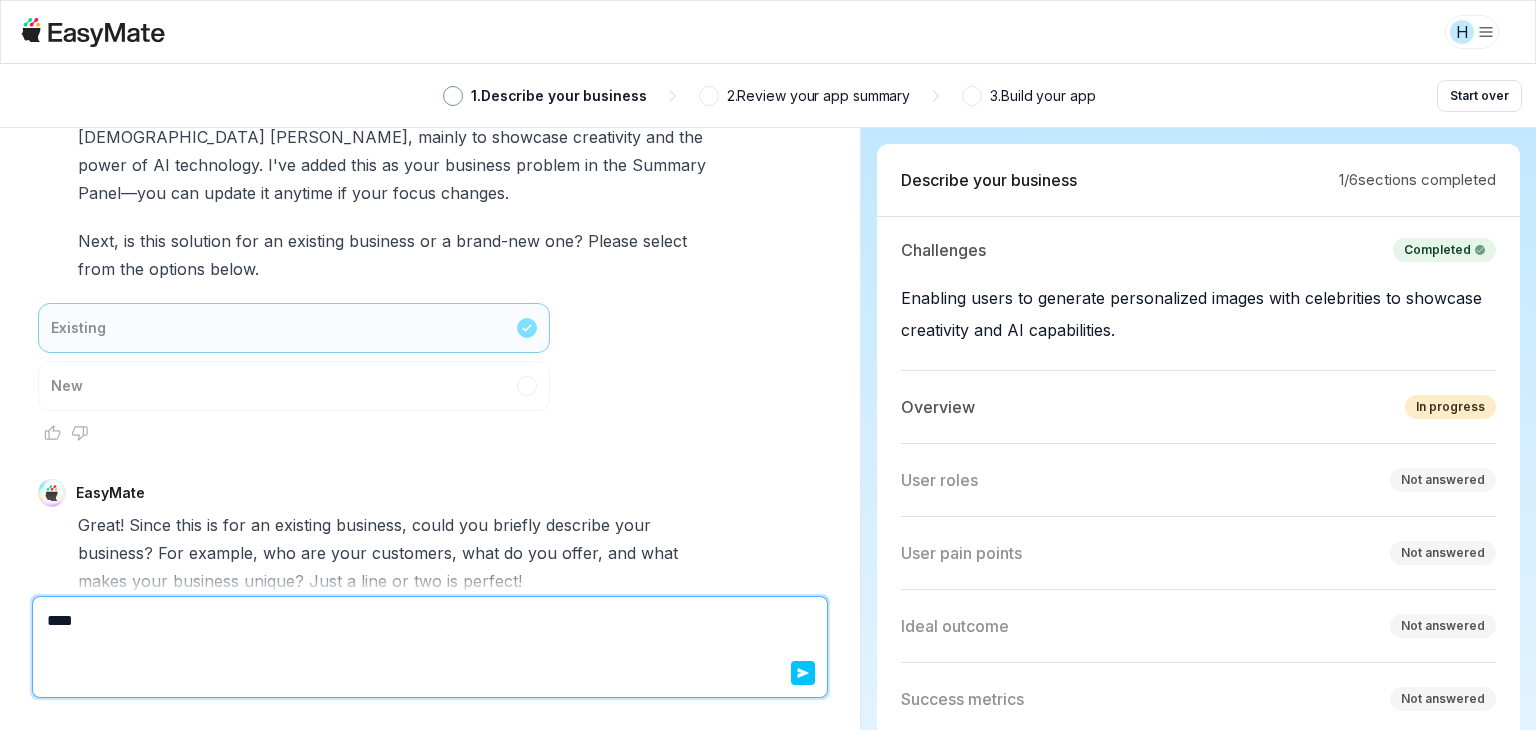 type on "*" 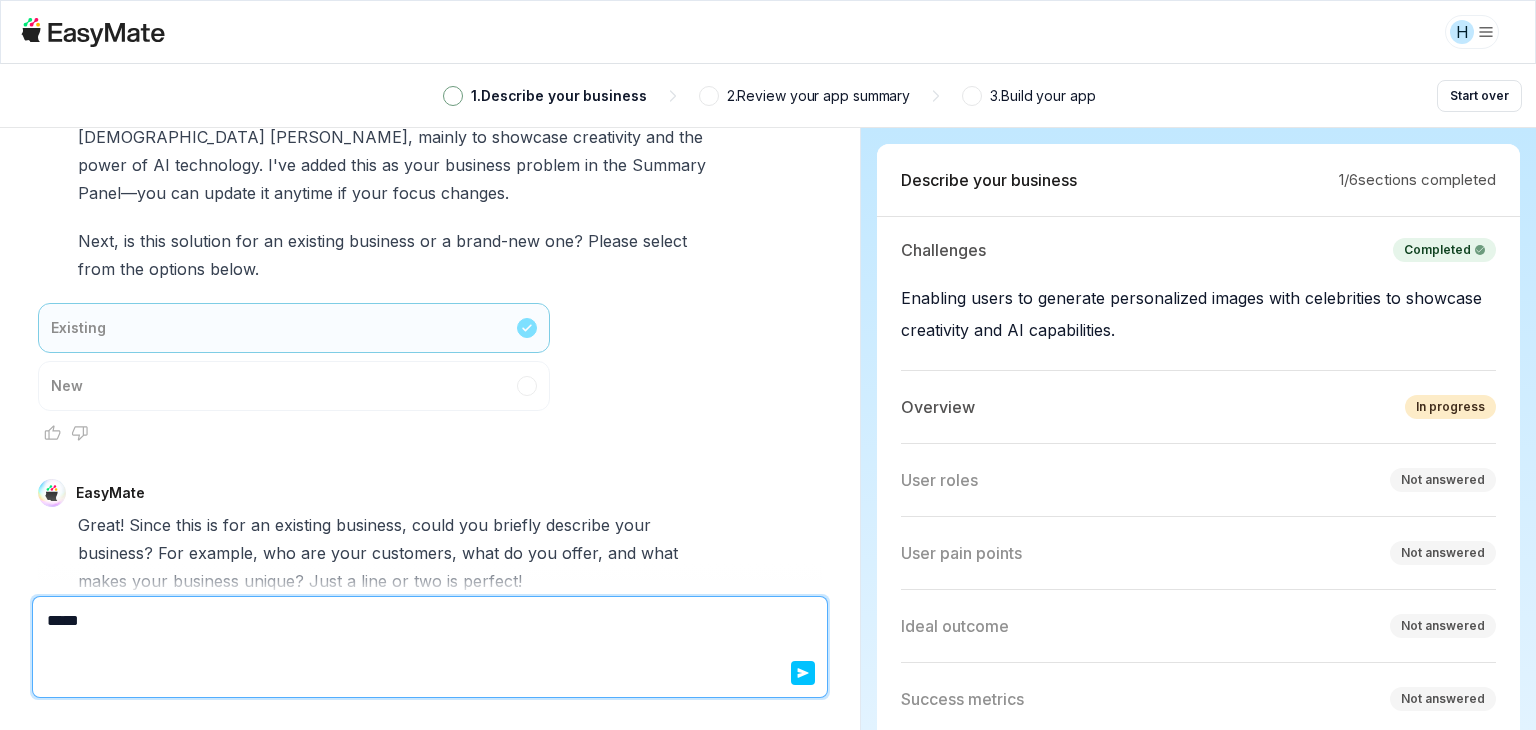 type on "*" 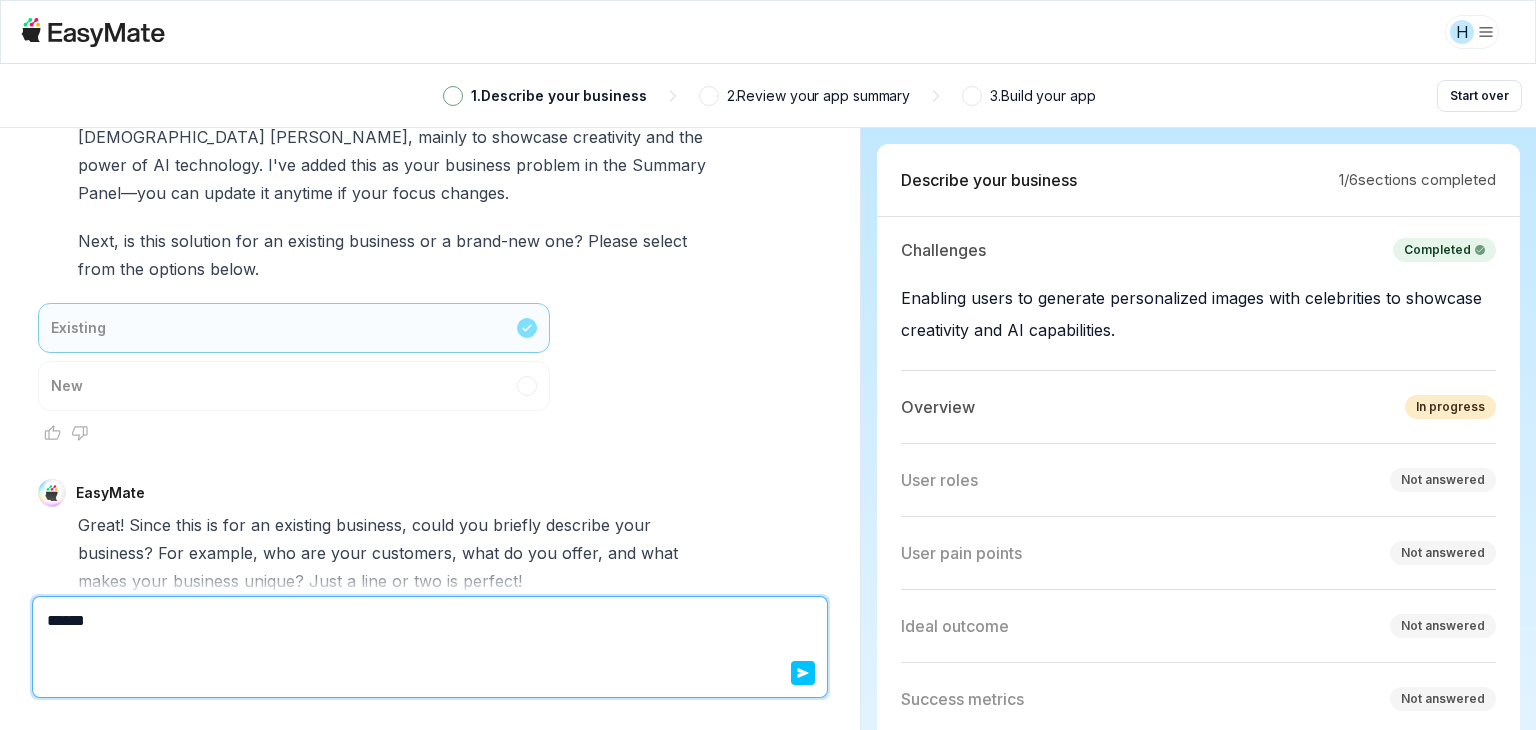 type on "*" 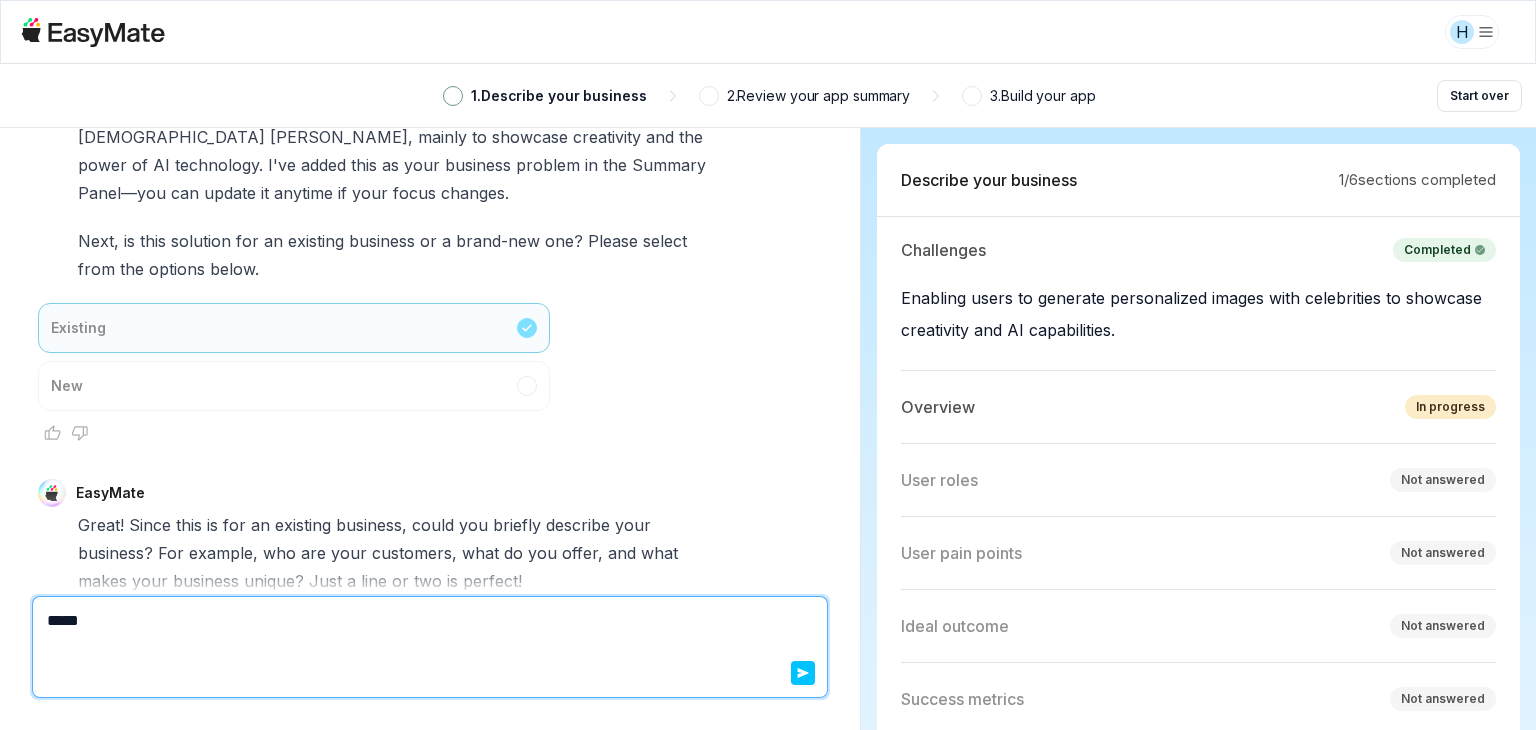 type on "*" 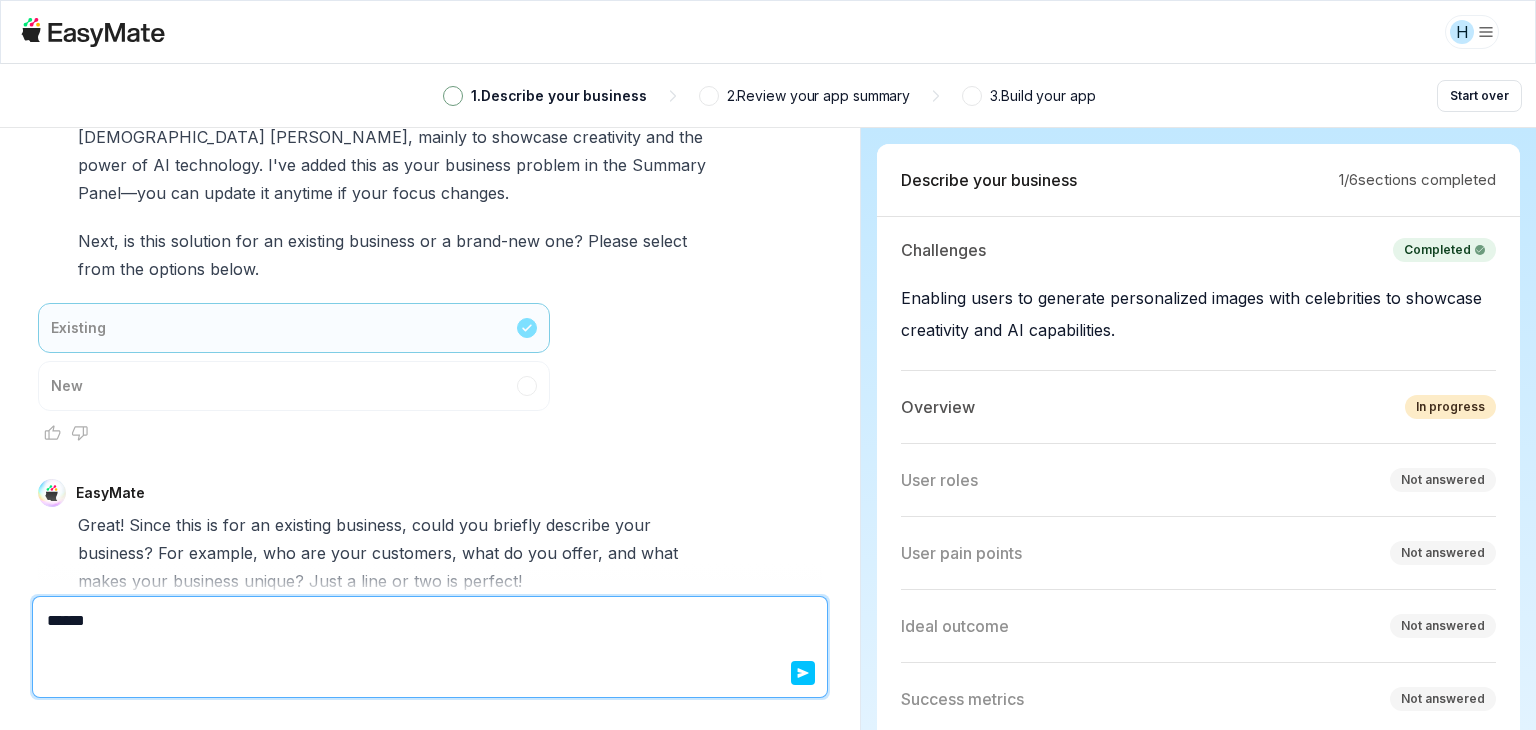type on "*" 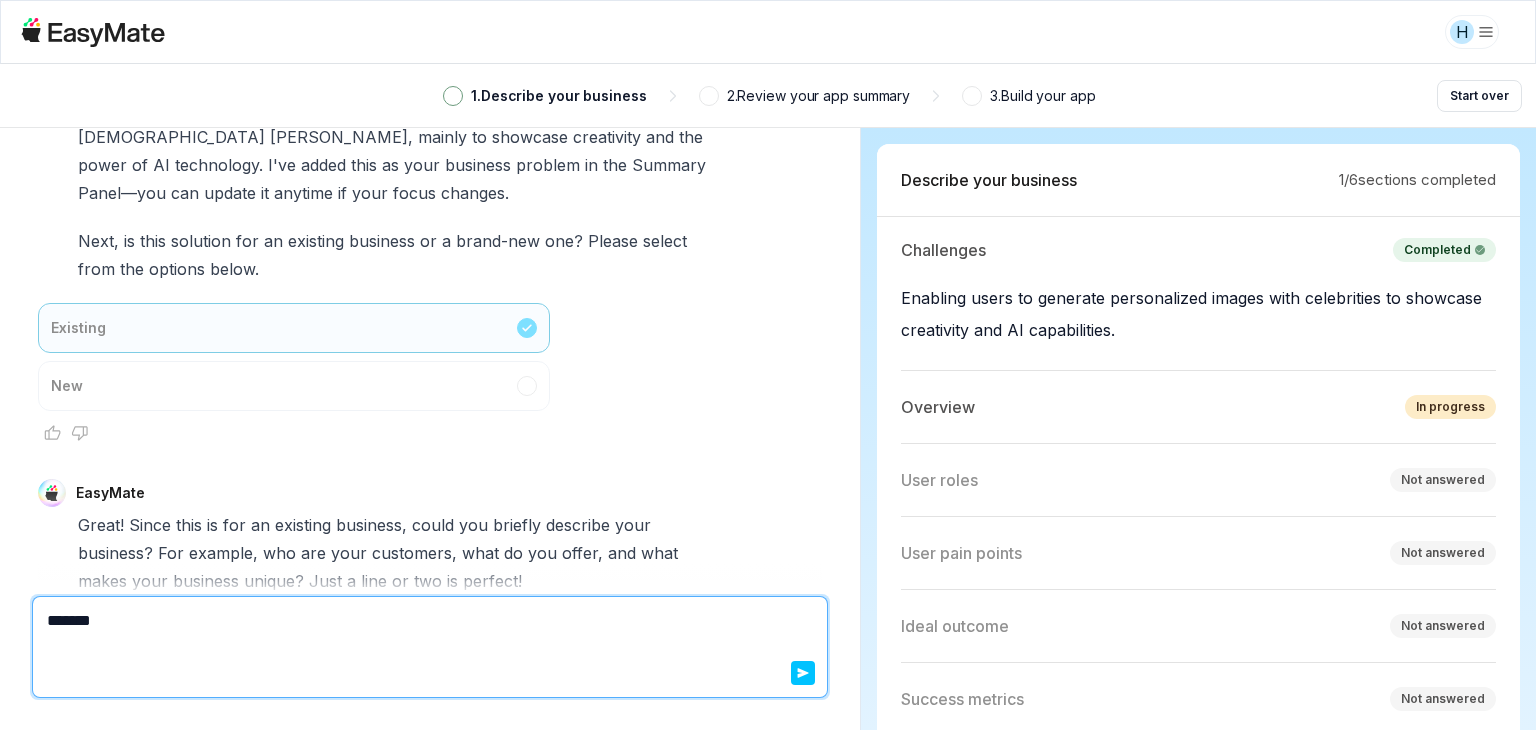 type on "*" 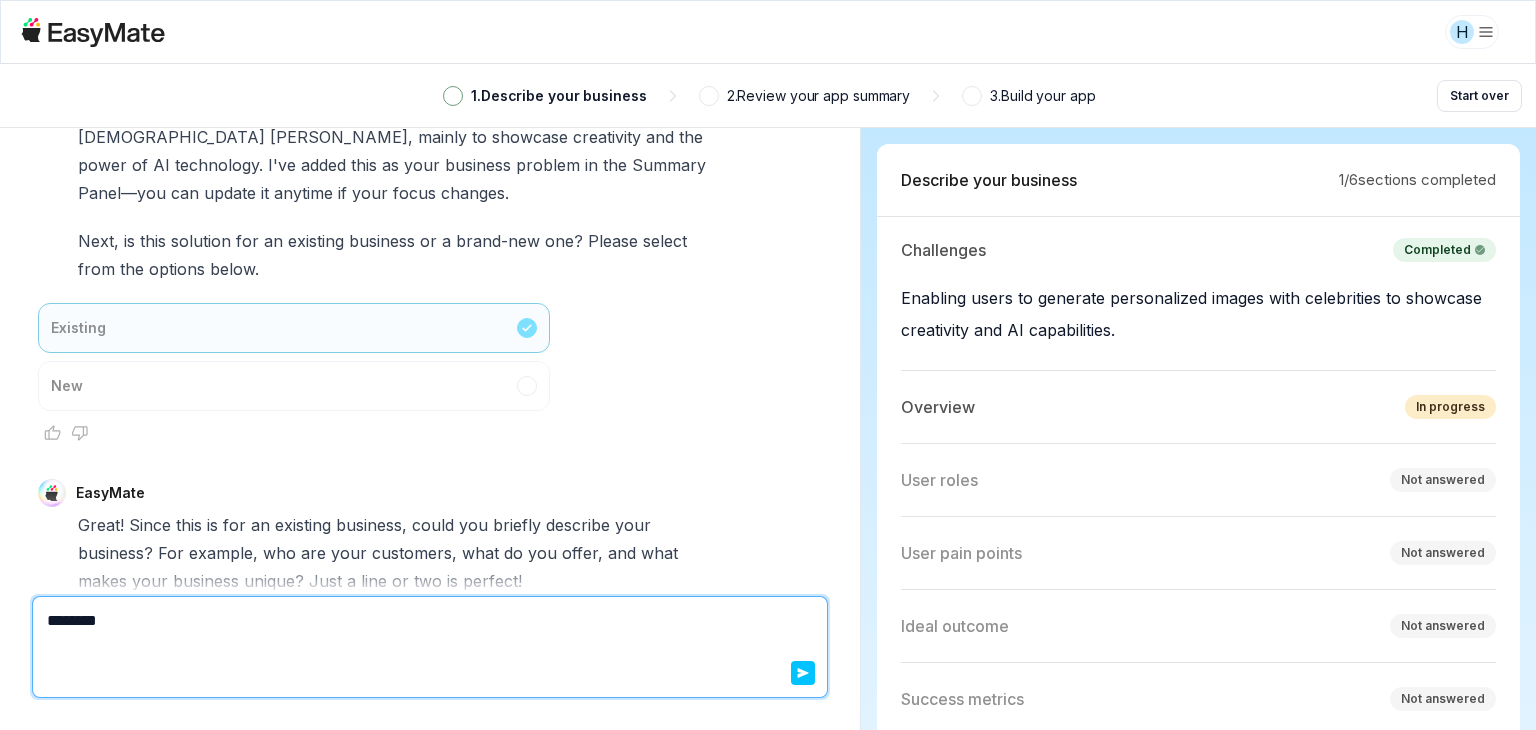 type on "*" 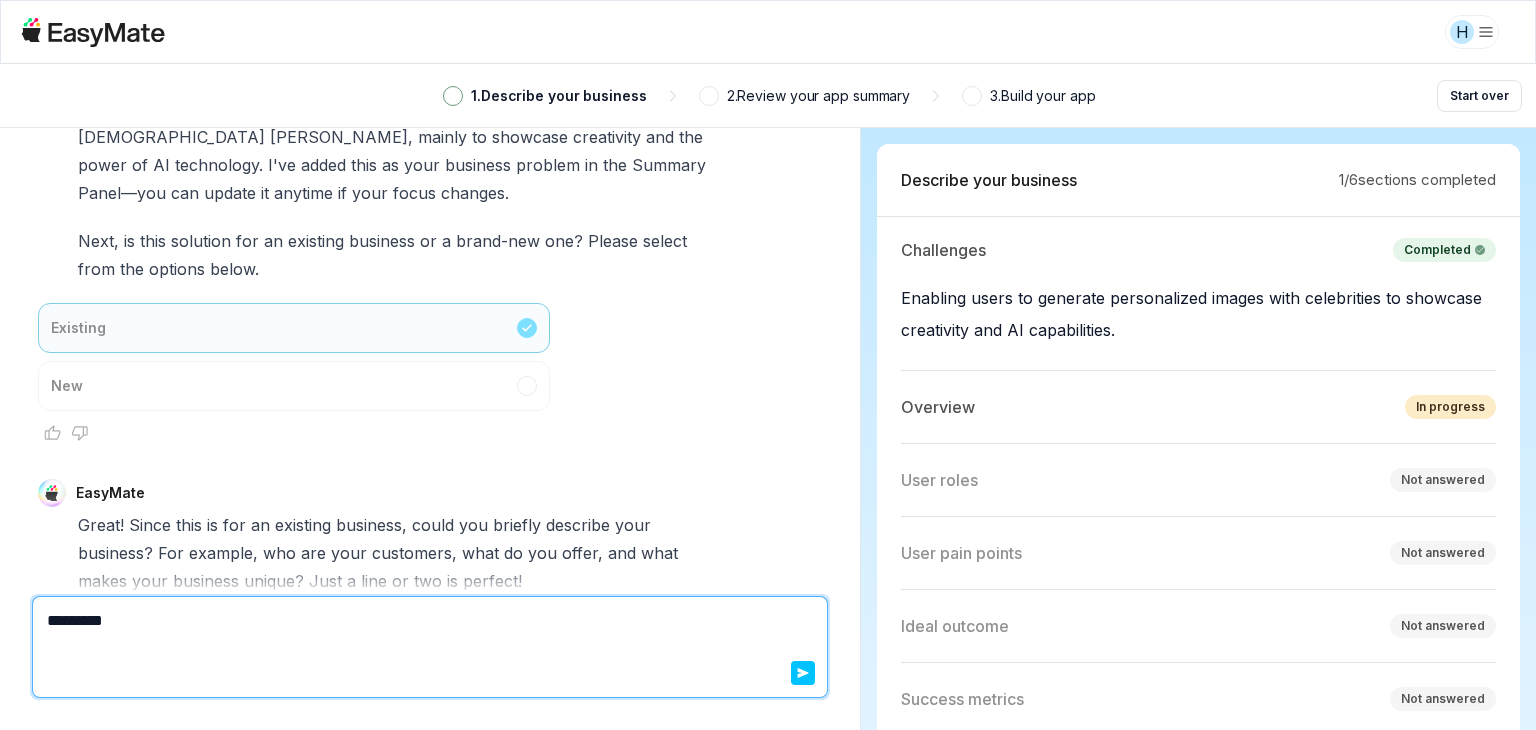 type on "*" 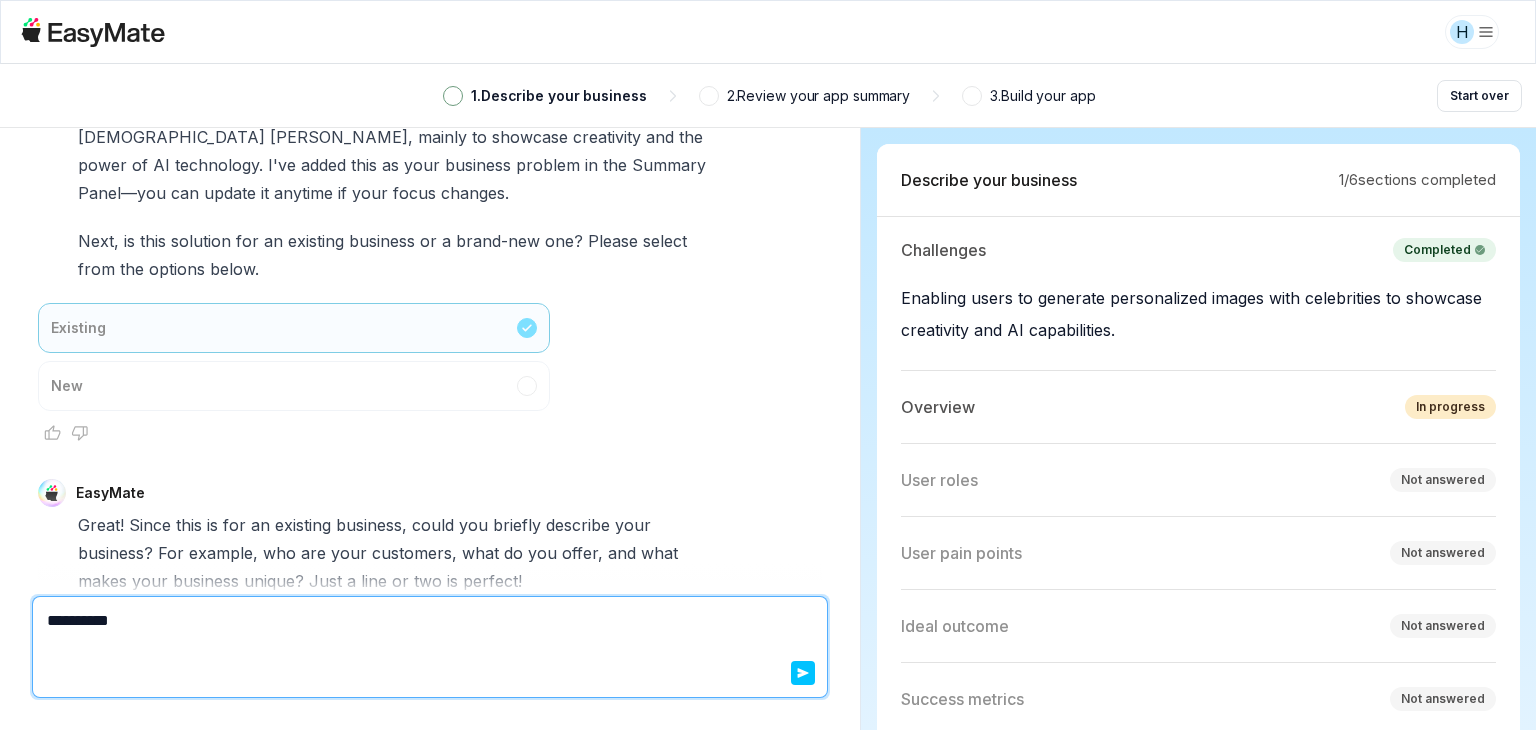 type on "*" 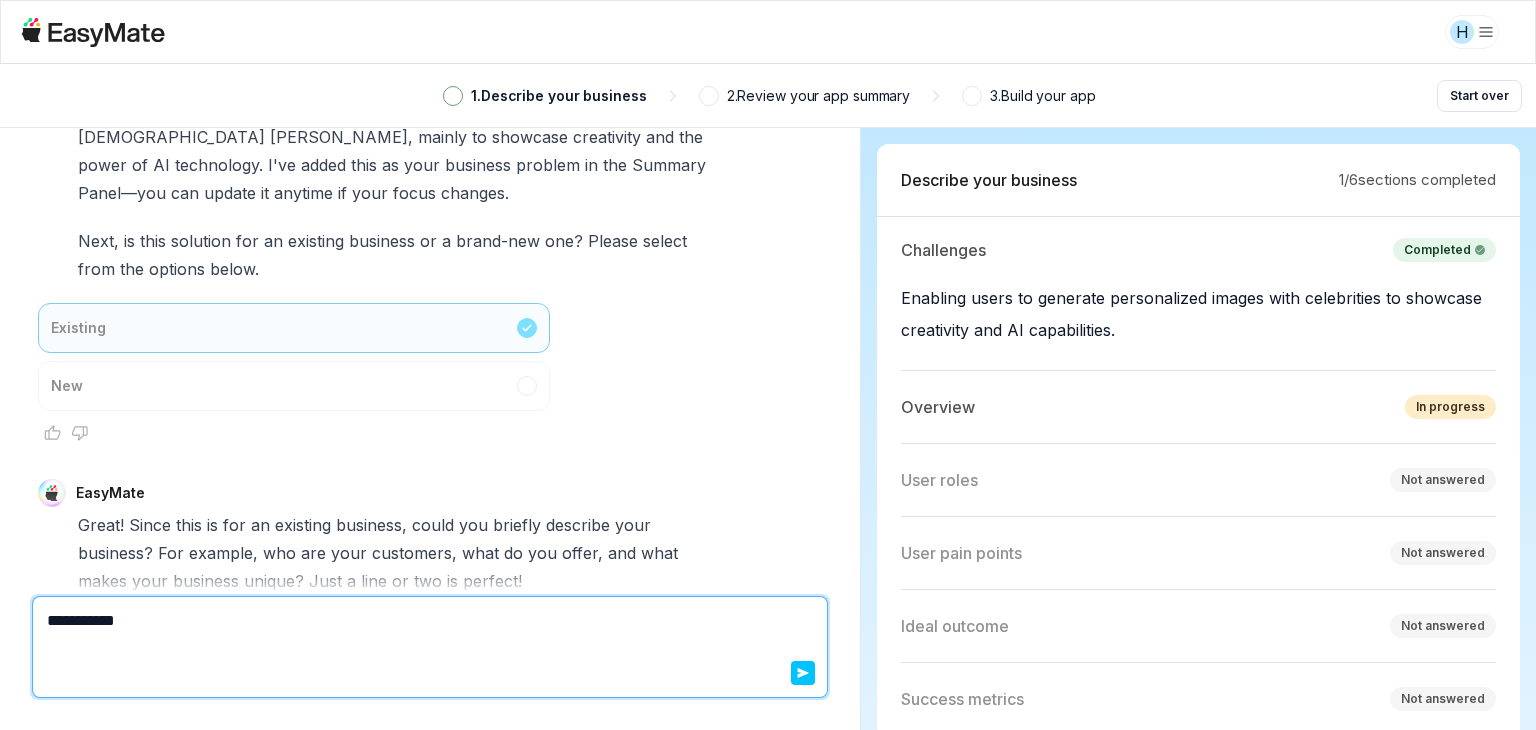 type on "*" 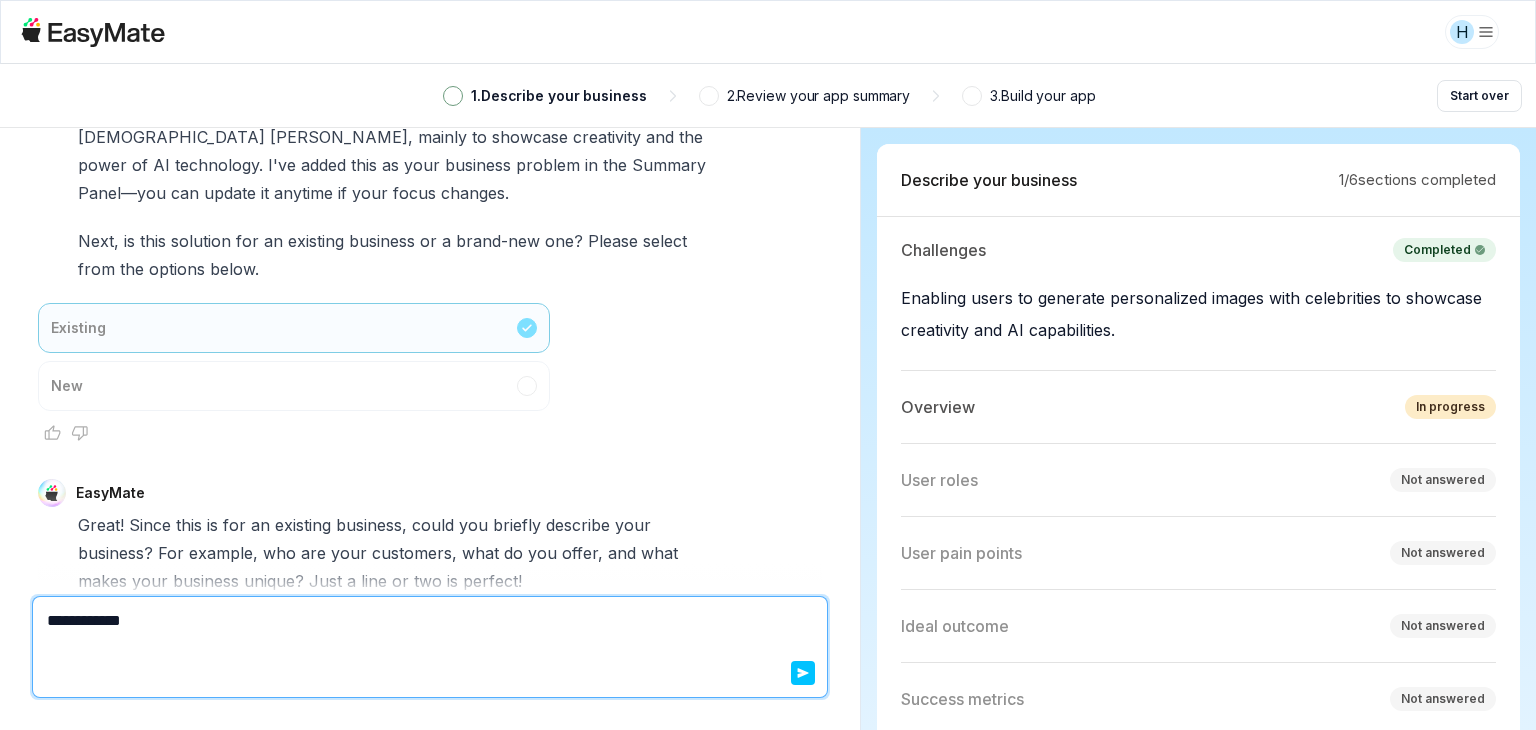 type on "*" 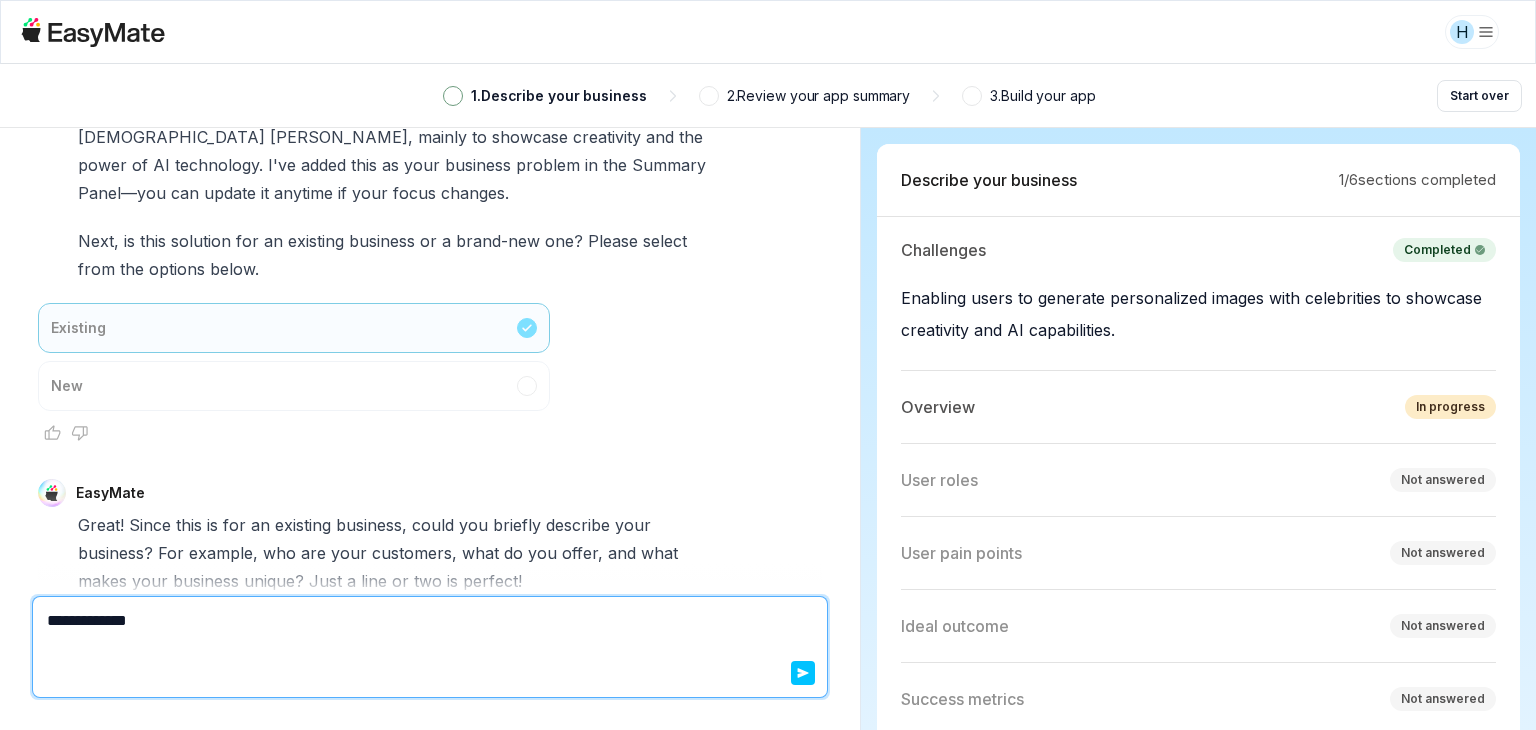 type on "*" 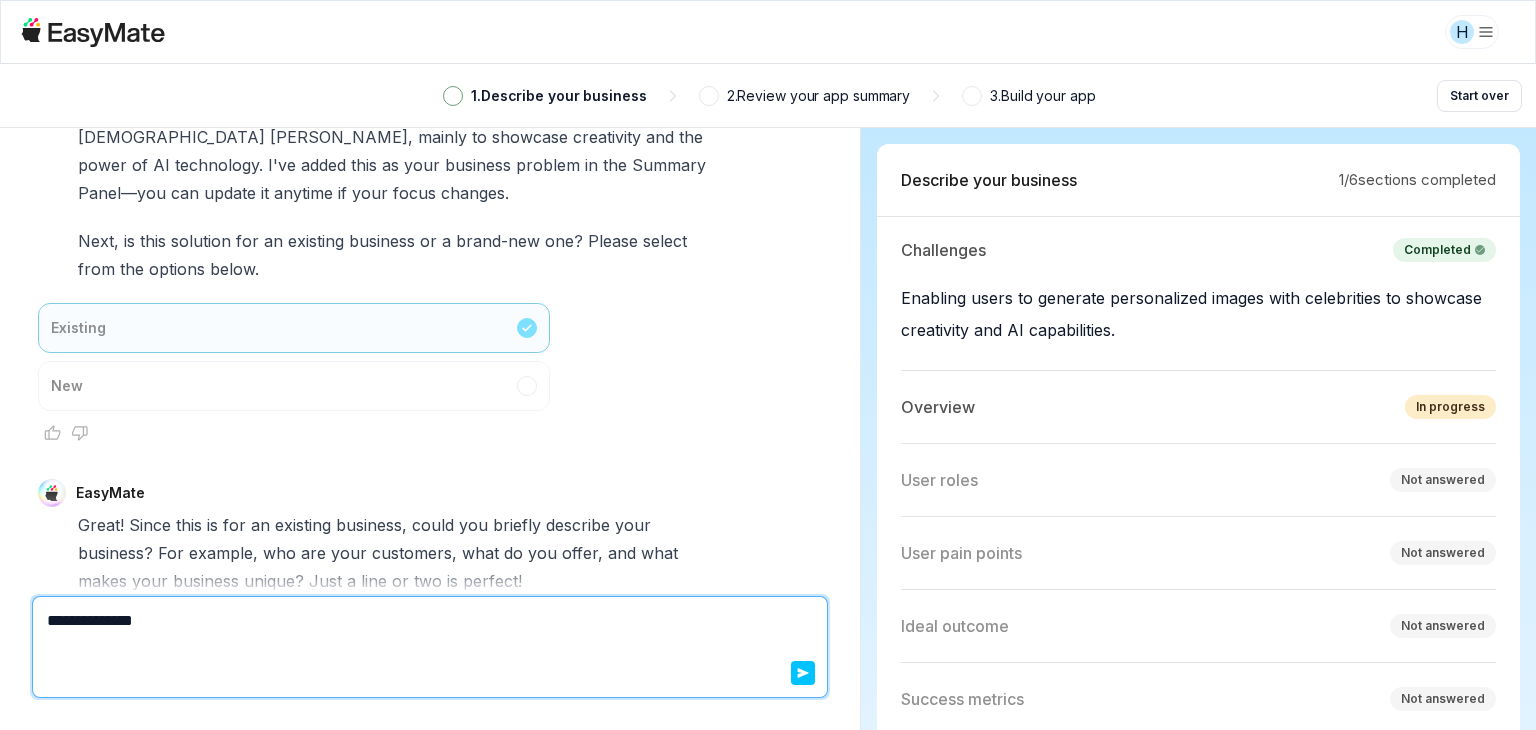 type on "*" 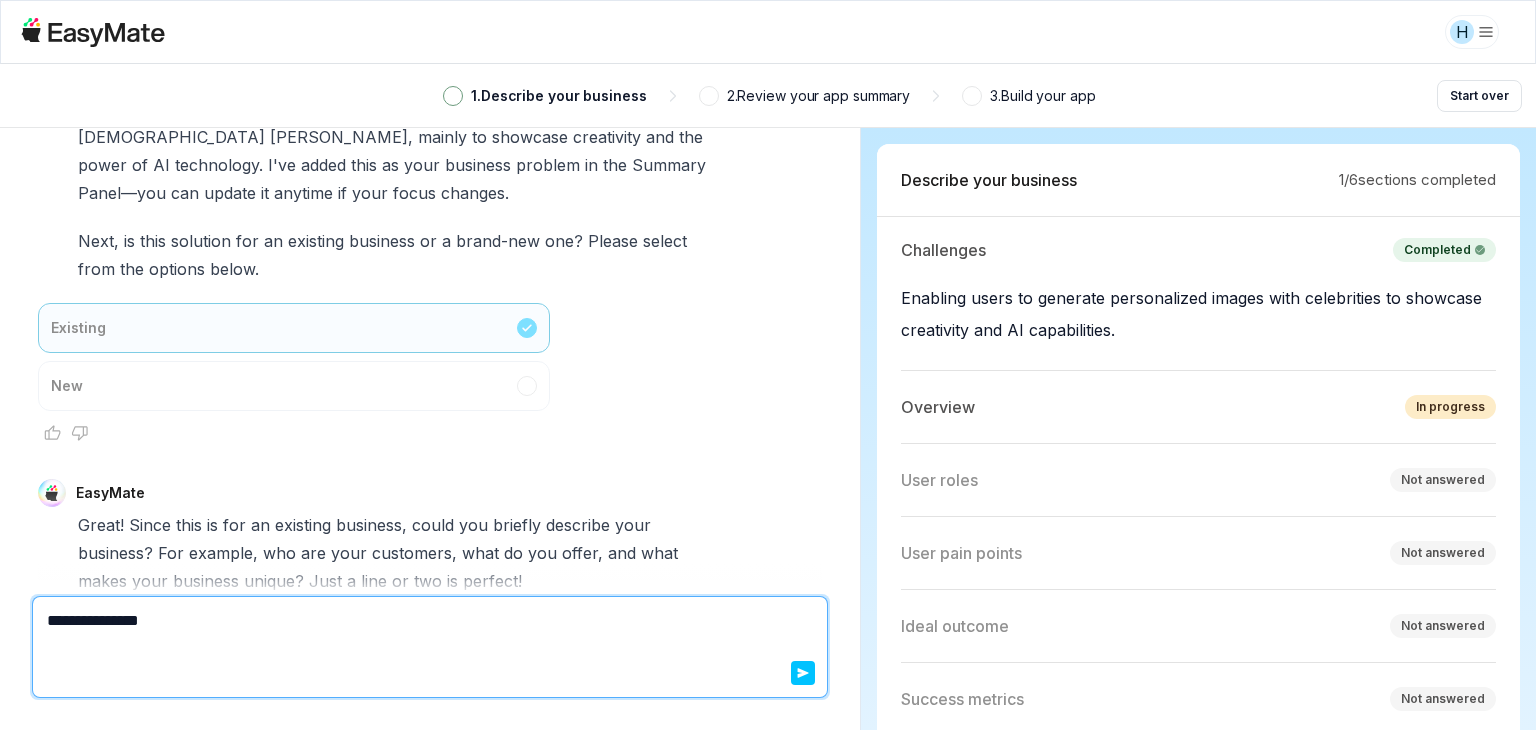 type on "*" 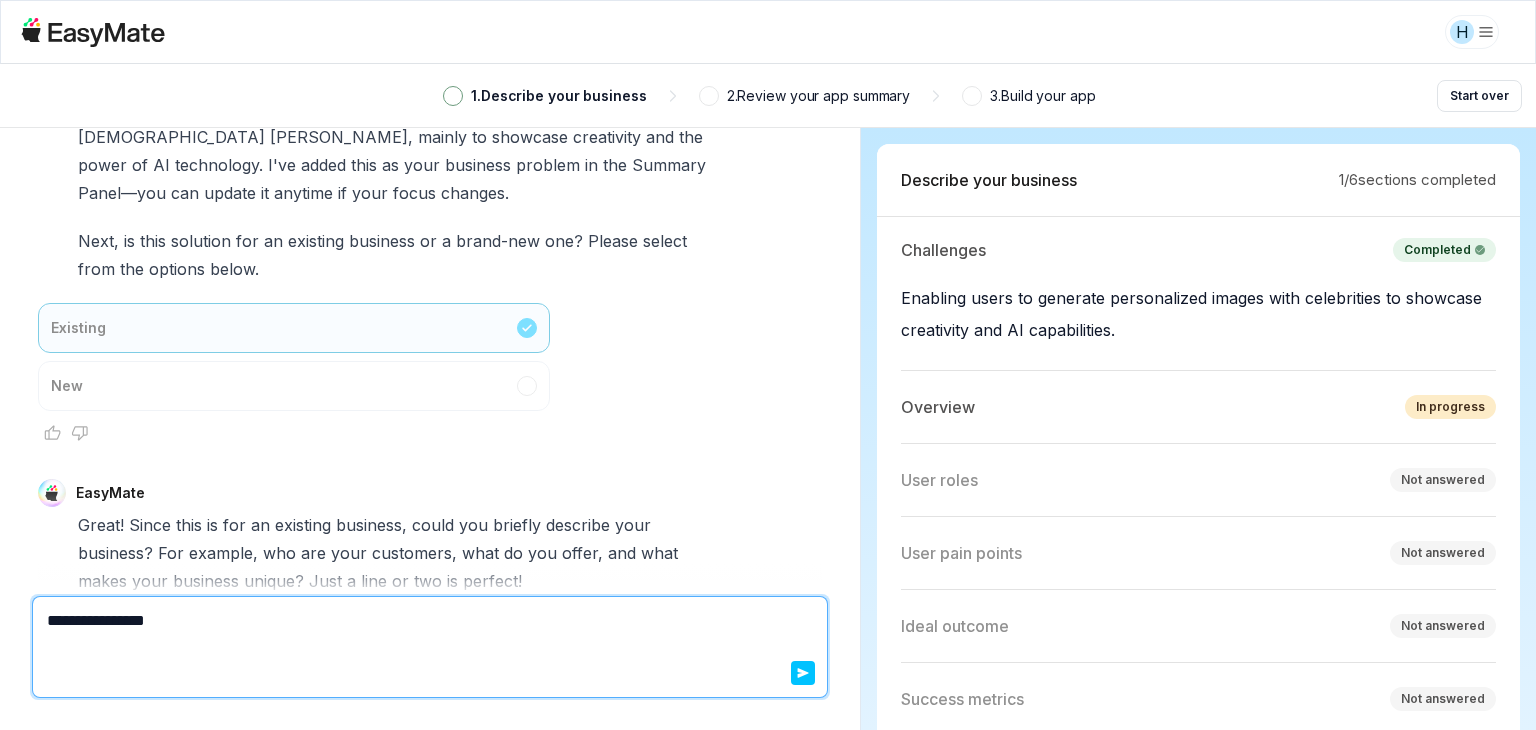 type on "*" 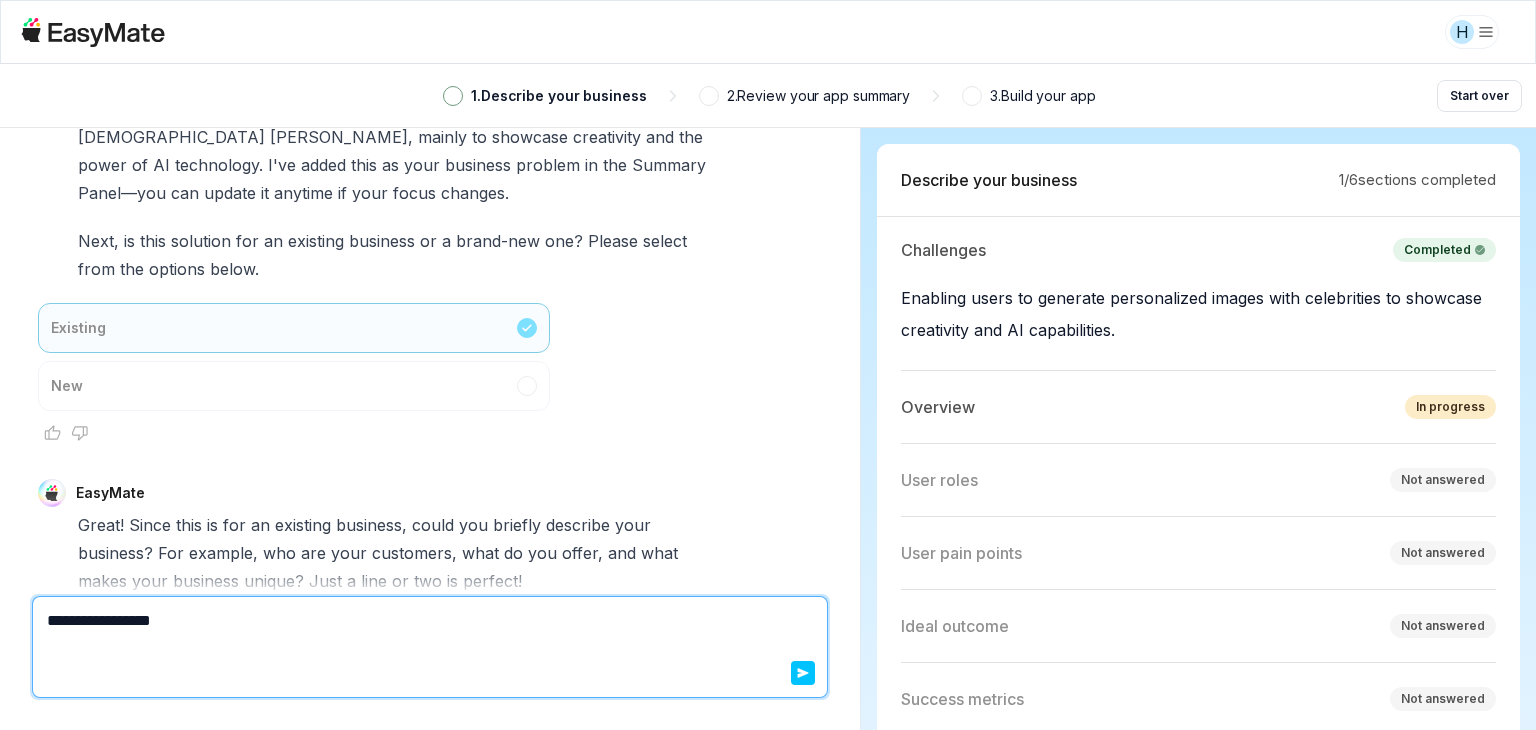 type on "*" 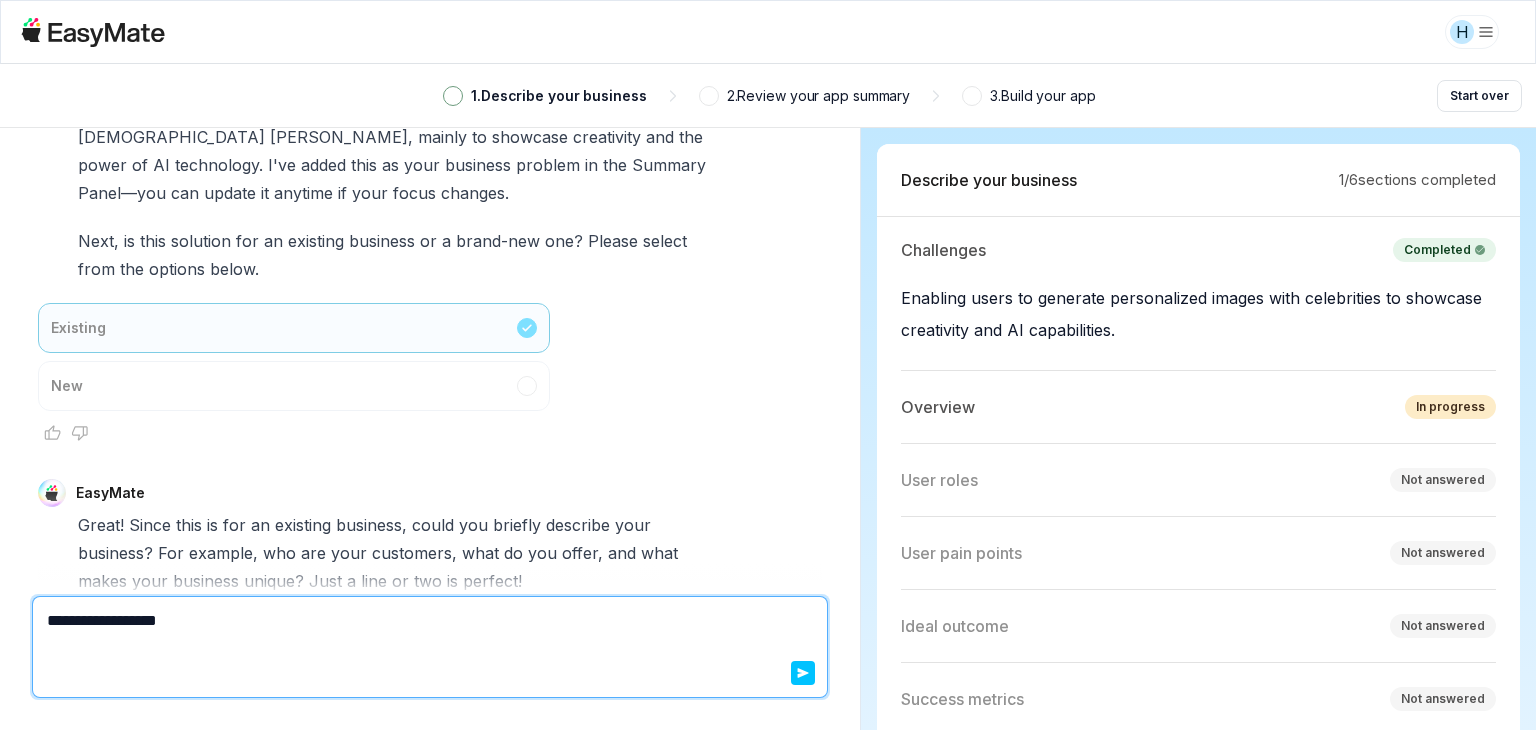 type on "*" 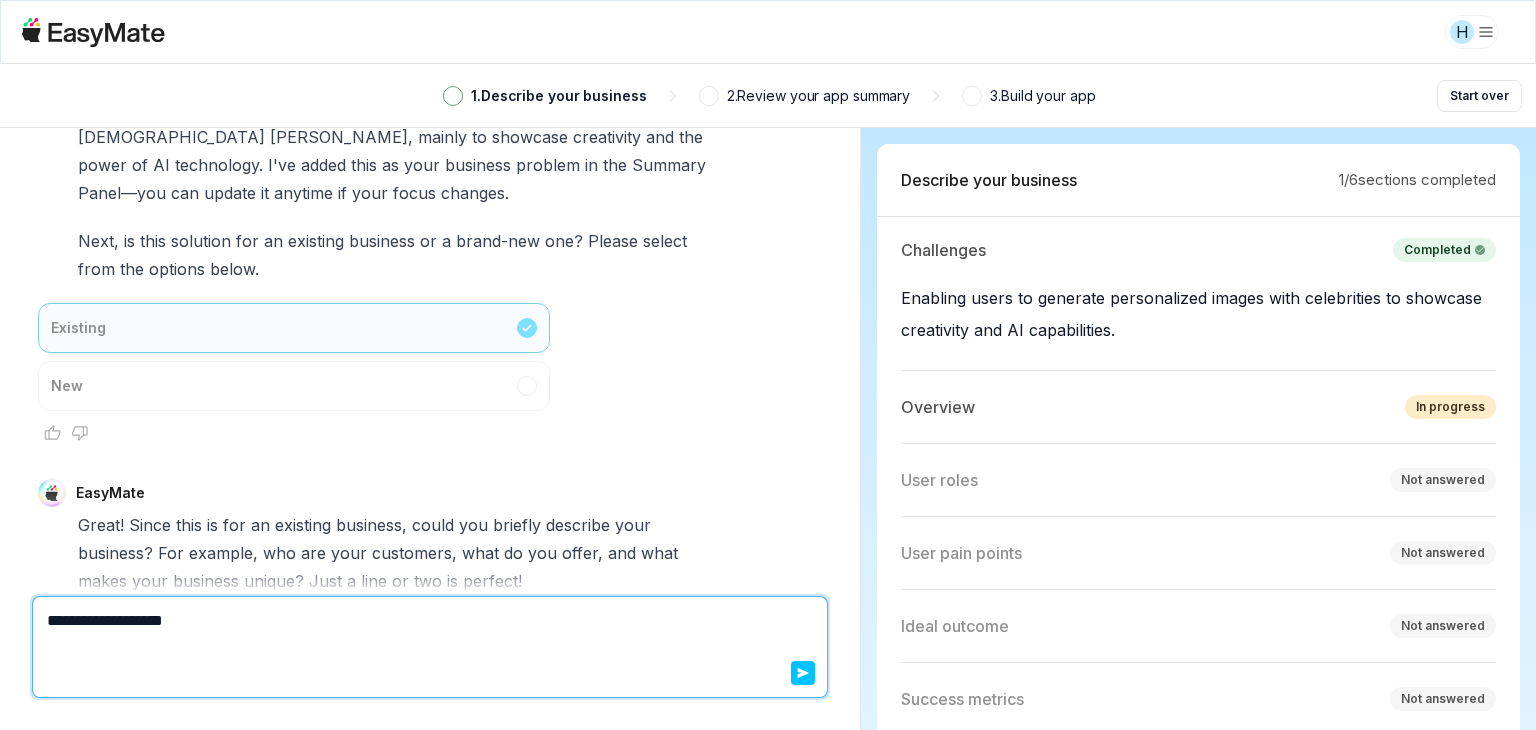 type on "*" 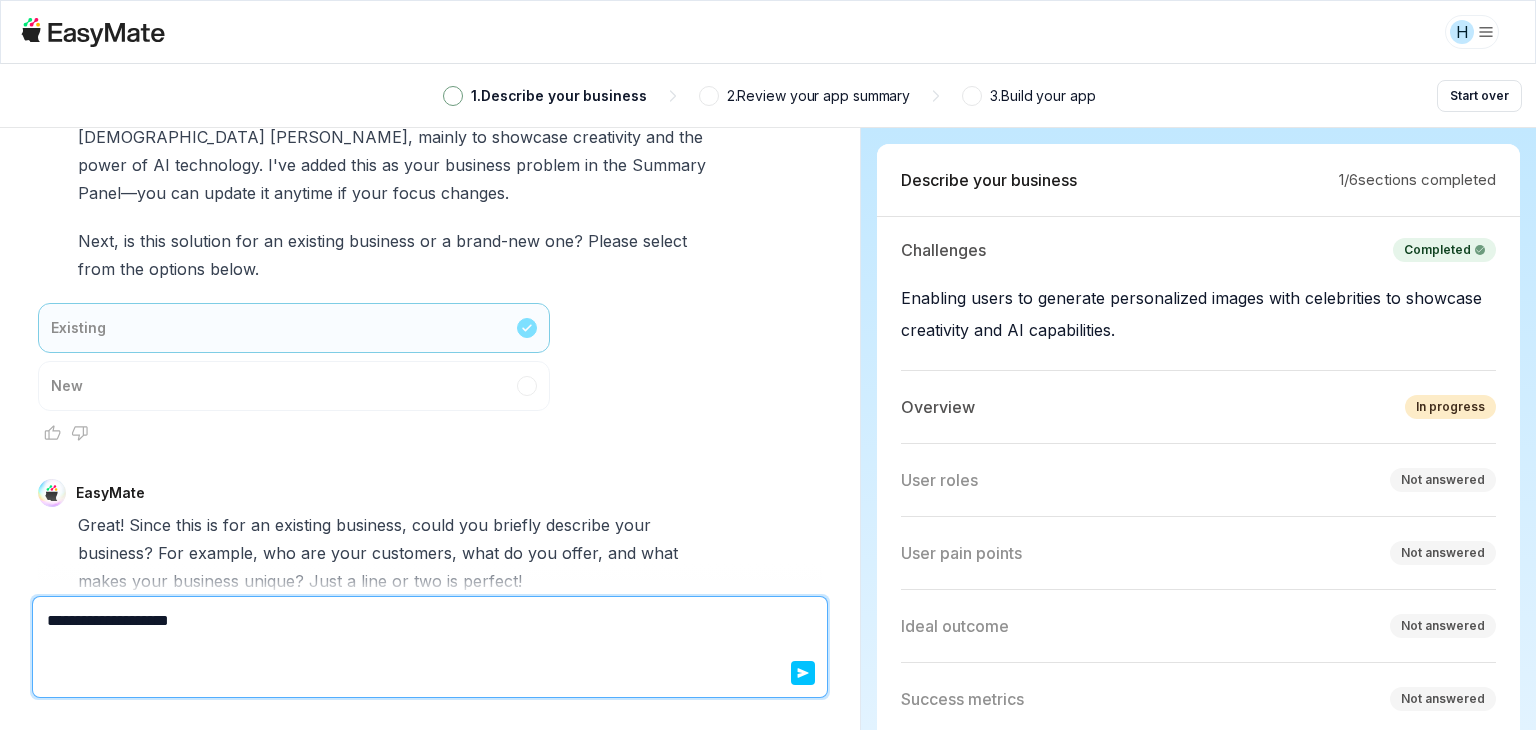 type on "*" 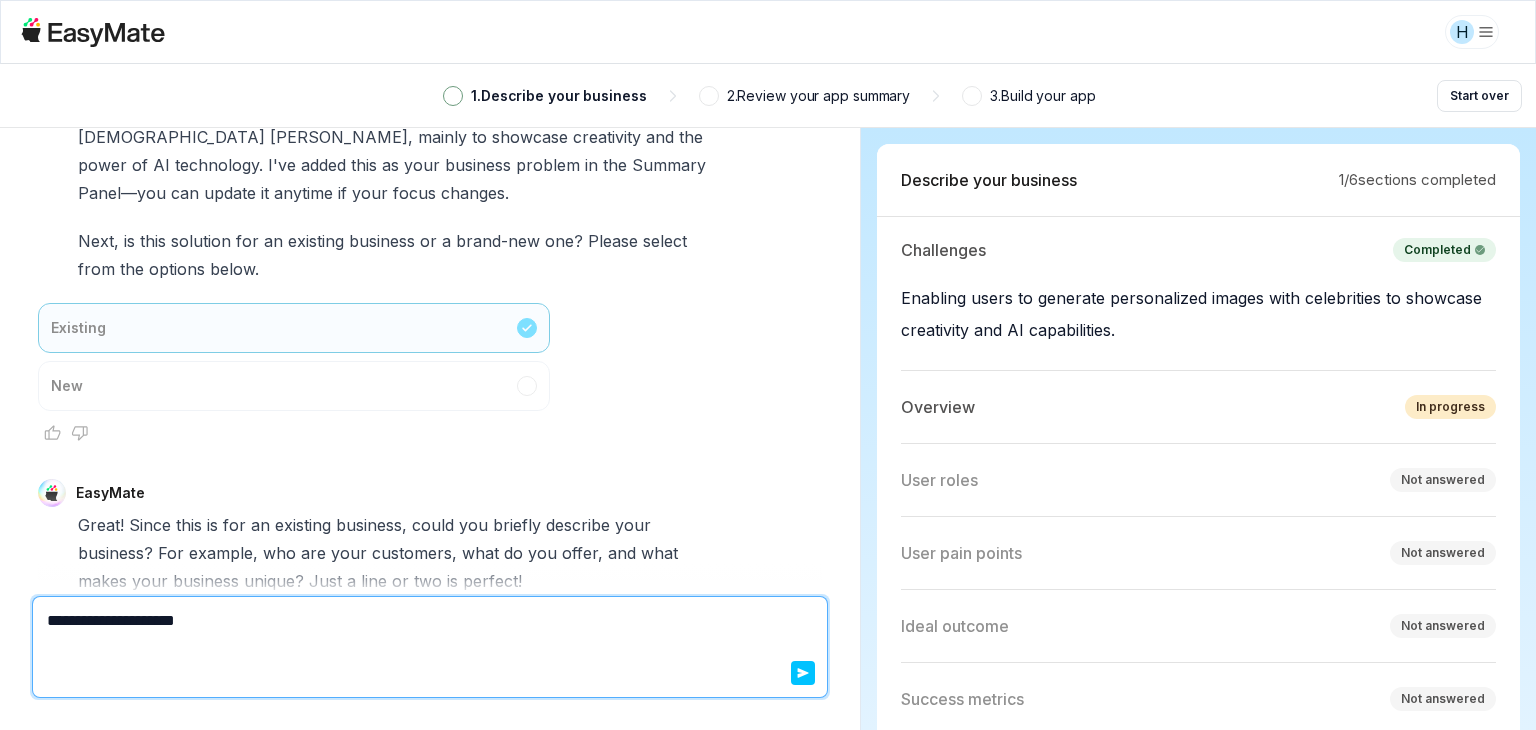type on "*" 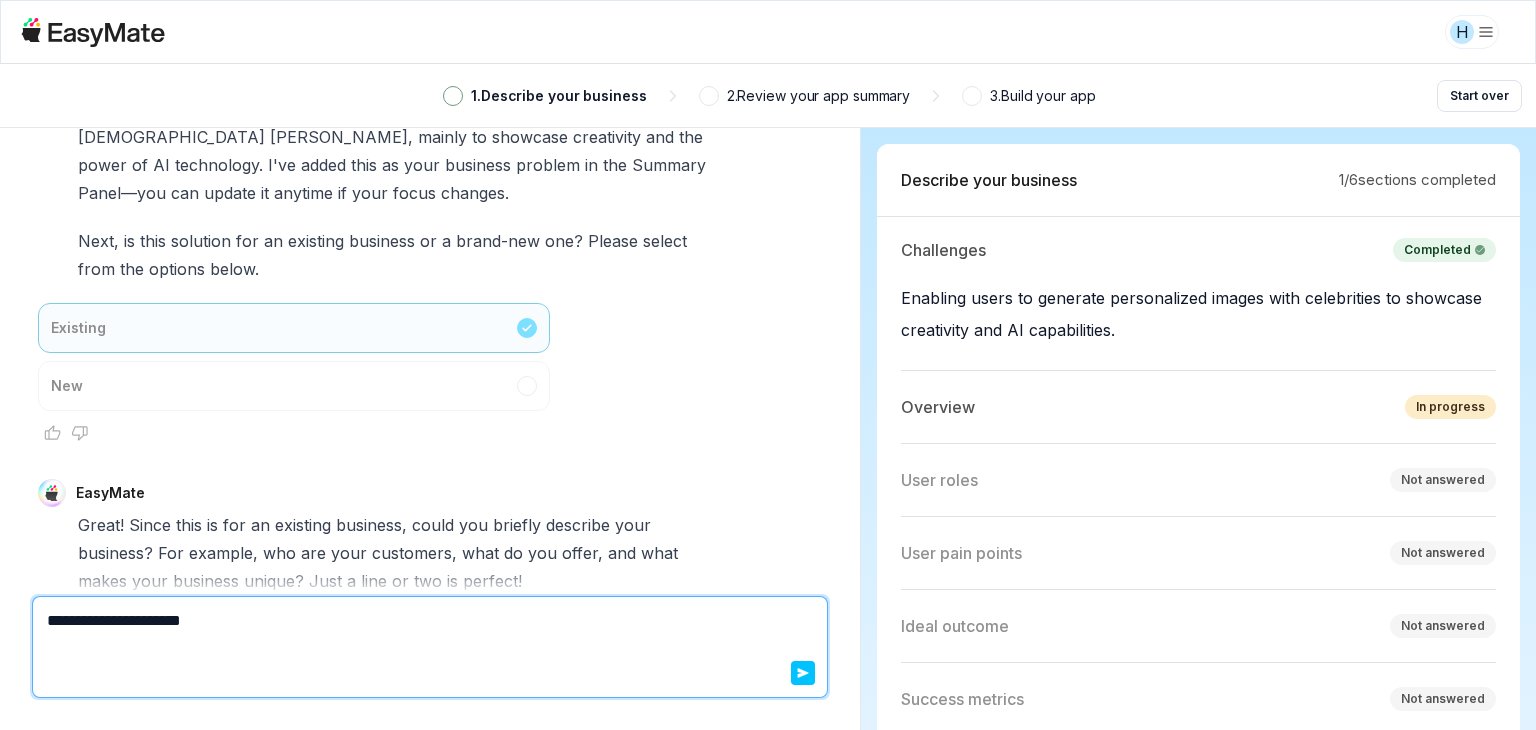 type on "*" 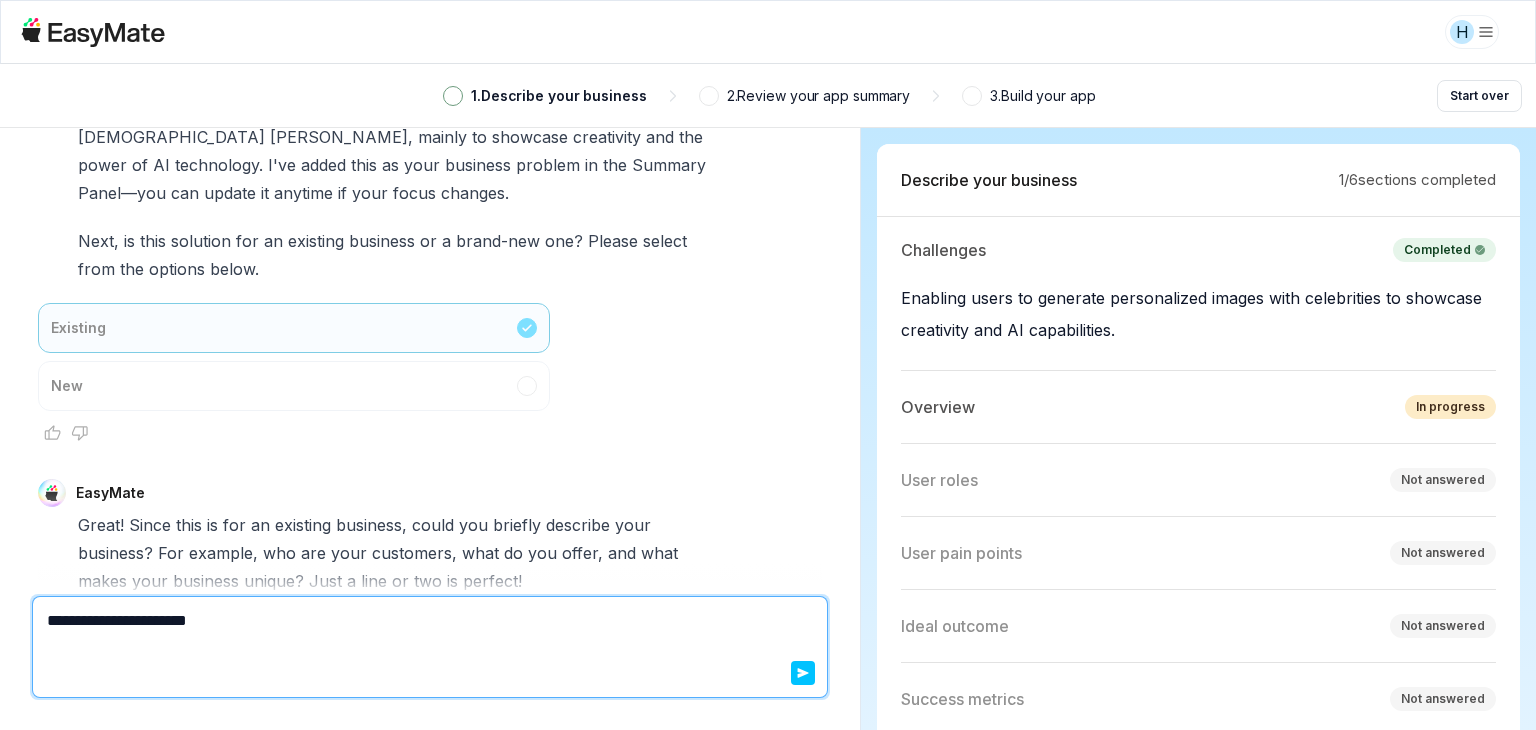 type on "*" 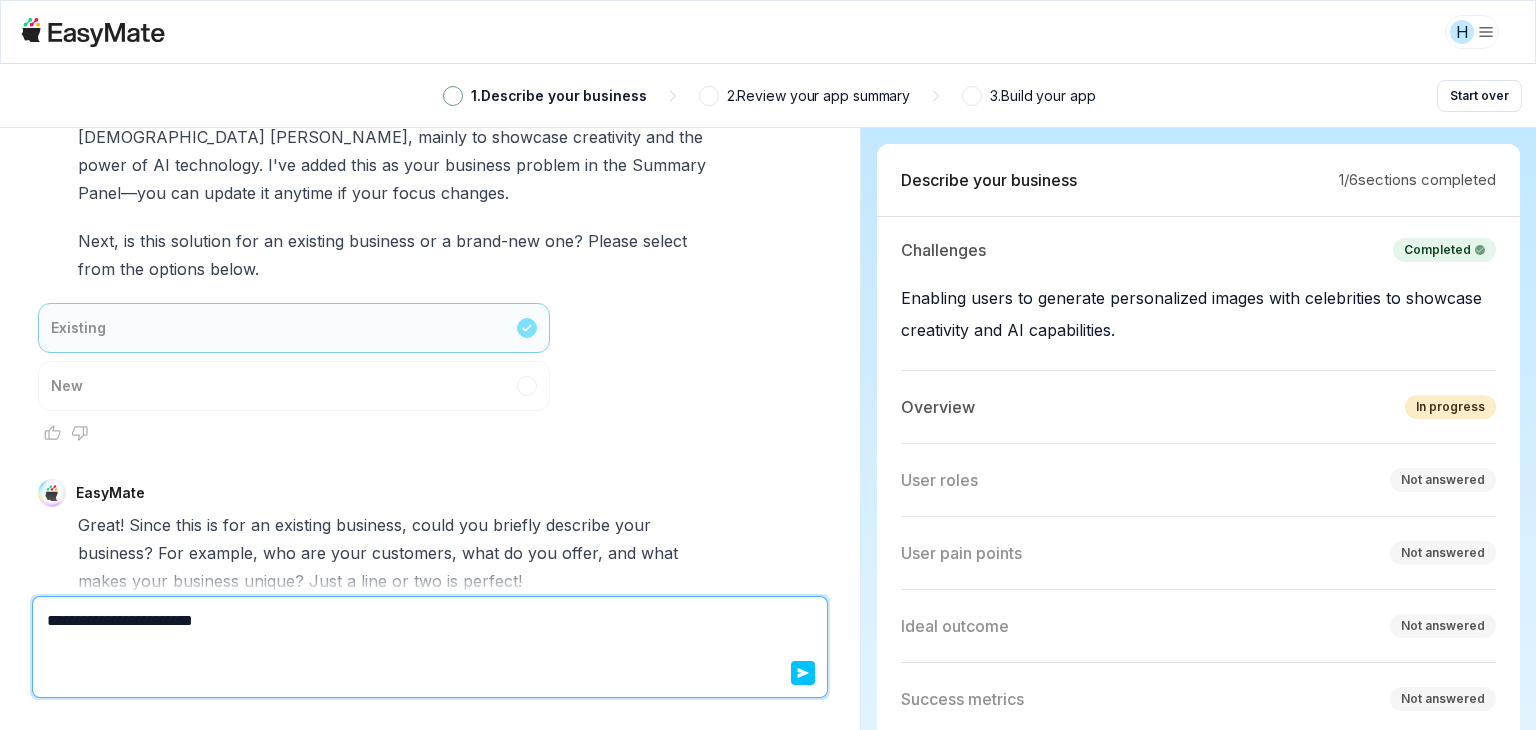 type on "*" 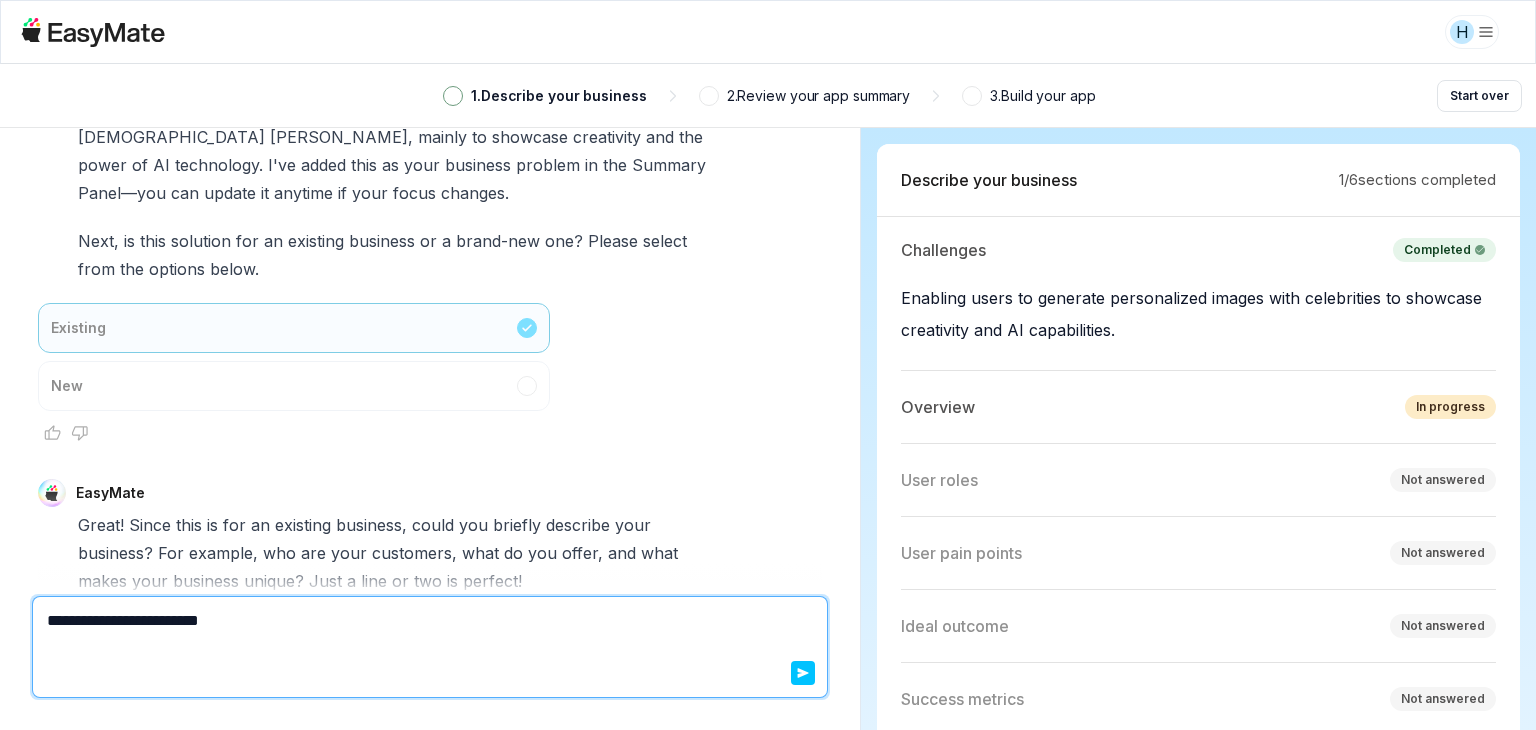 type on "*" 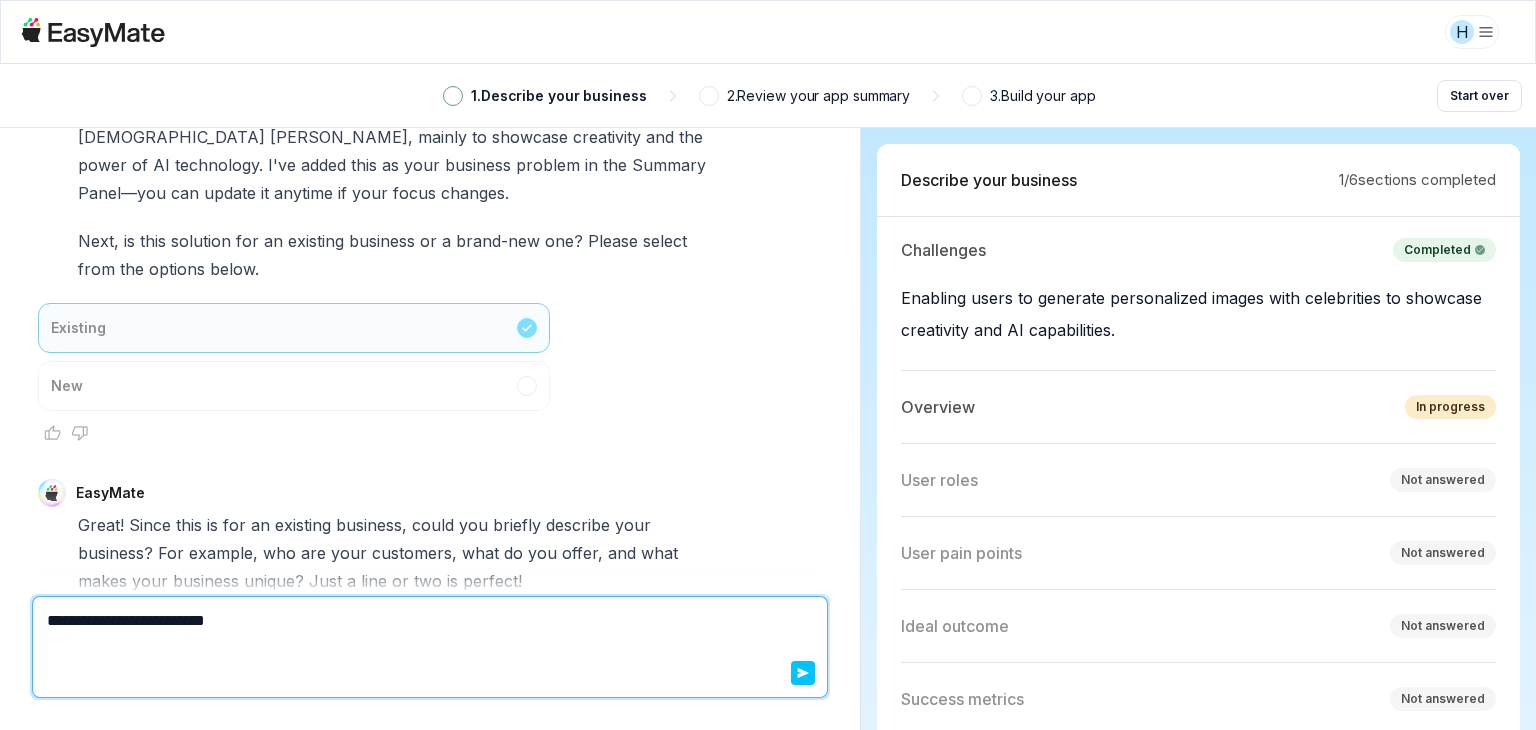 type on "*" 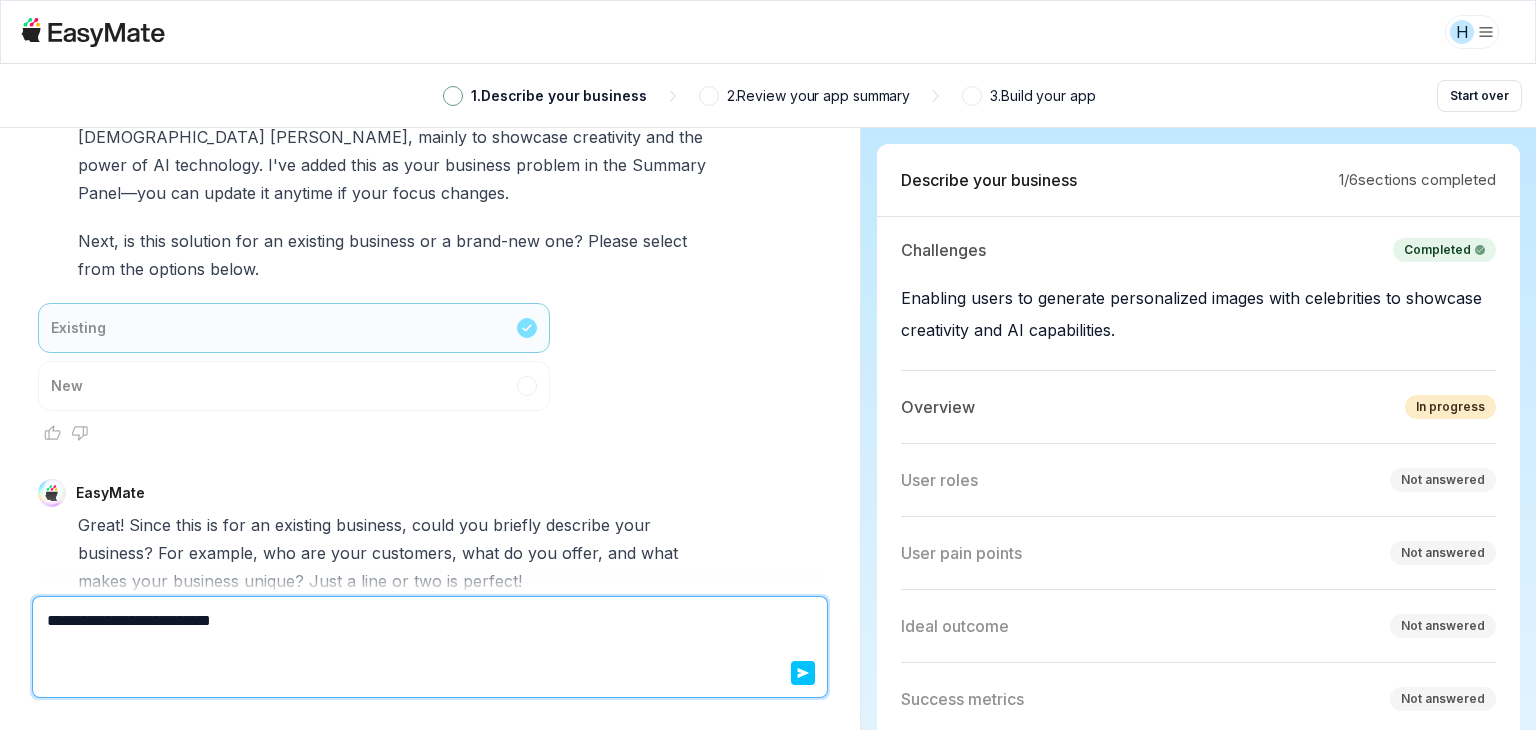 type on "*" 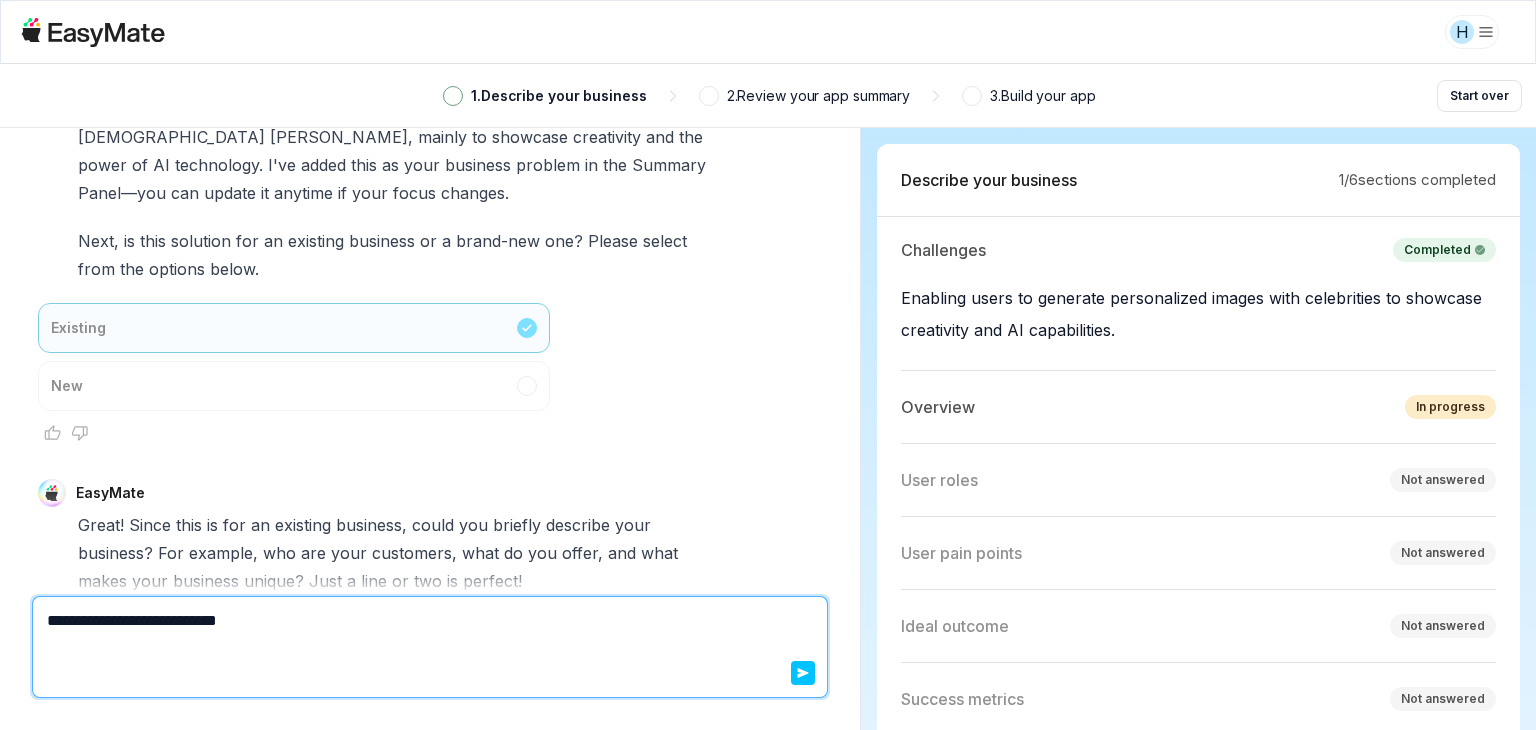 type on "*" 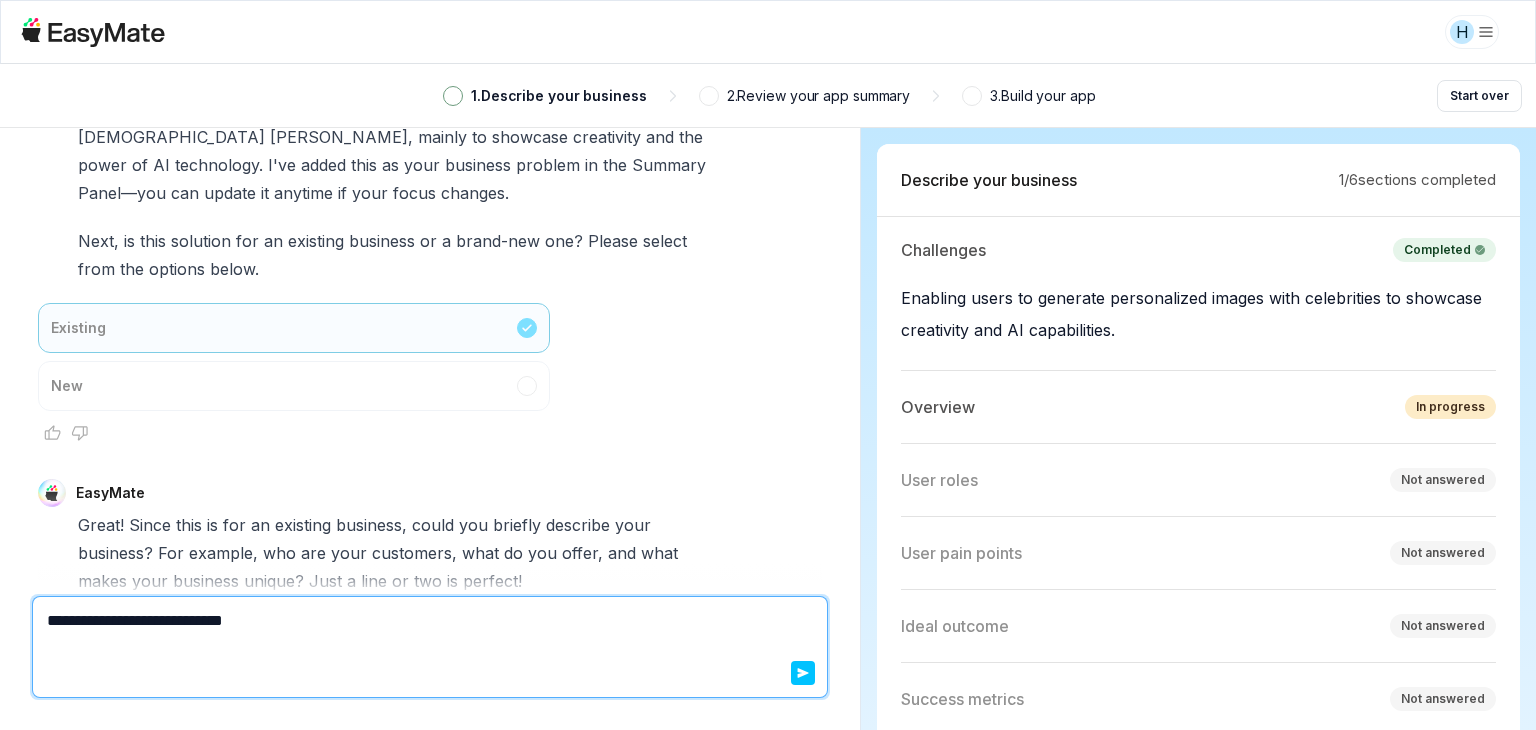 type on "*" 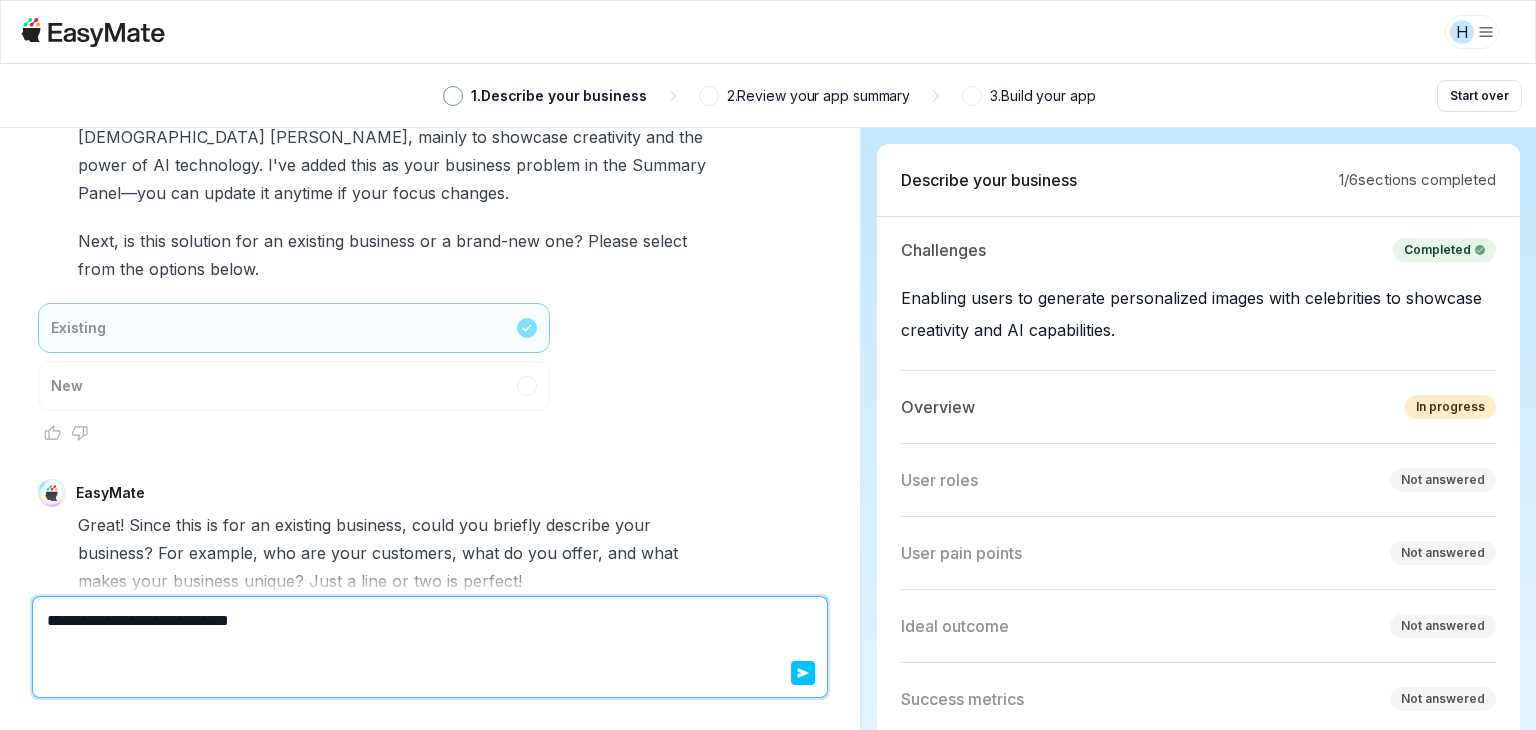 type on "*" 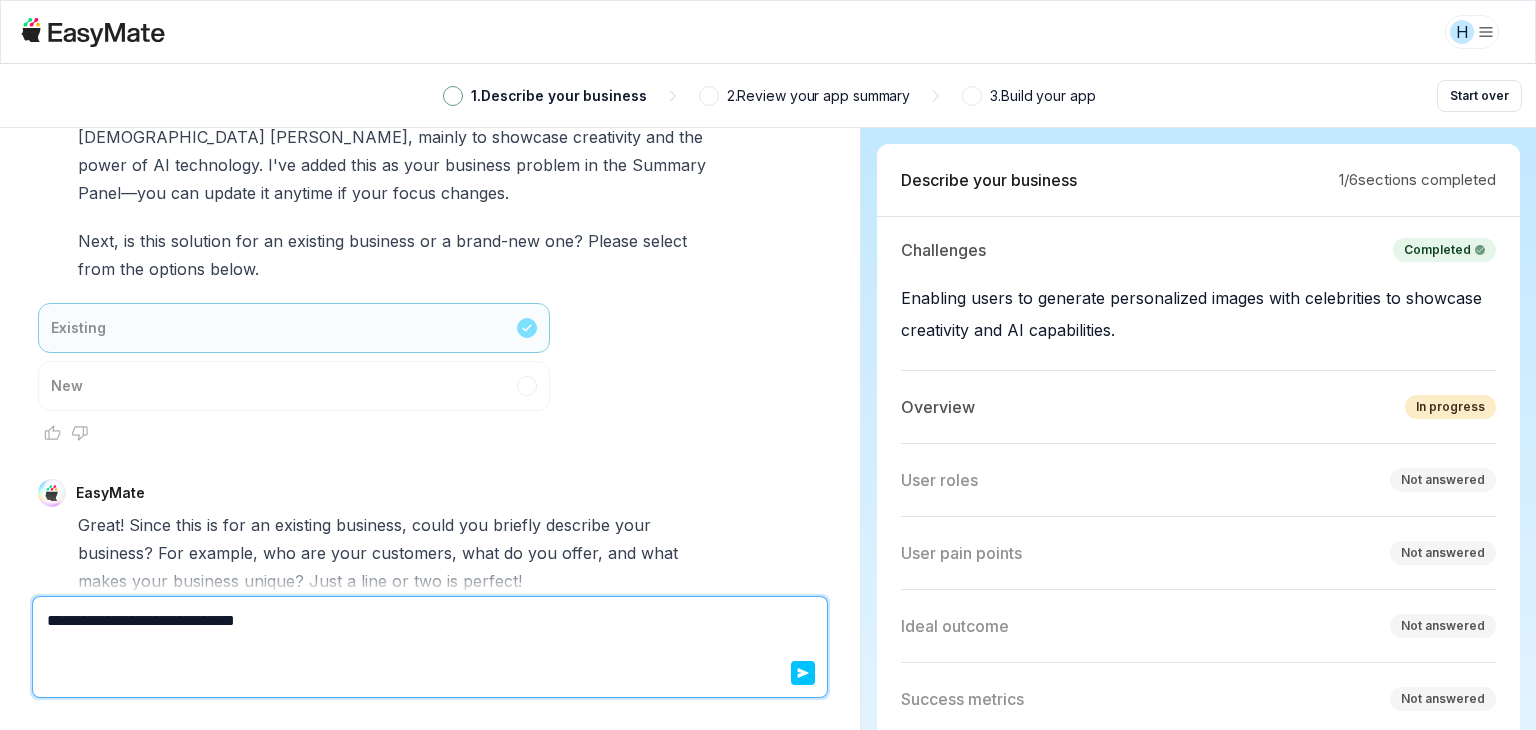 type on "*" 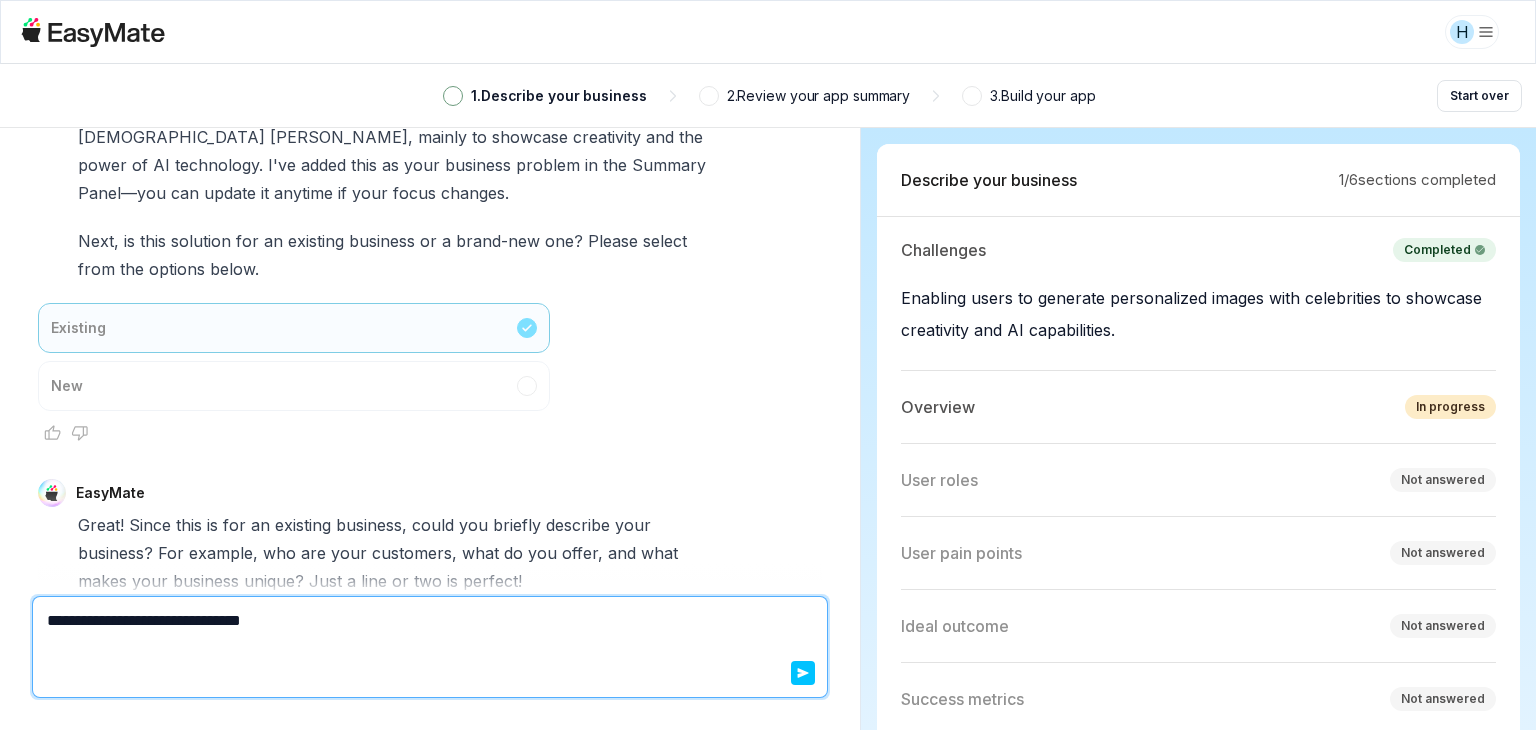type on "*" 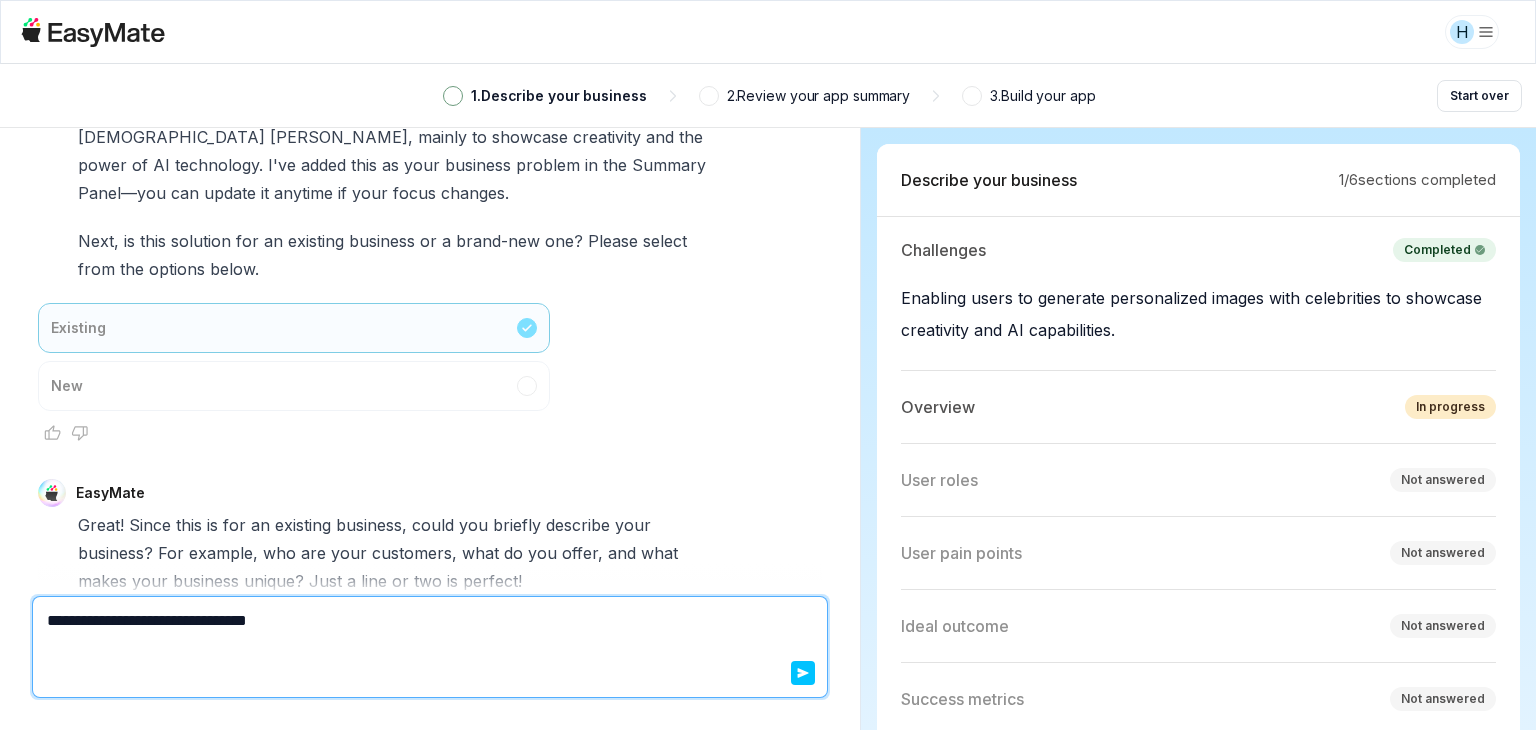 type on "*" 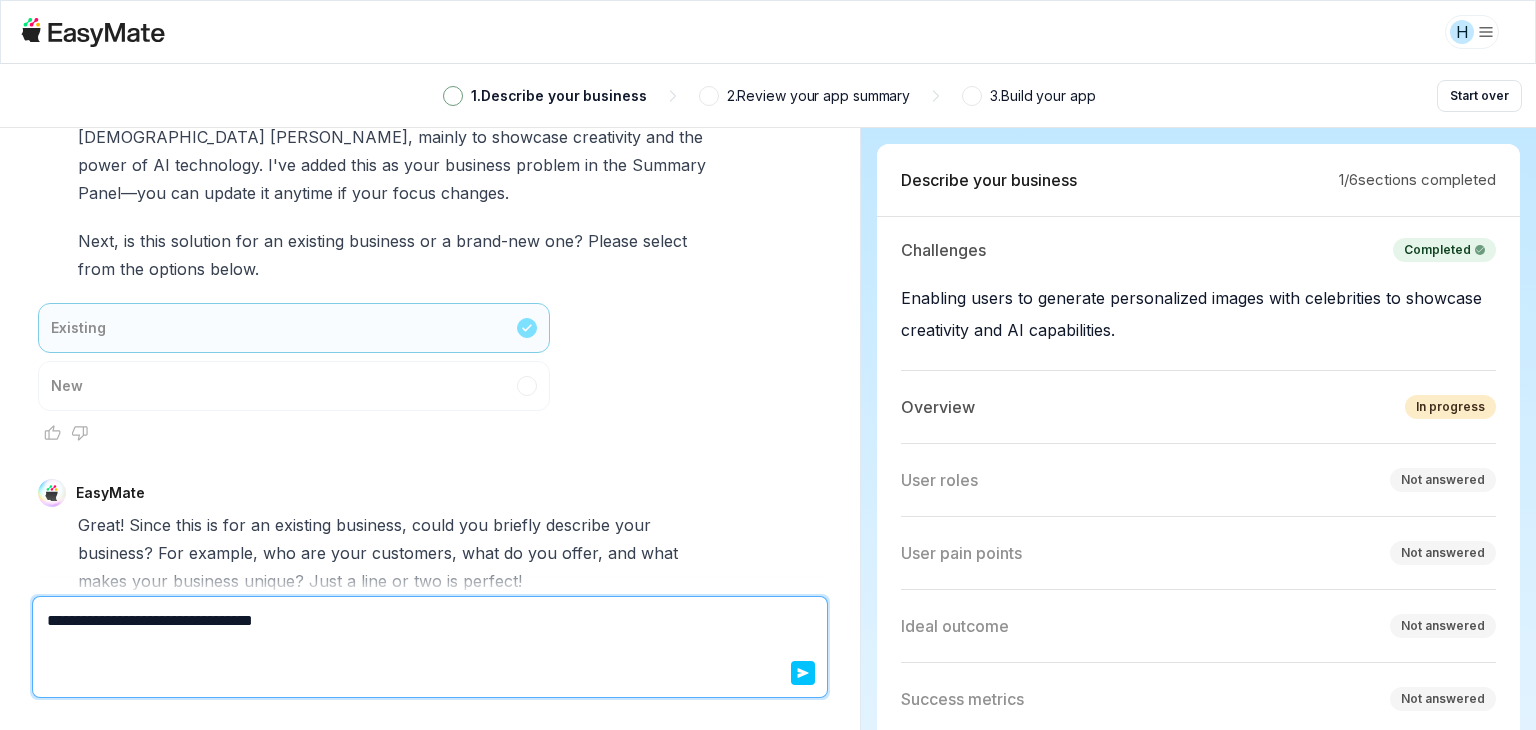 type on "*" 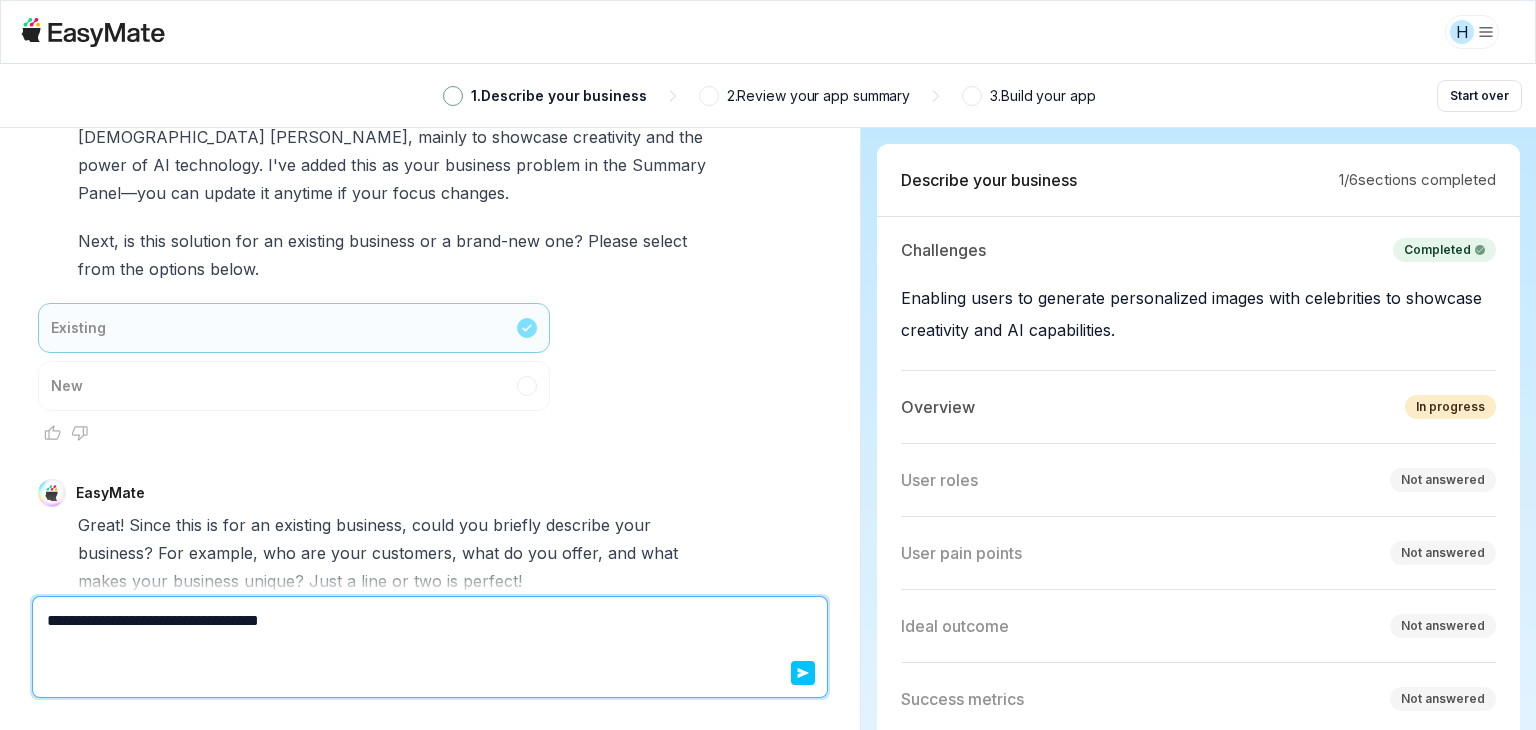 type on "*" 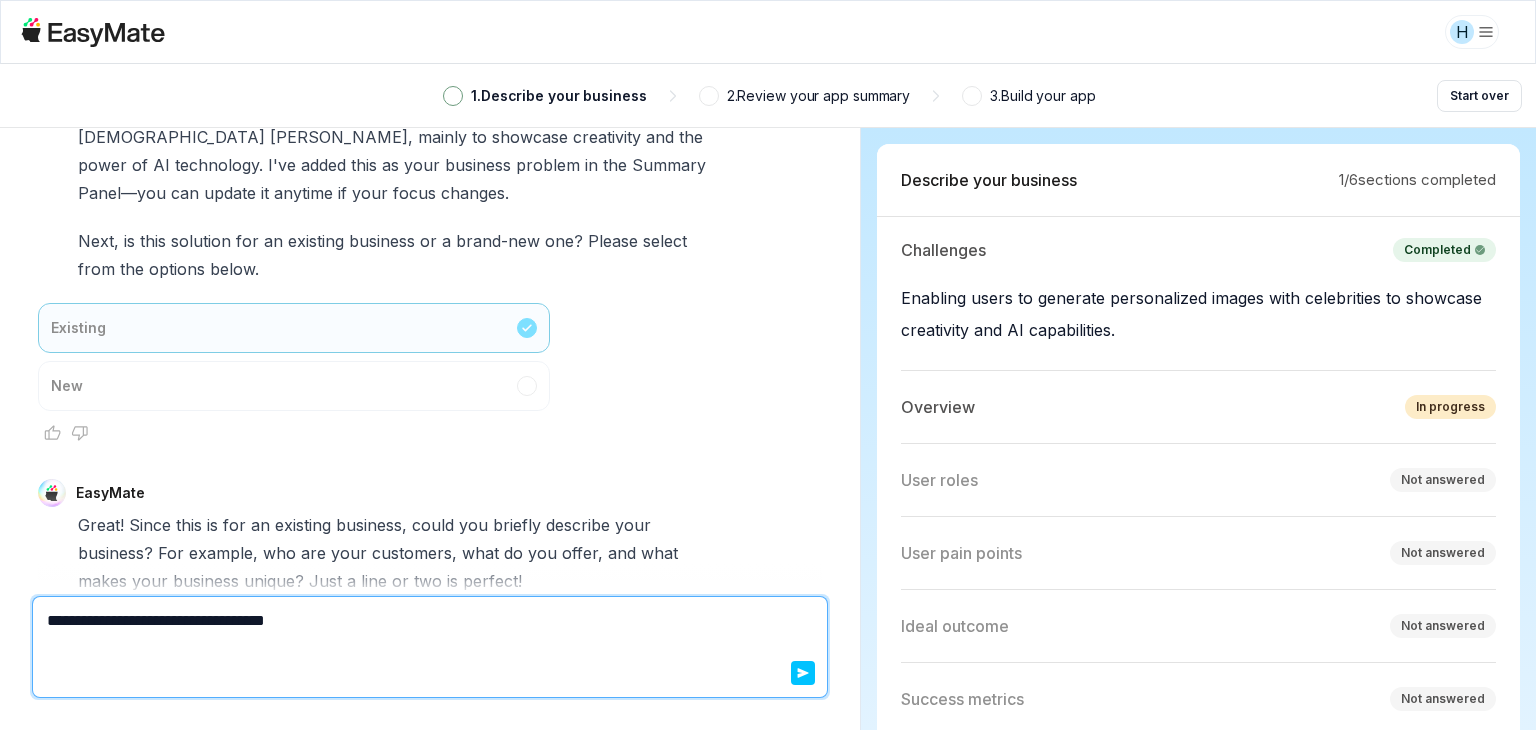 type on "*" 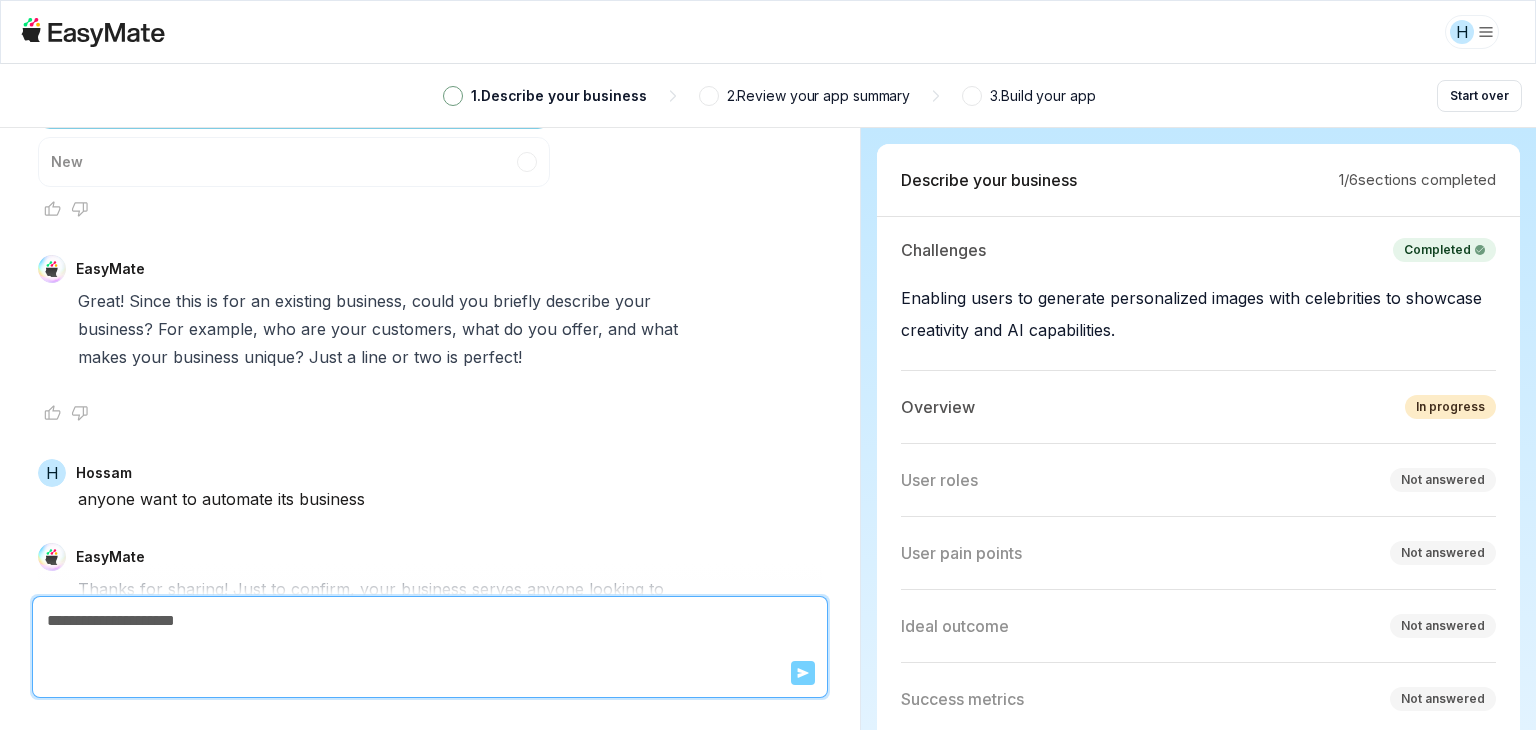 scroll, scrollTop: 1869, scrollLeft: 0, axis: vertical 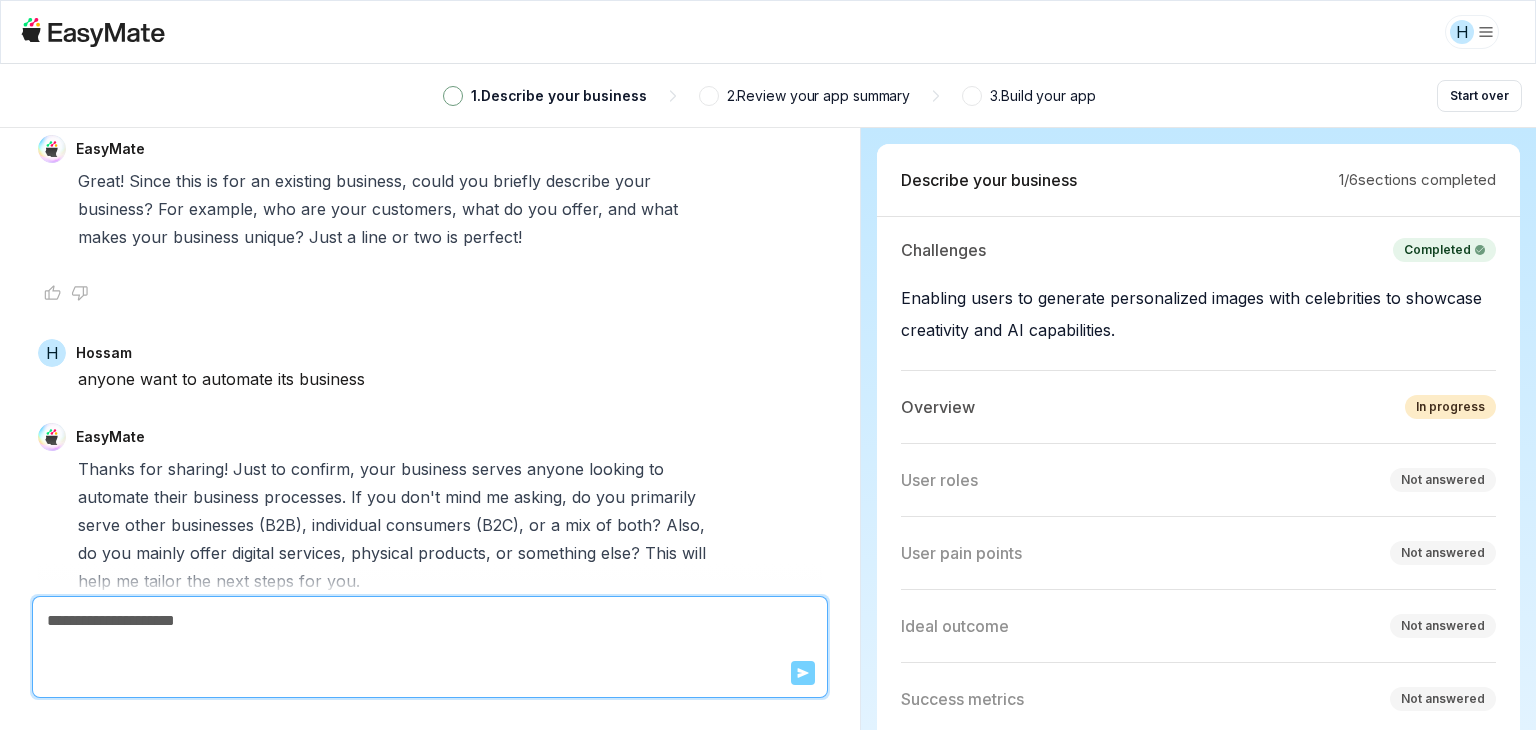 click at bounding box center (430, 621) 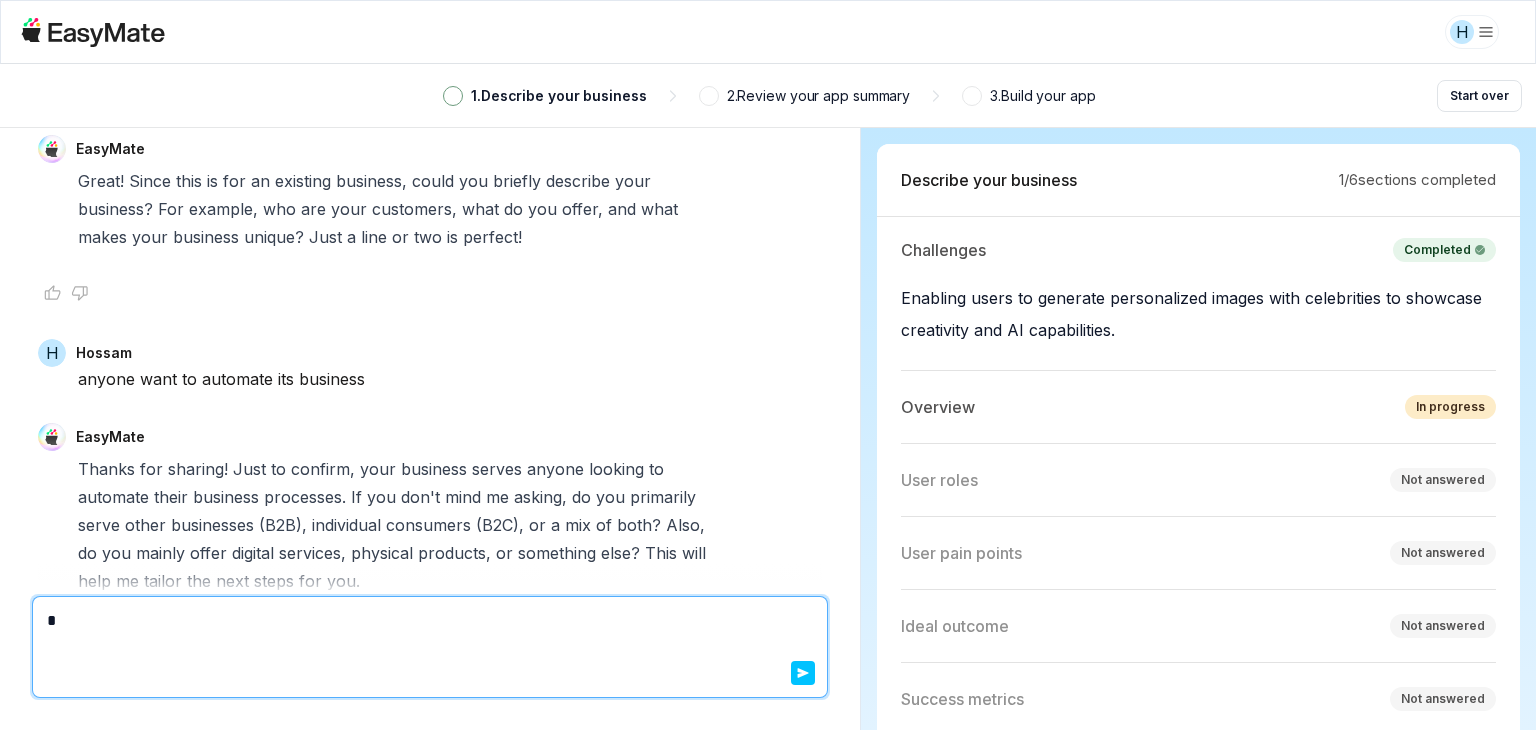 type on "*" 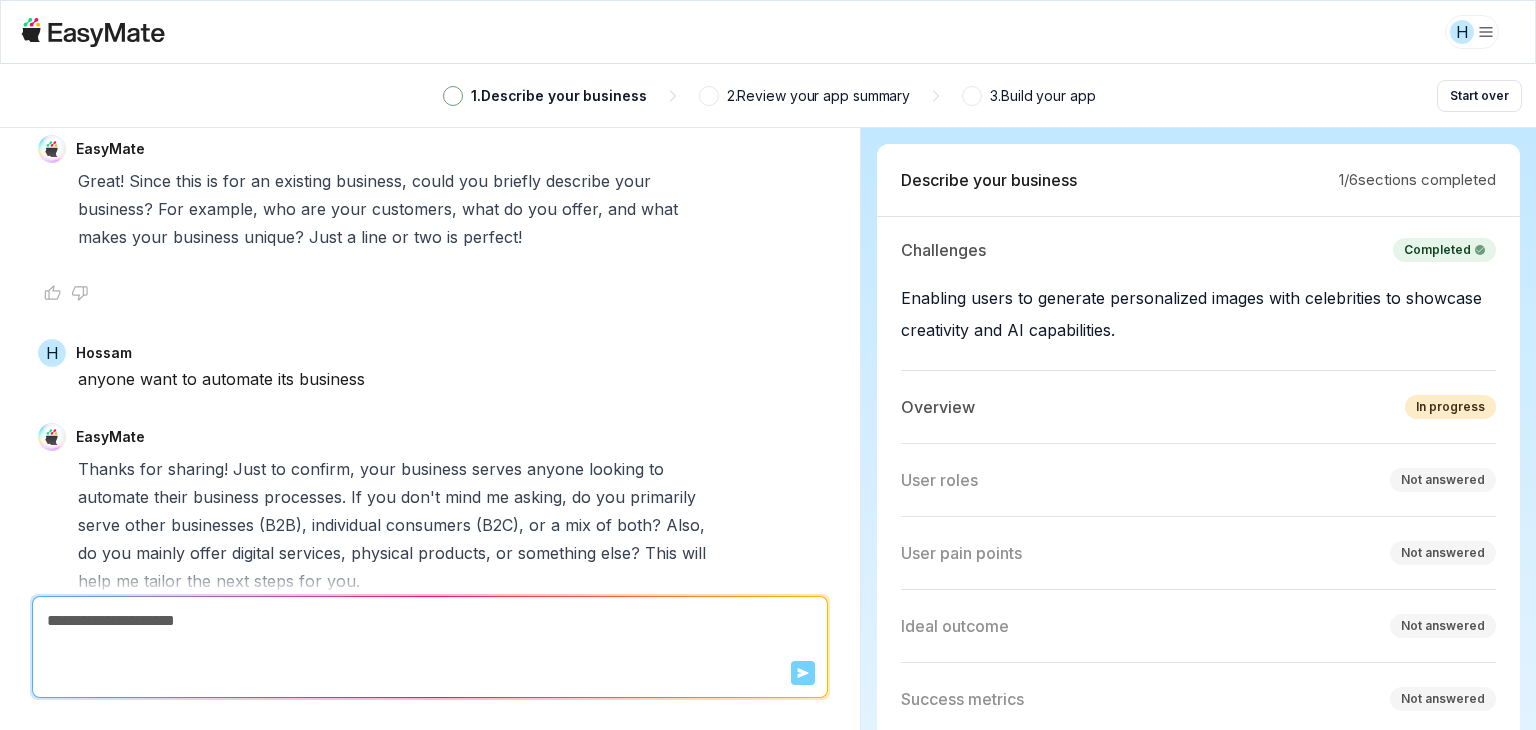 type on "*" 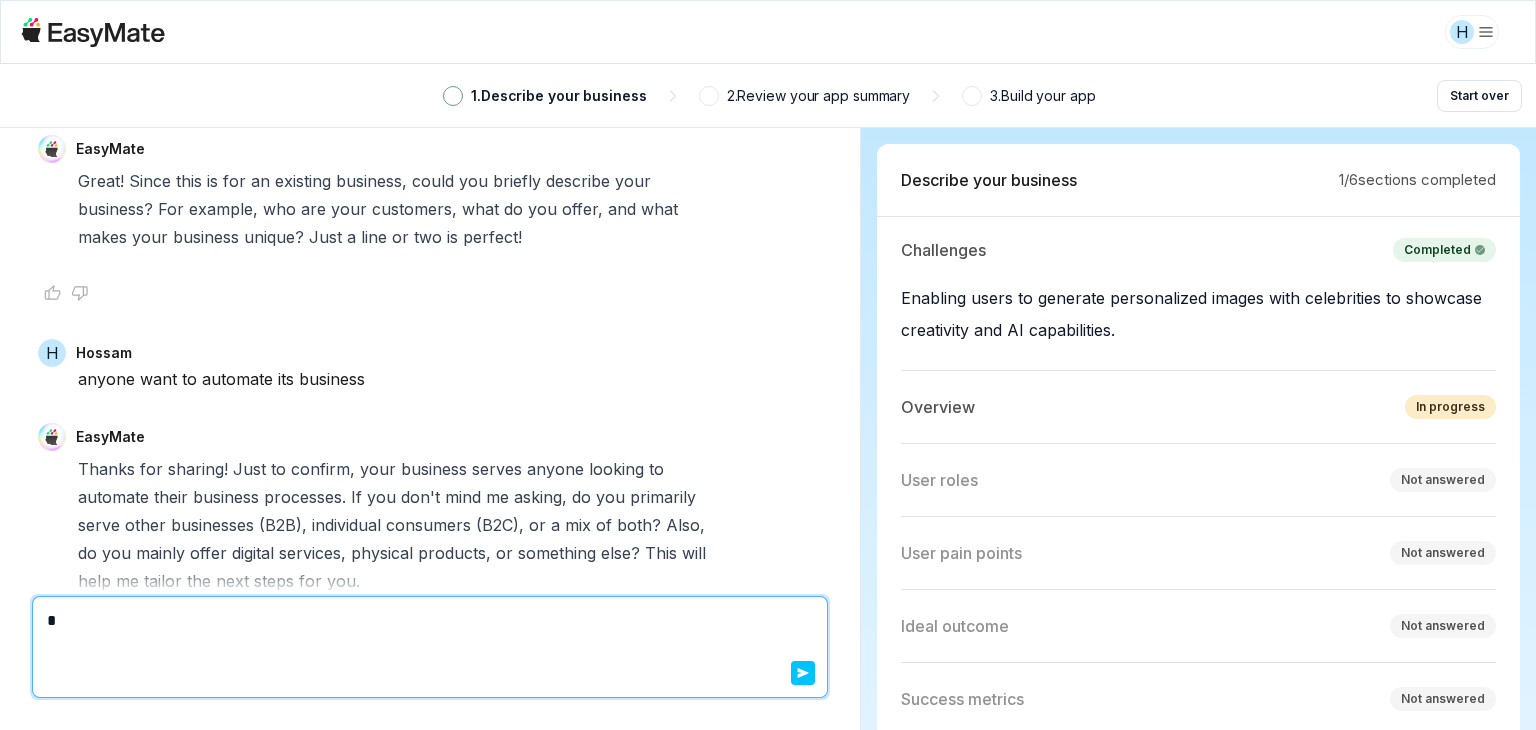 type on "*" 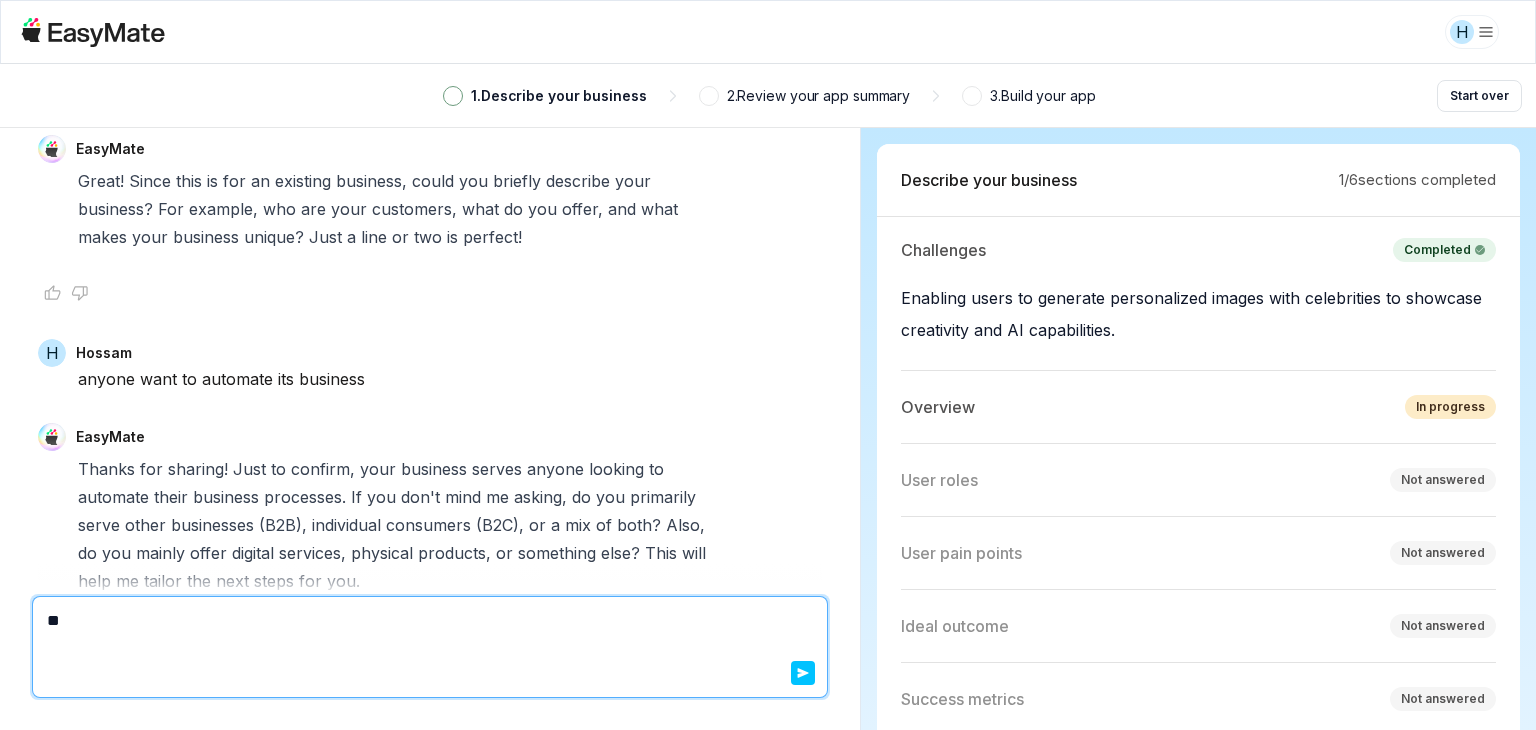 type on "*" 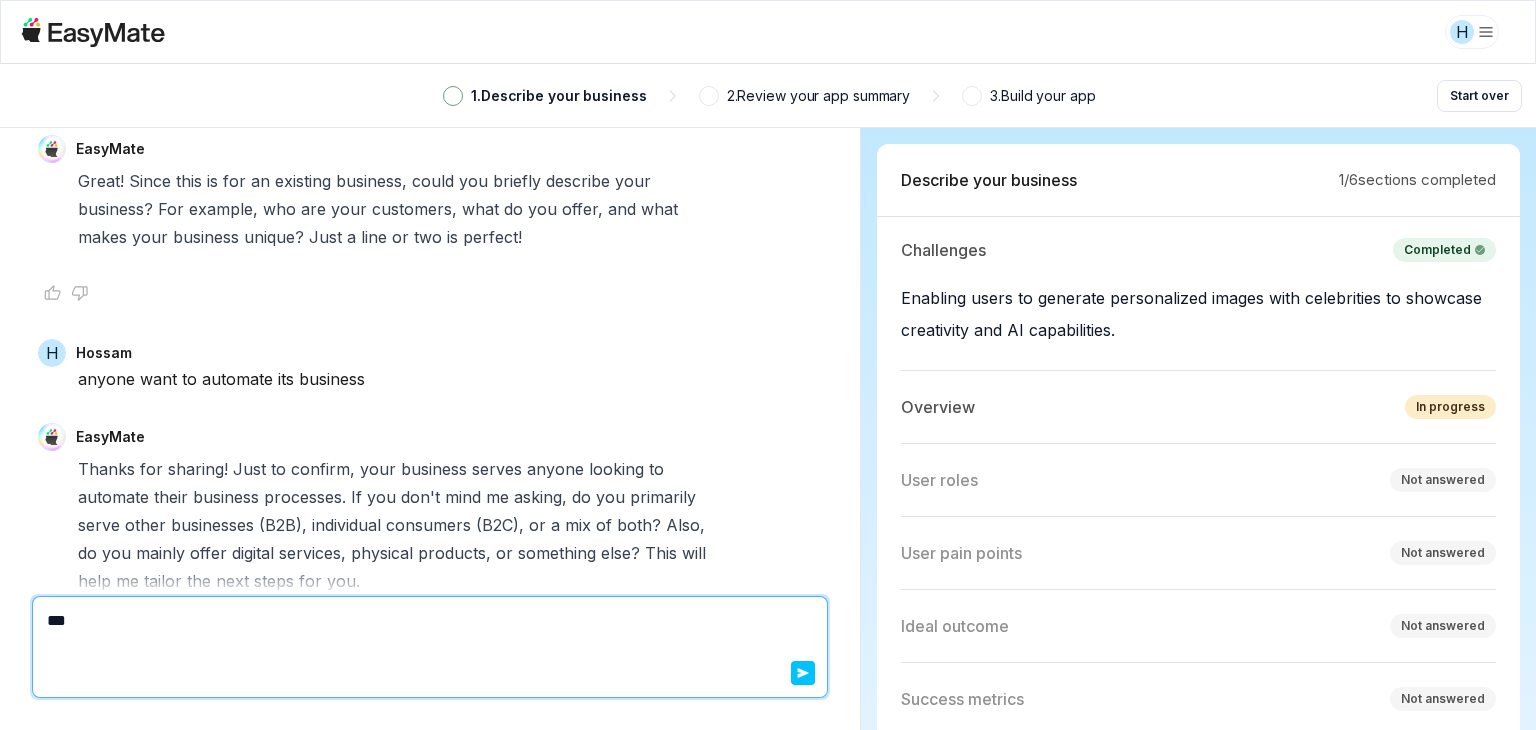 type on "*" 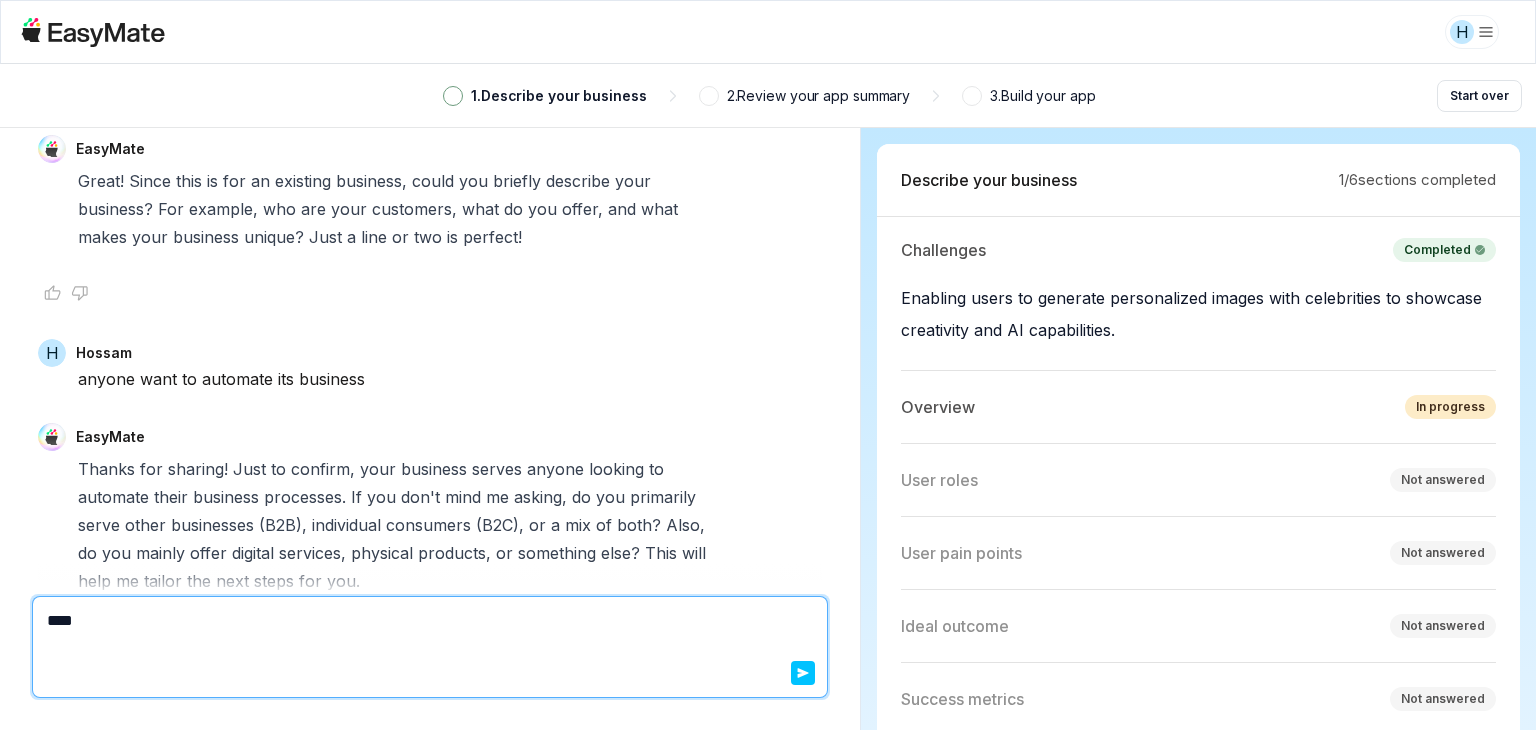 type on "*" 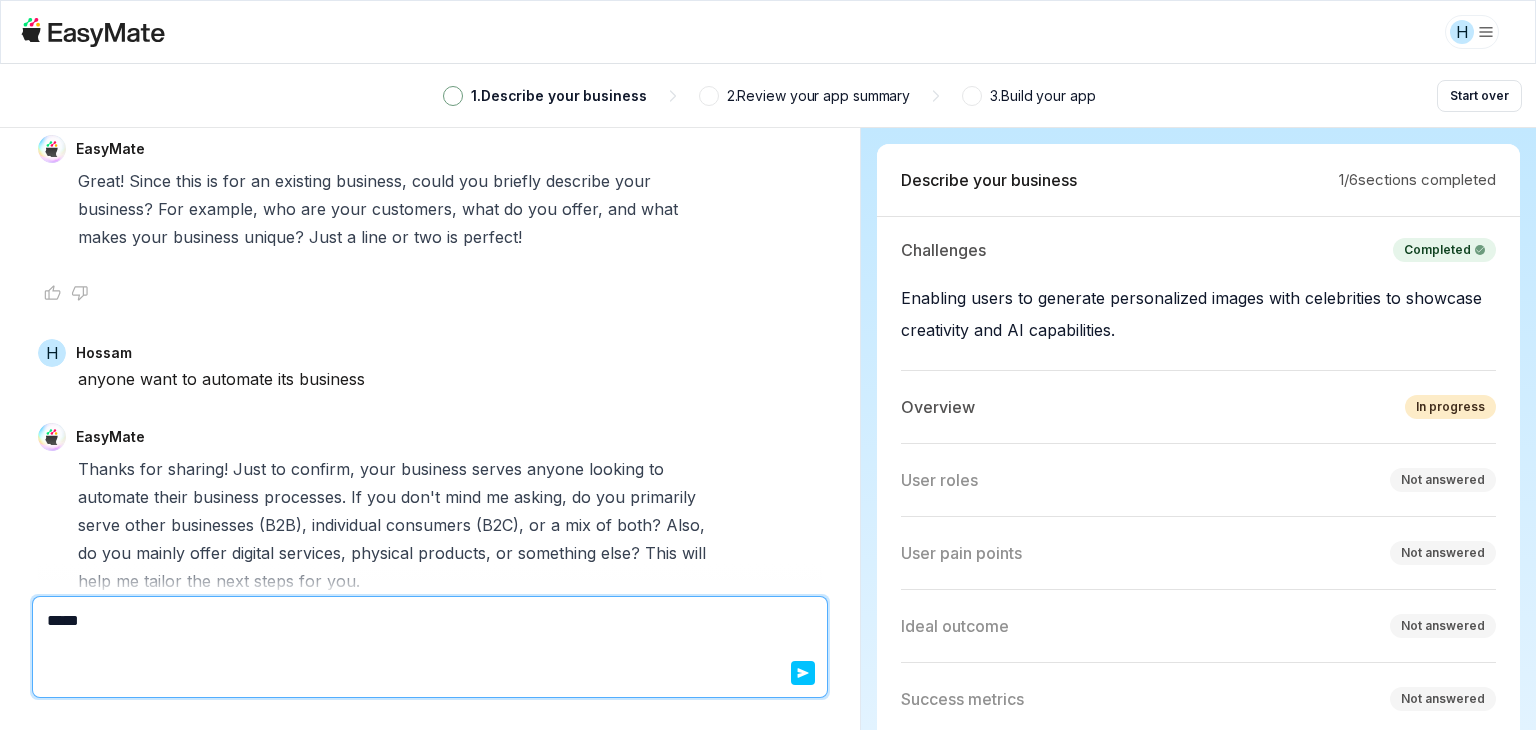 type 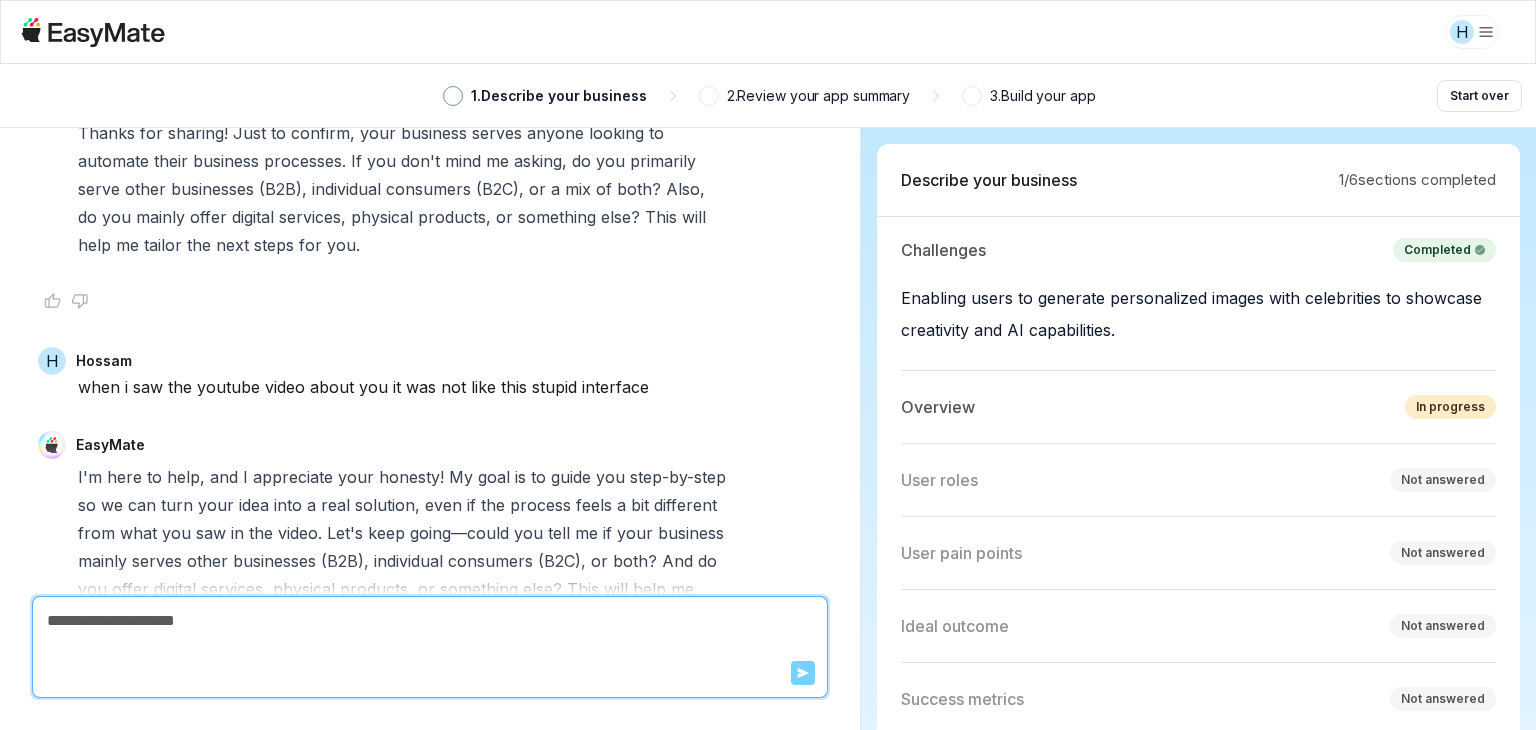 scroll, scrollTop: 2241, scrollLeft: 0, axis: vertical 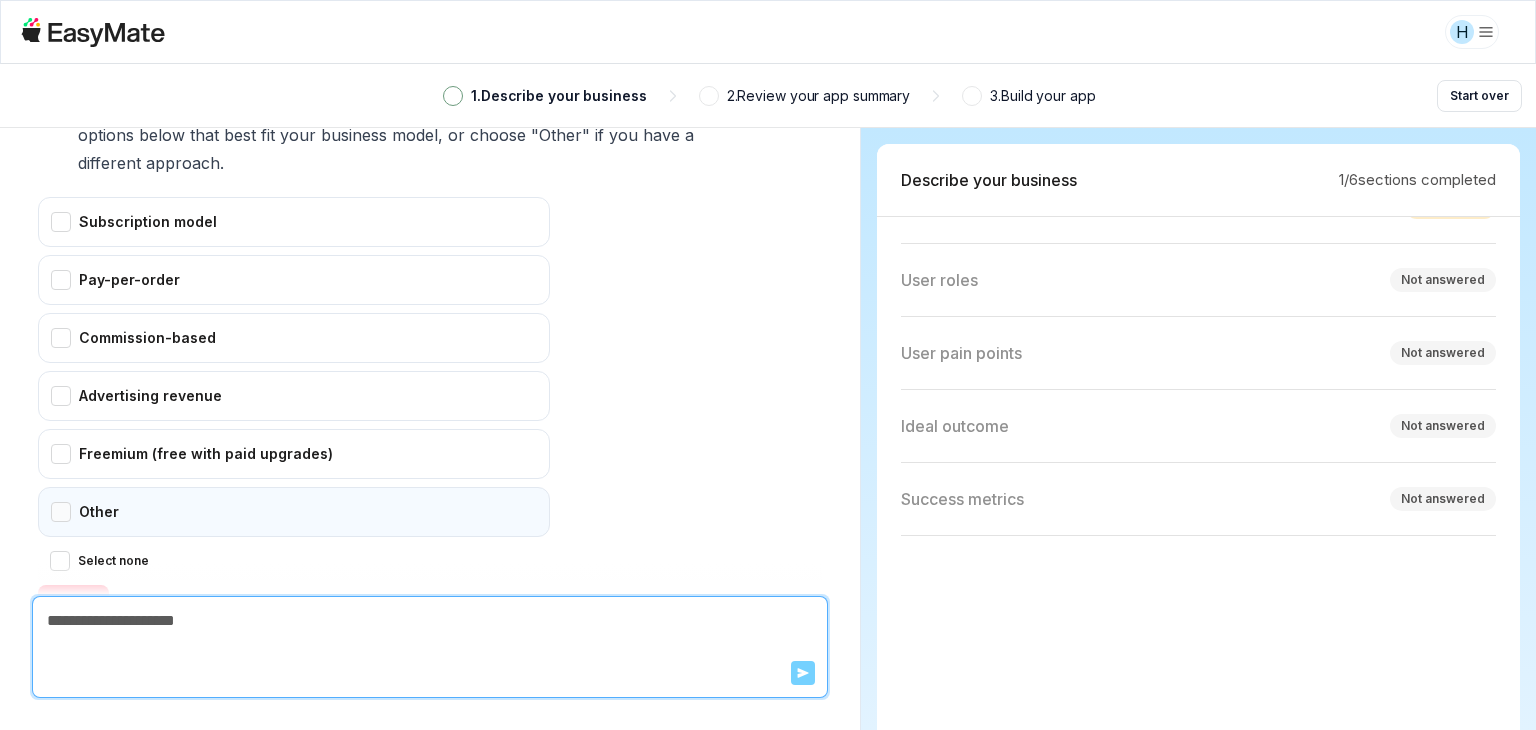 click on "Other" at bounding box center (294, 512) 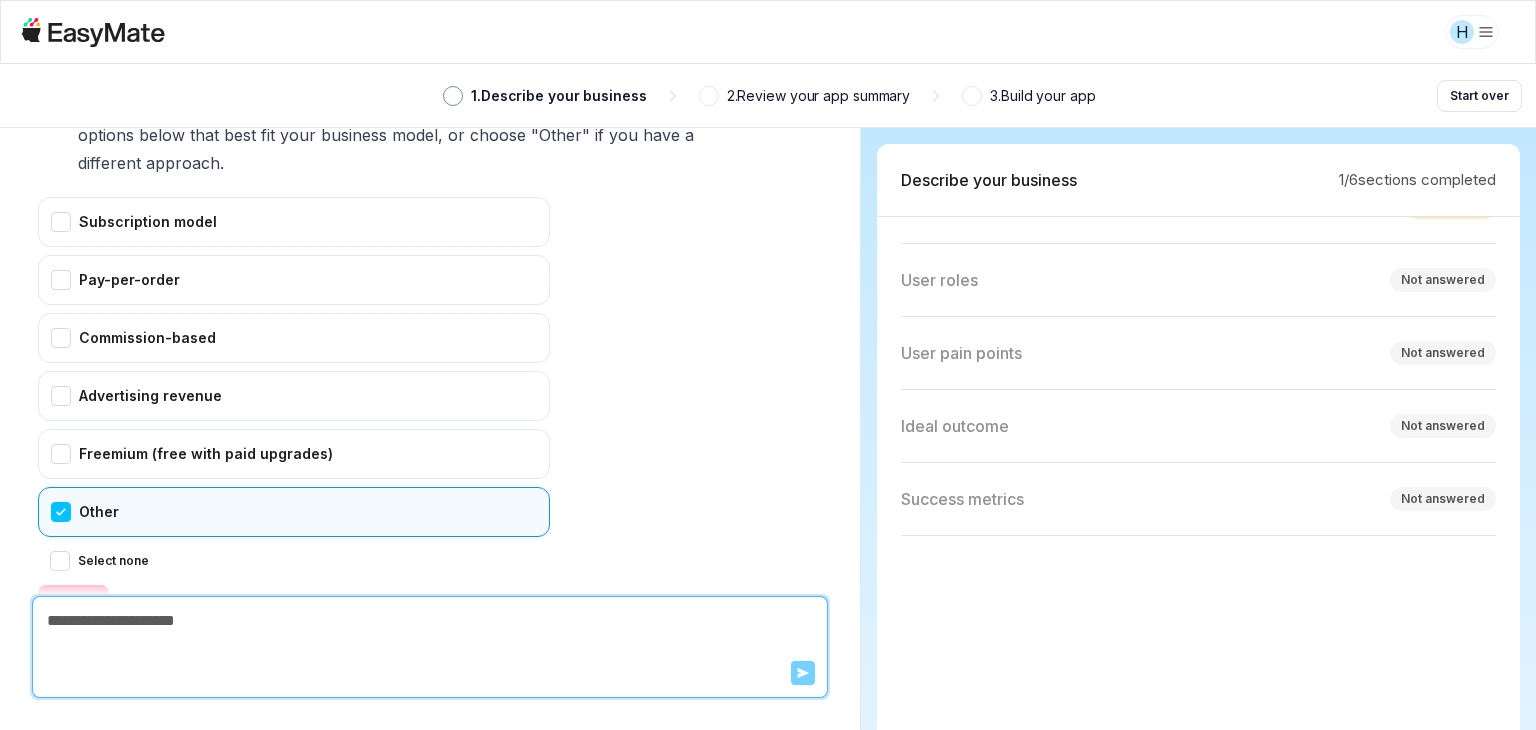 click on "Confirm" at bounding box center [73, 601] 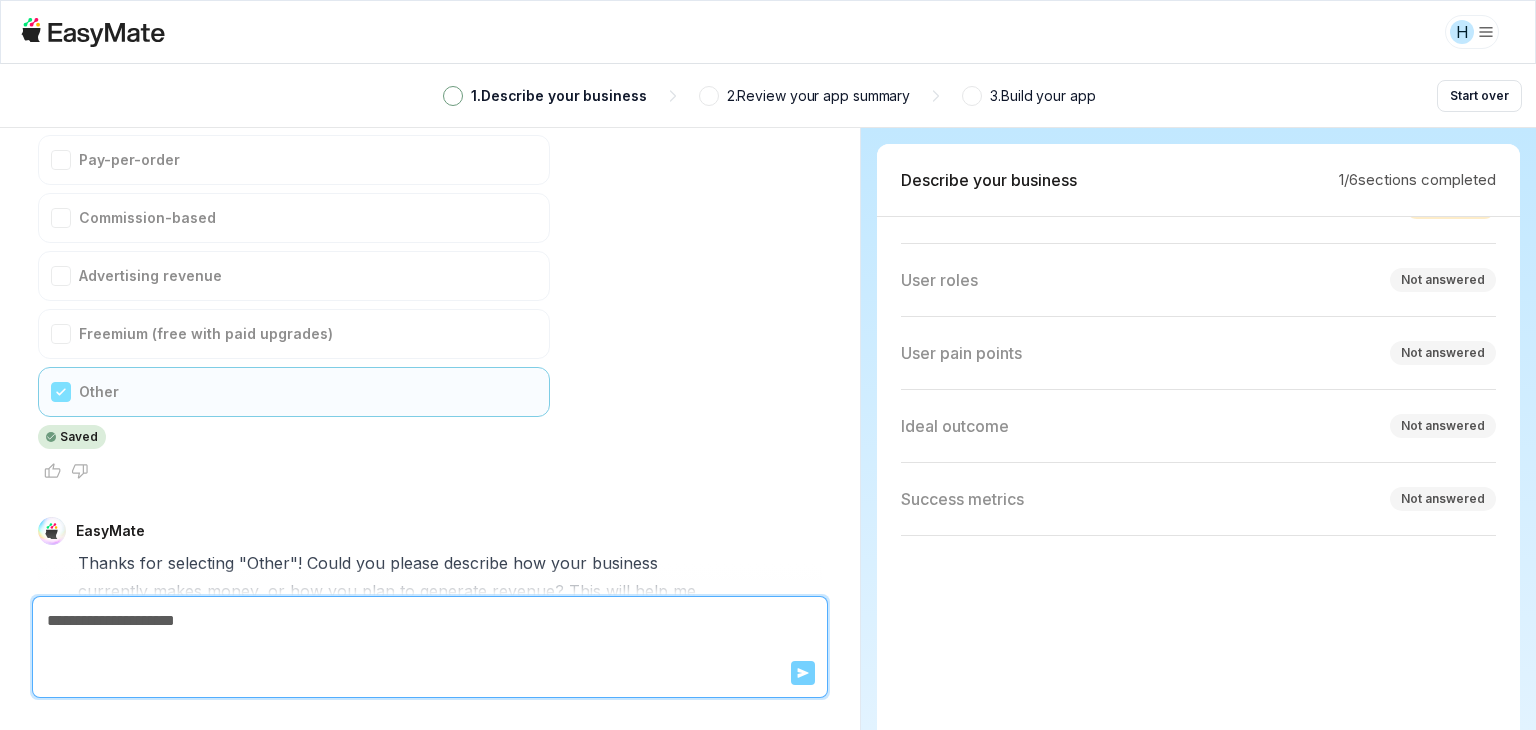 scroll, scrollTop: 3475, scrollLeft: 0, axis: vertical 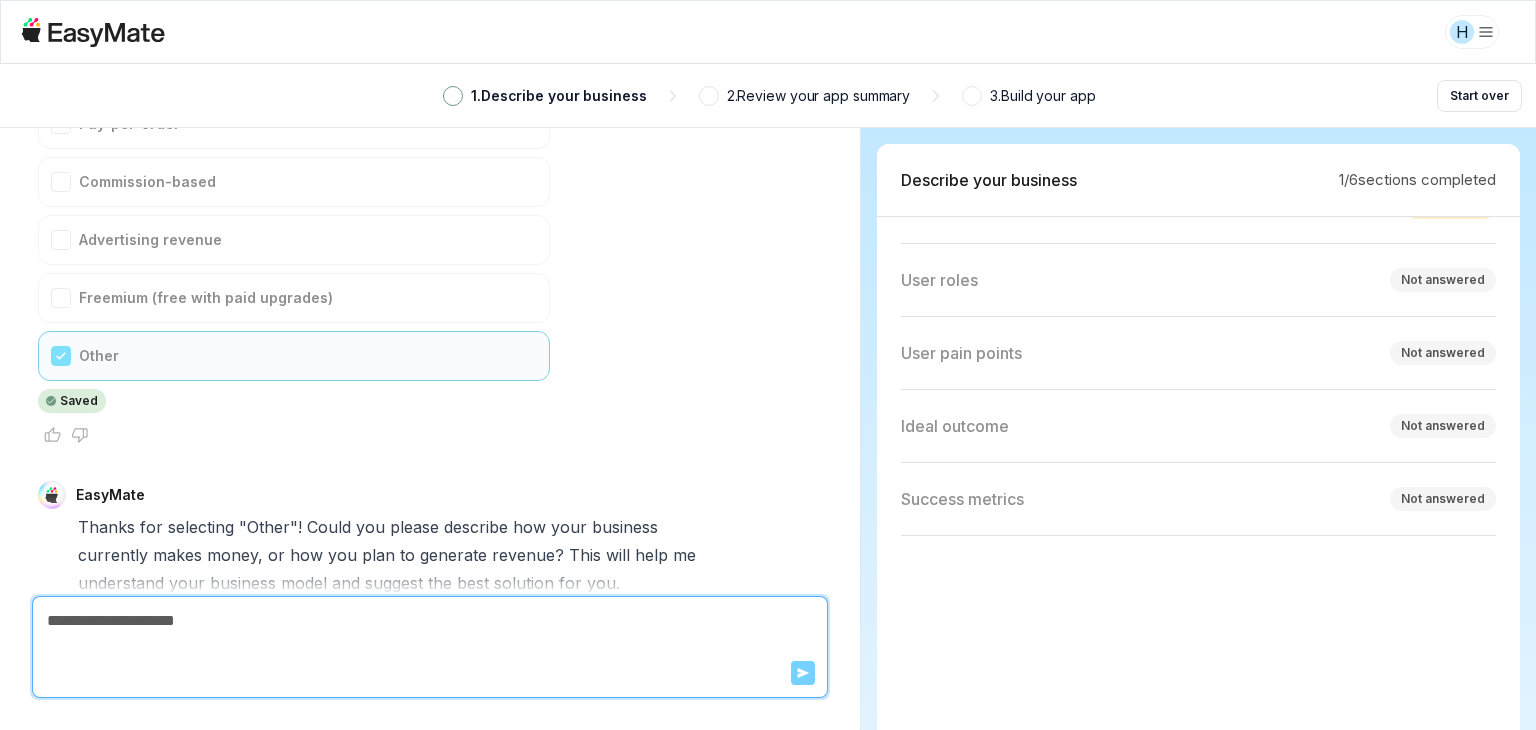 click at bounding box center (972, 96) 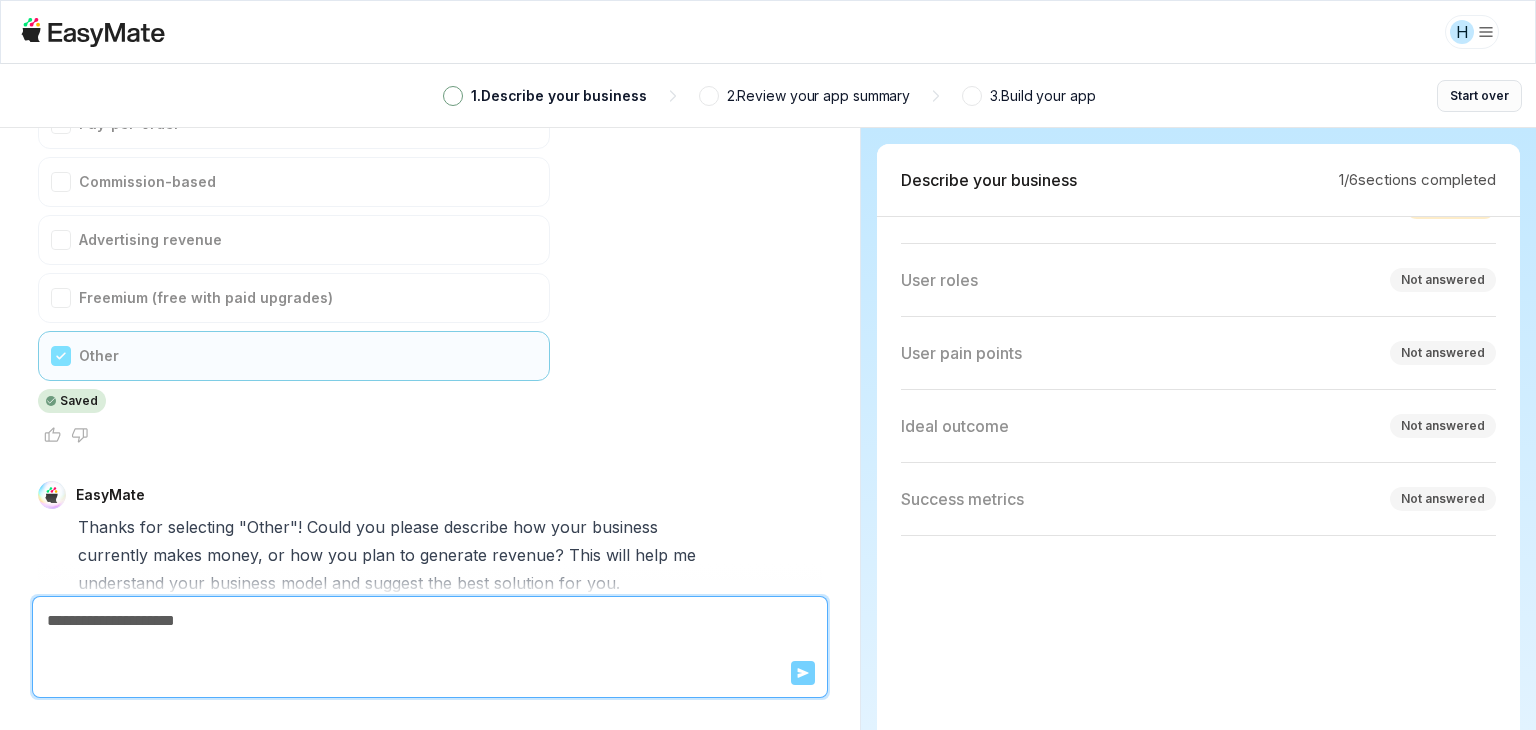 click on "Start over" at bounding box center (1479, 96) 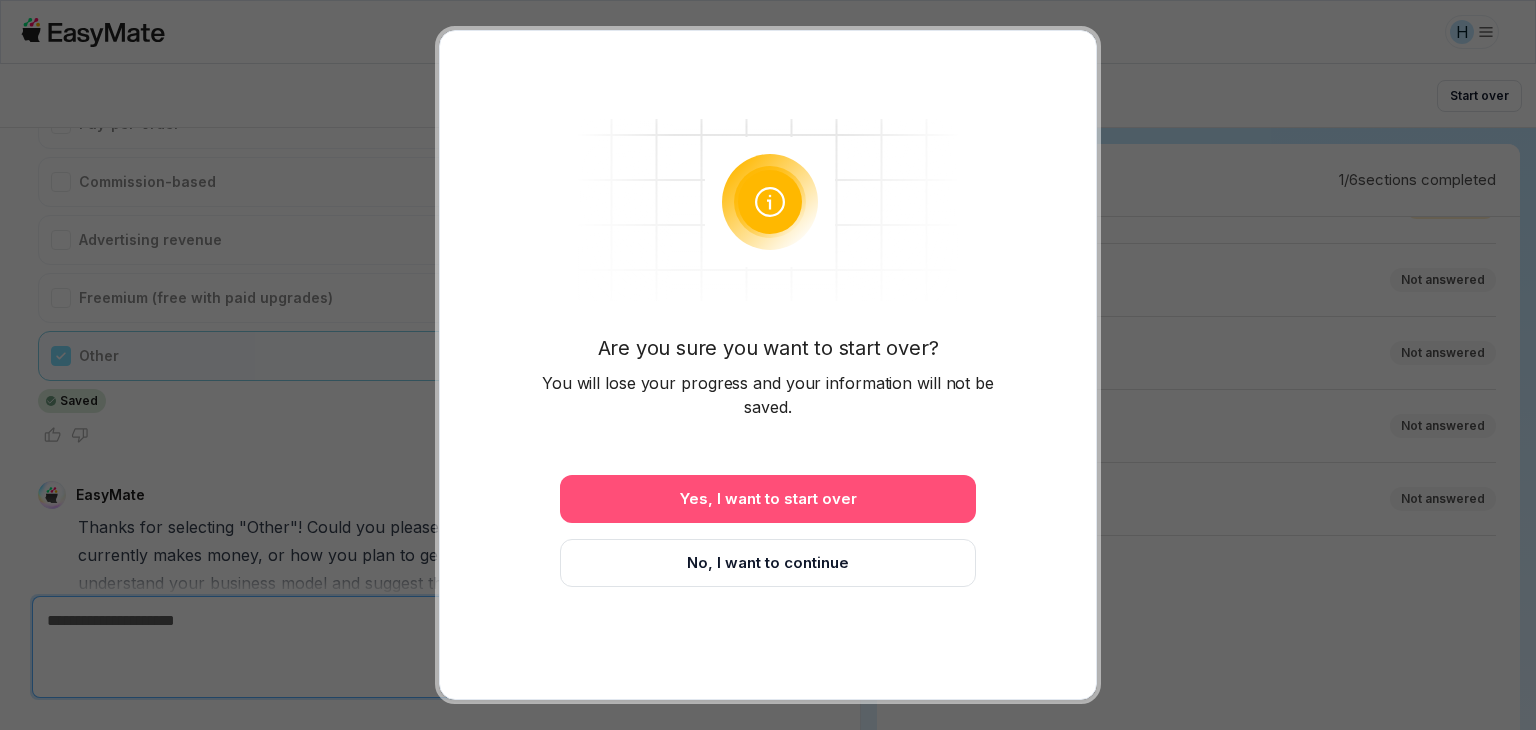 click on "Yes, I want to start over" at bounding box center [768, 499] 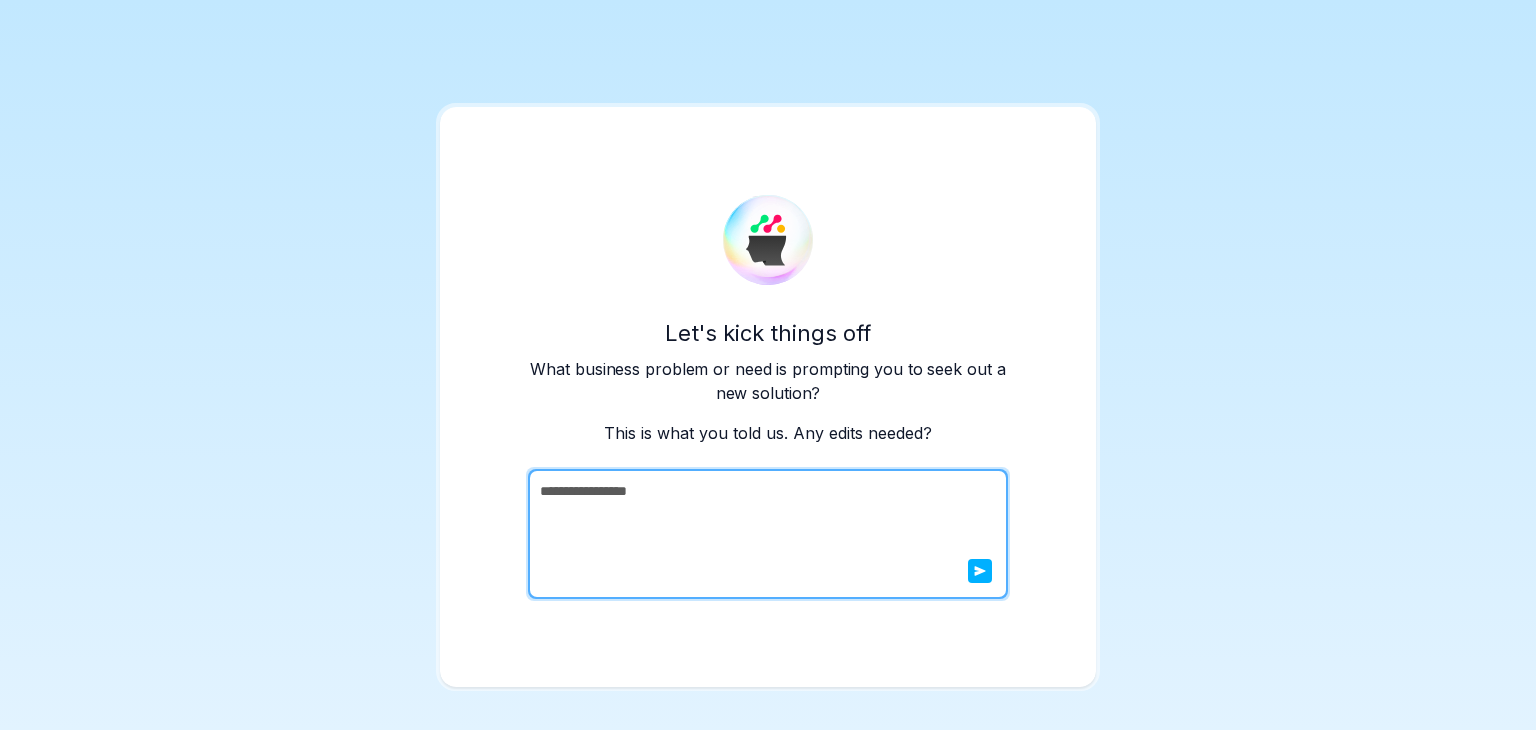 click on "**********" at bounding box center (766, 534) 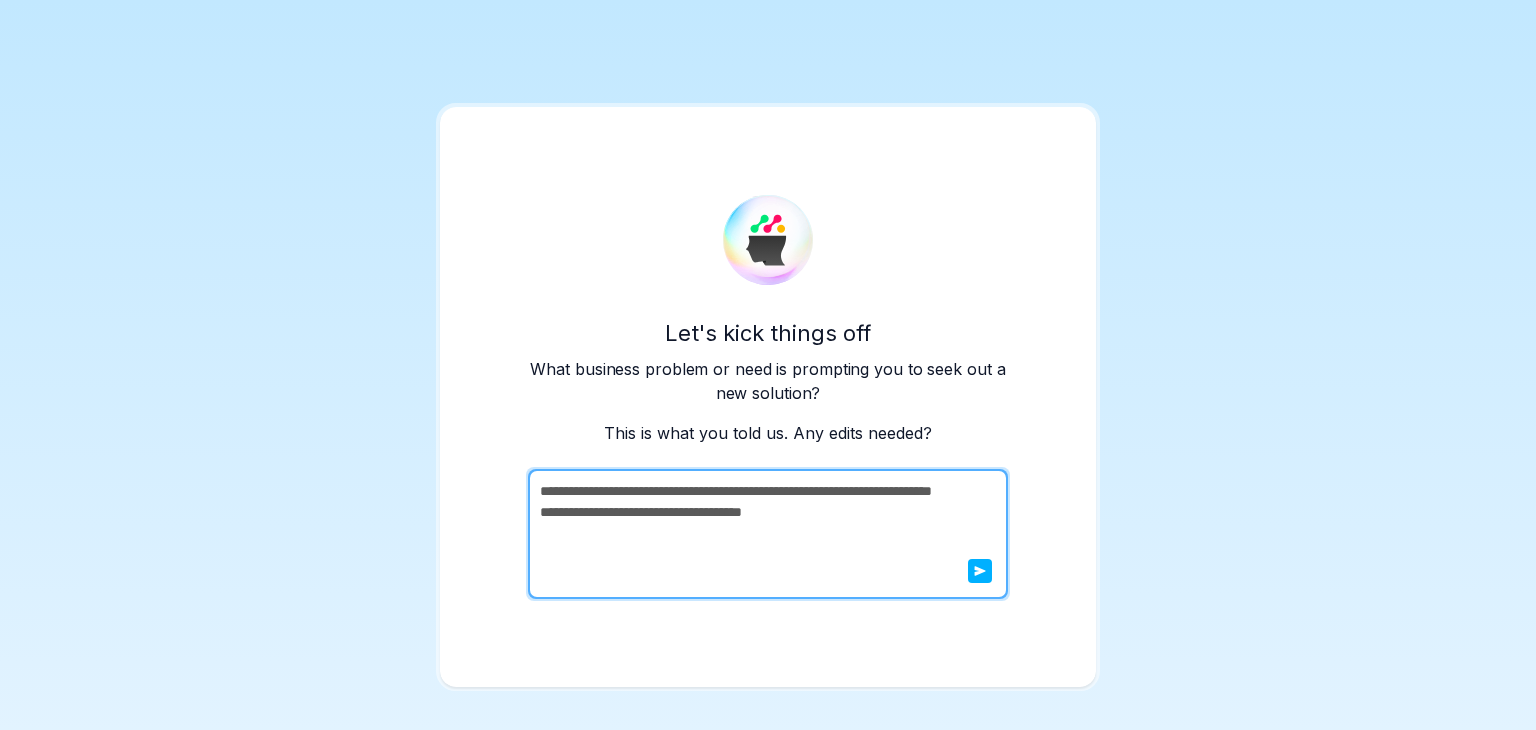 click 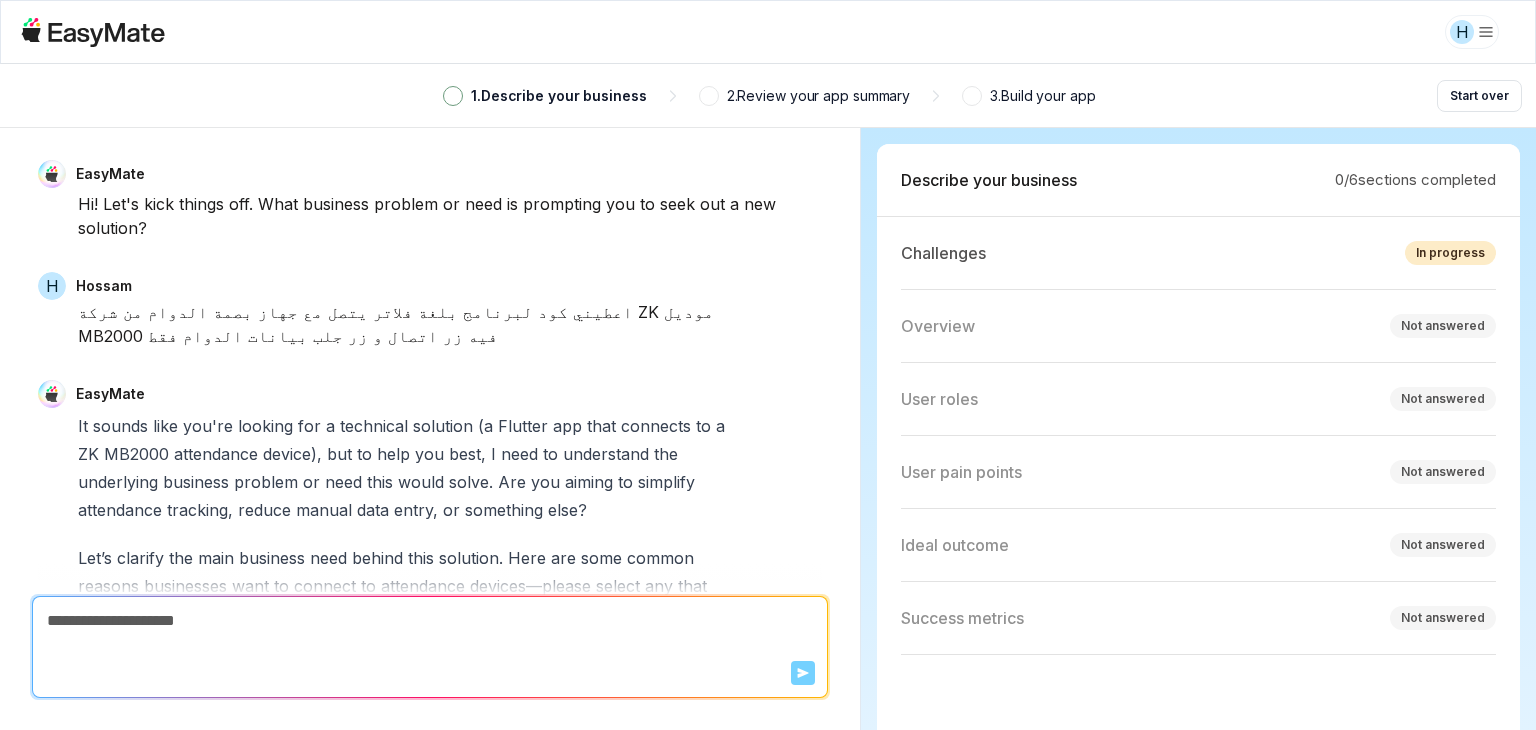 scroll, scrollTop: 480, scrollLeft: 0, axis: vertical 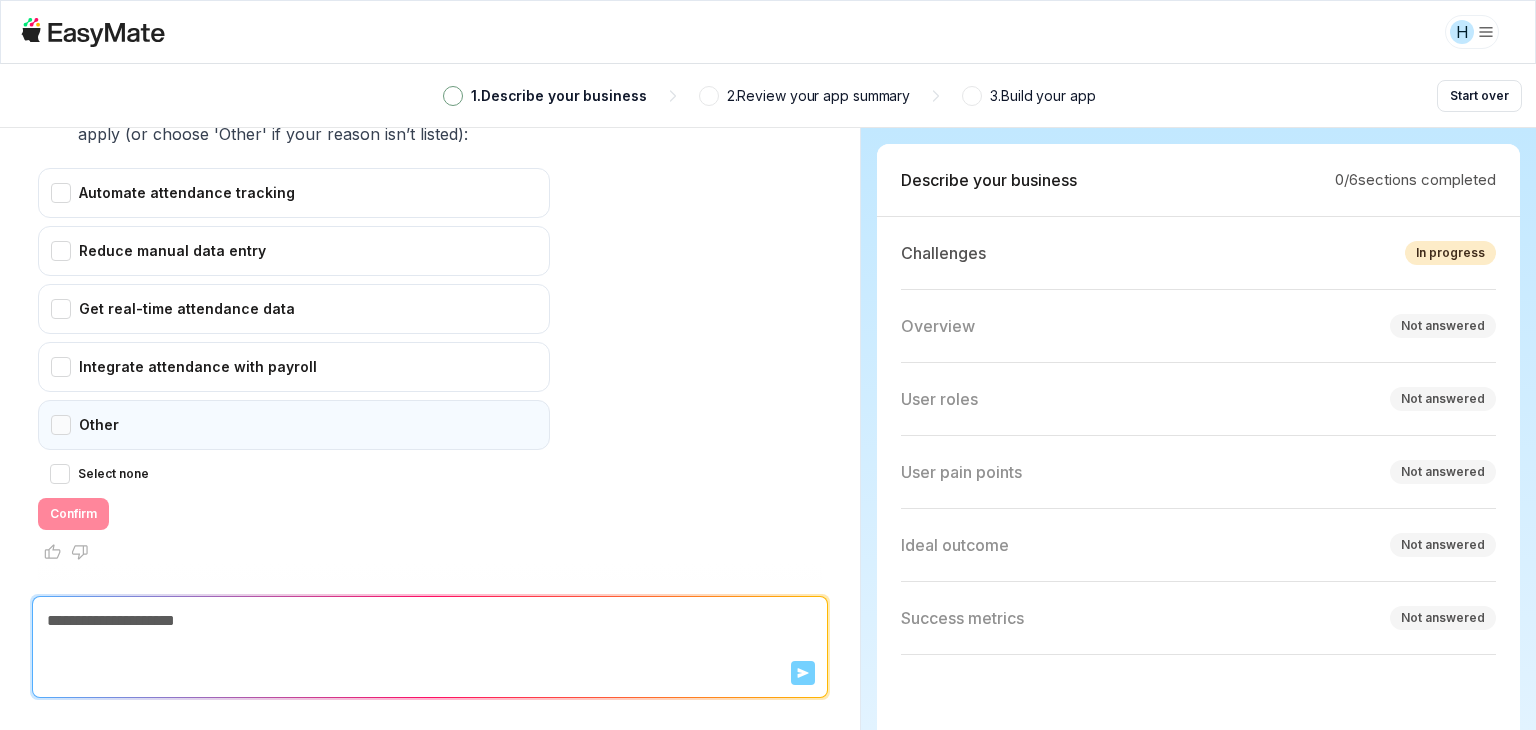 click on "Other" at bounding box center (294, 425) 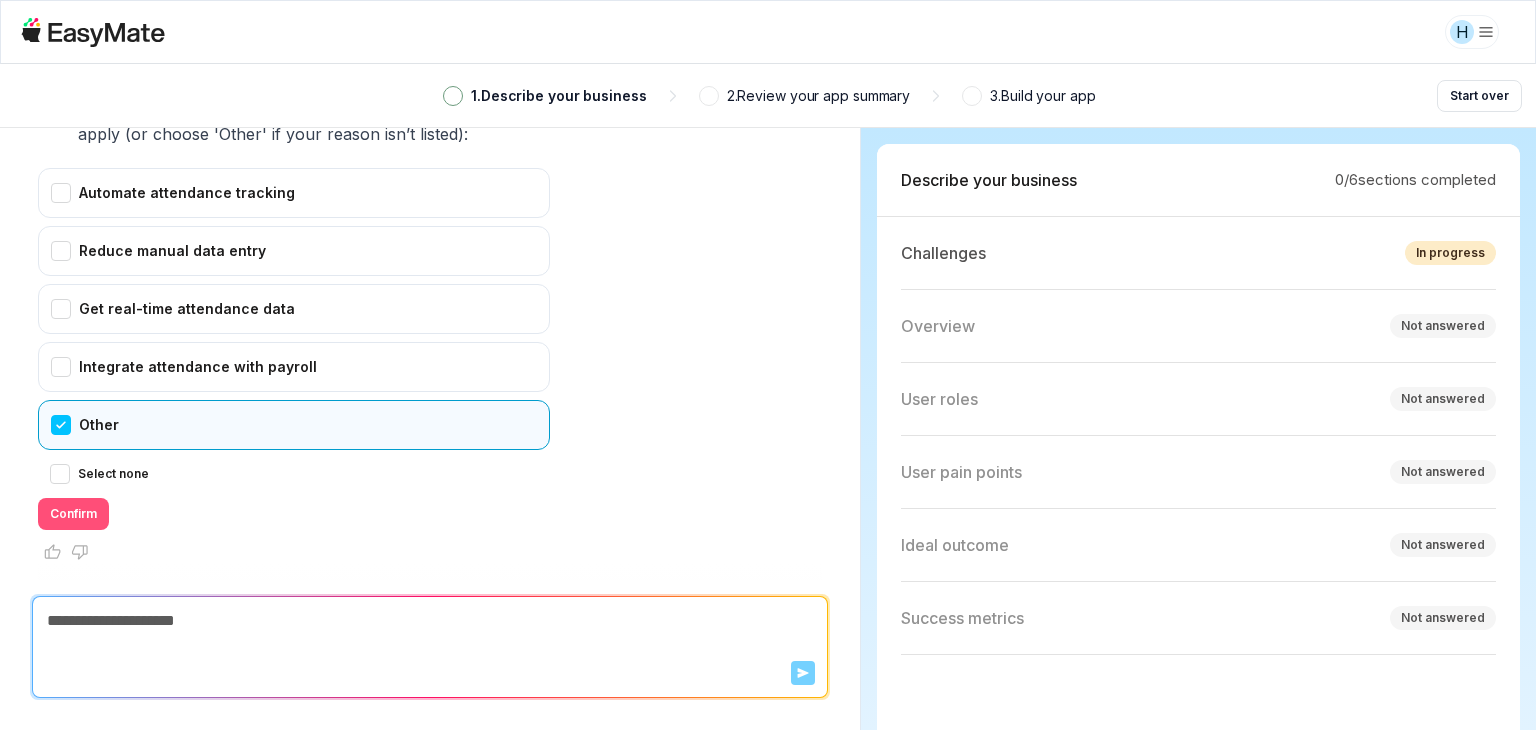 click on "Confirm" at bounding box center (73, 514) 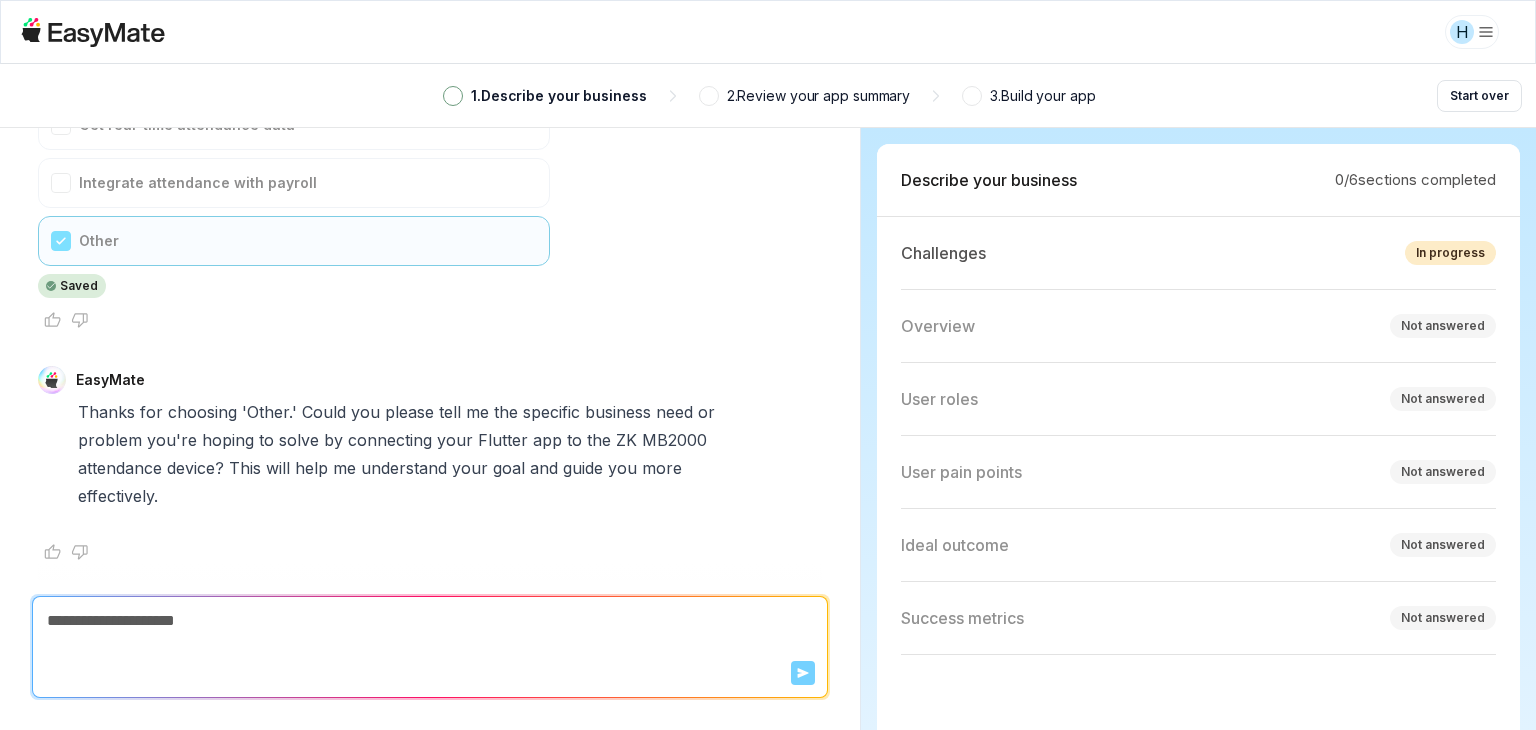 scroll, scrollTop: 664, scrollLeft: 0, axis: vertical 